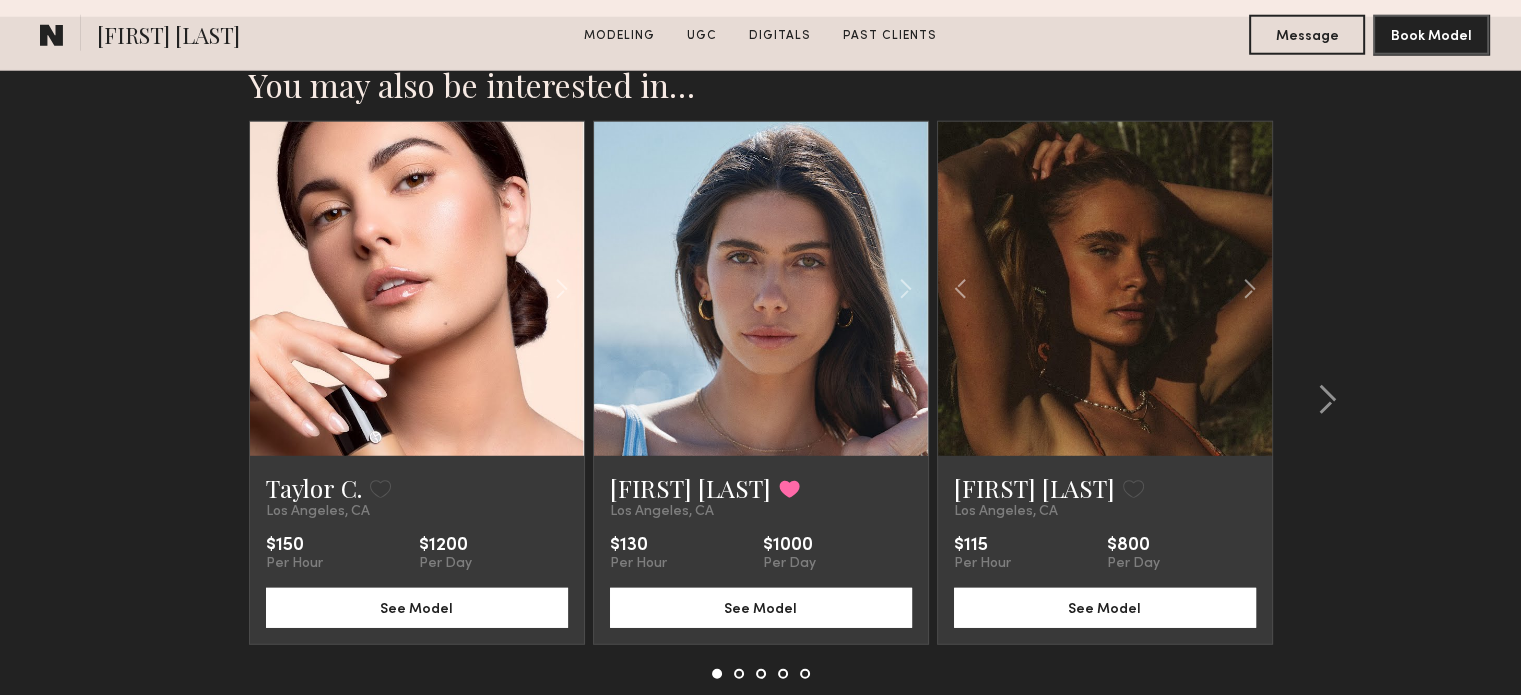 scroll, scrollTop: 5421, scrollLeft: 0, axis: vertical 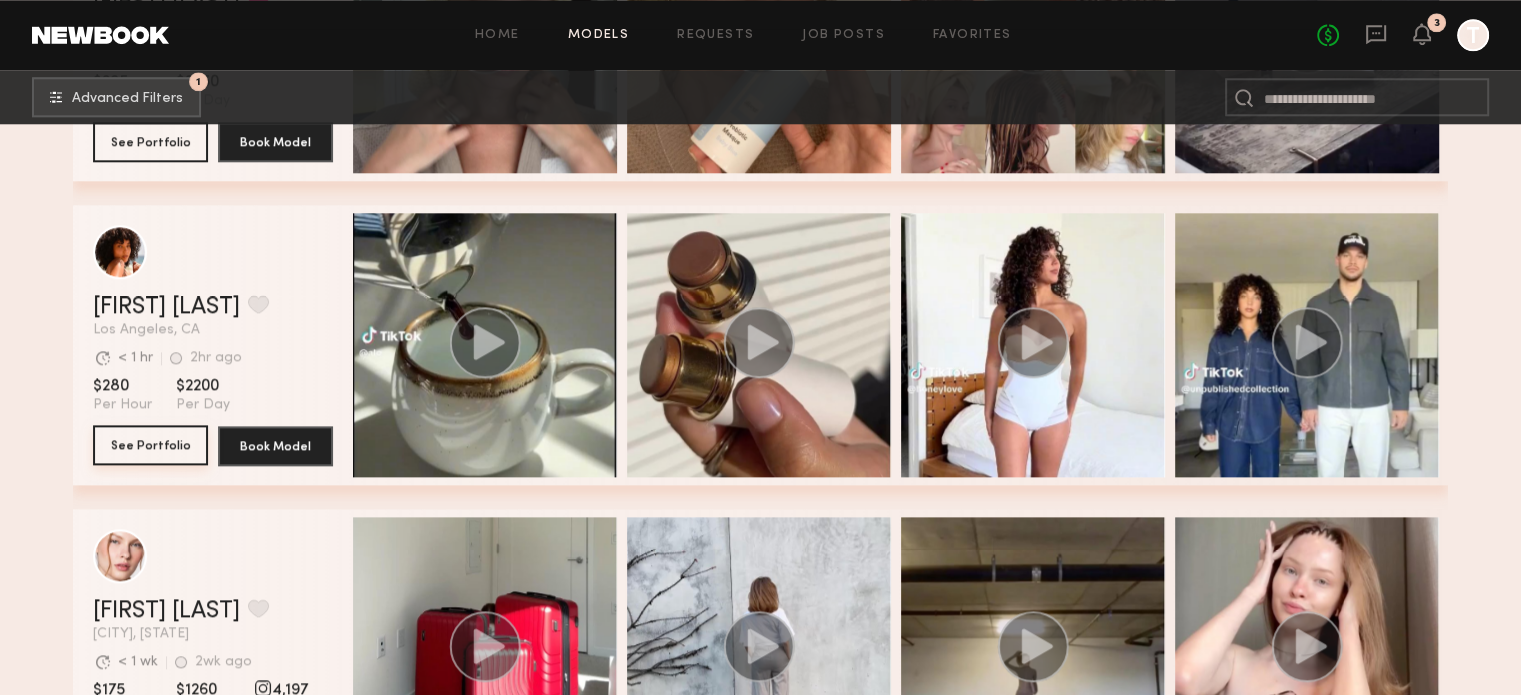 click on "See Portfolio" 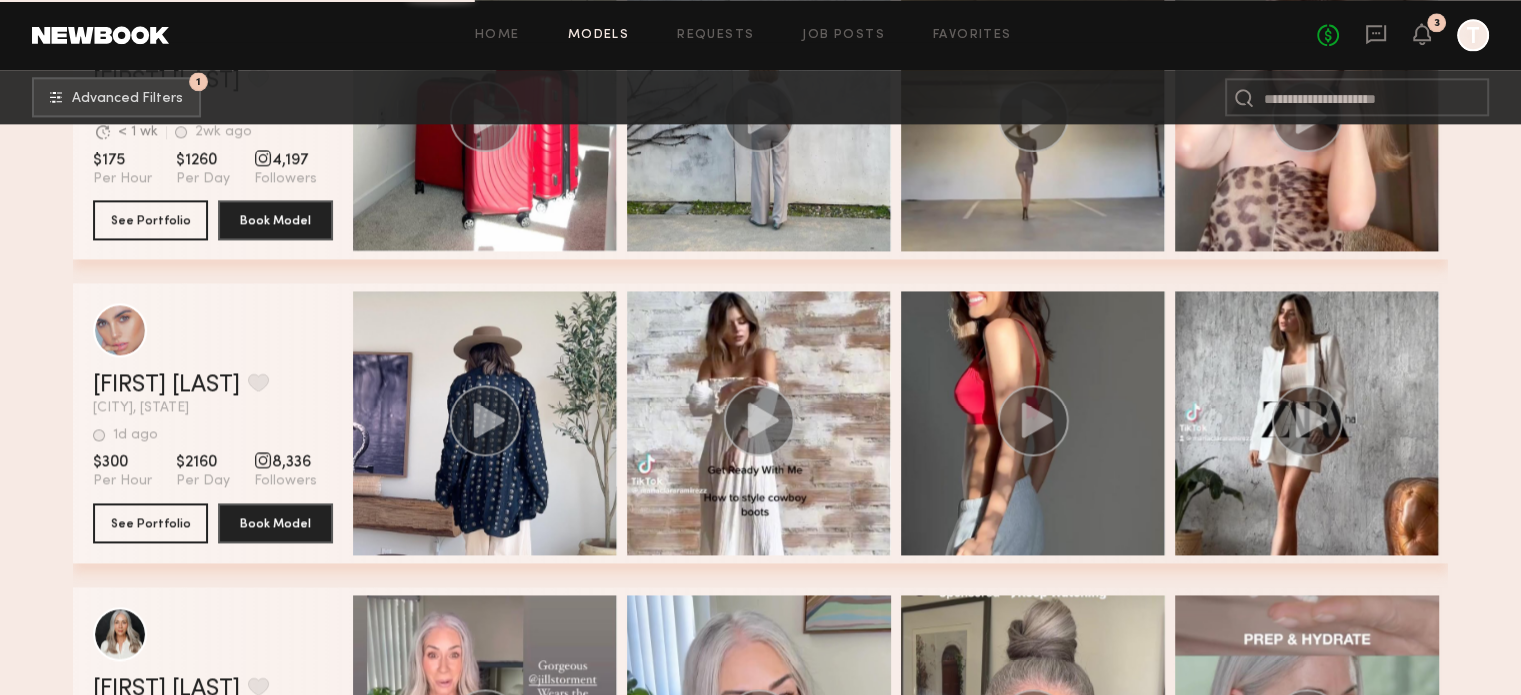 scroll, scrollTop: 2620, scrollLeft: 0, axis: vertical 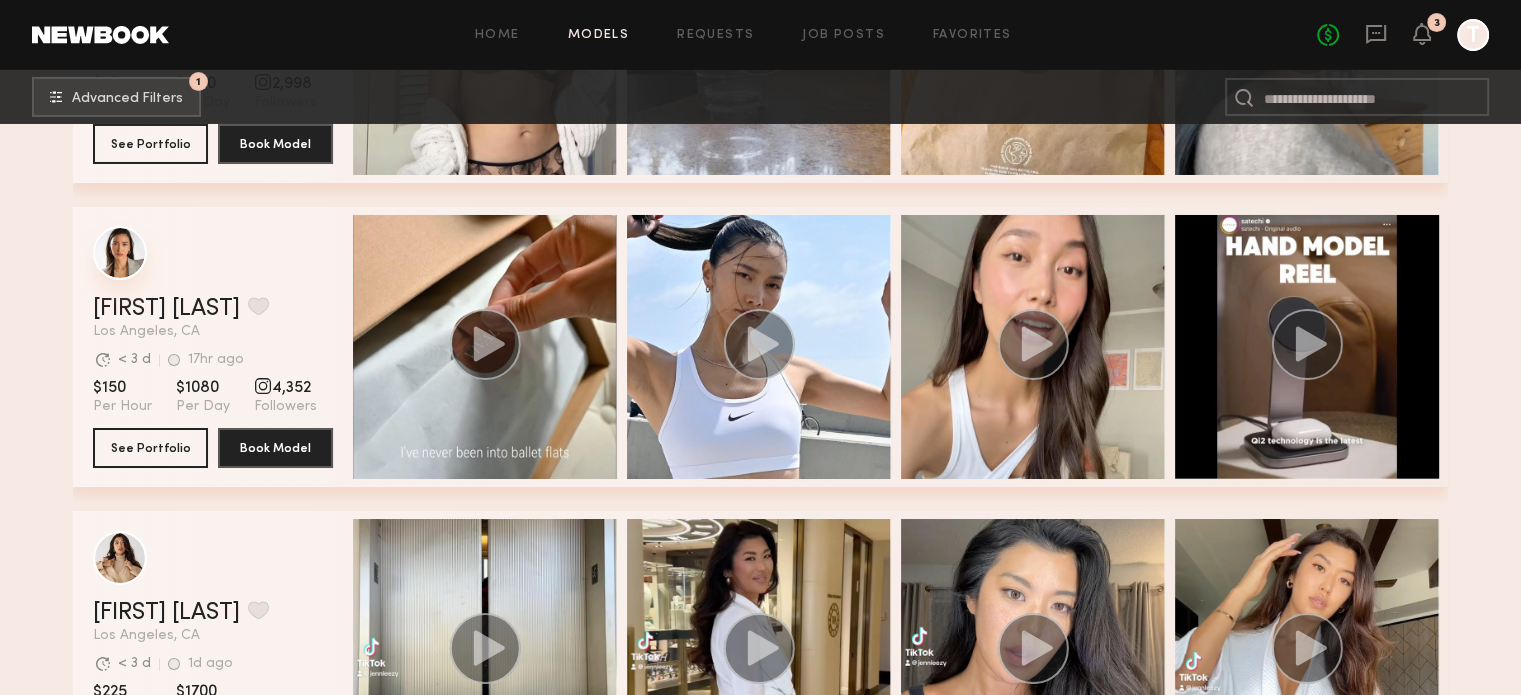 click 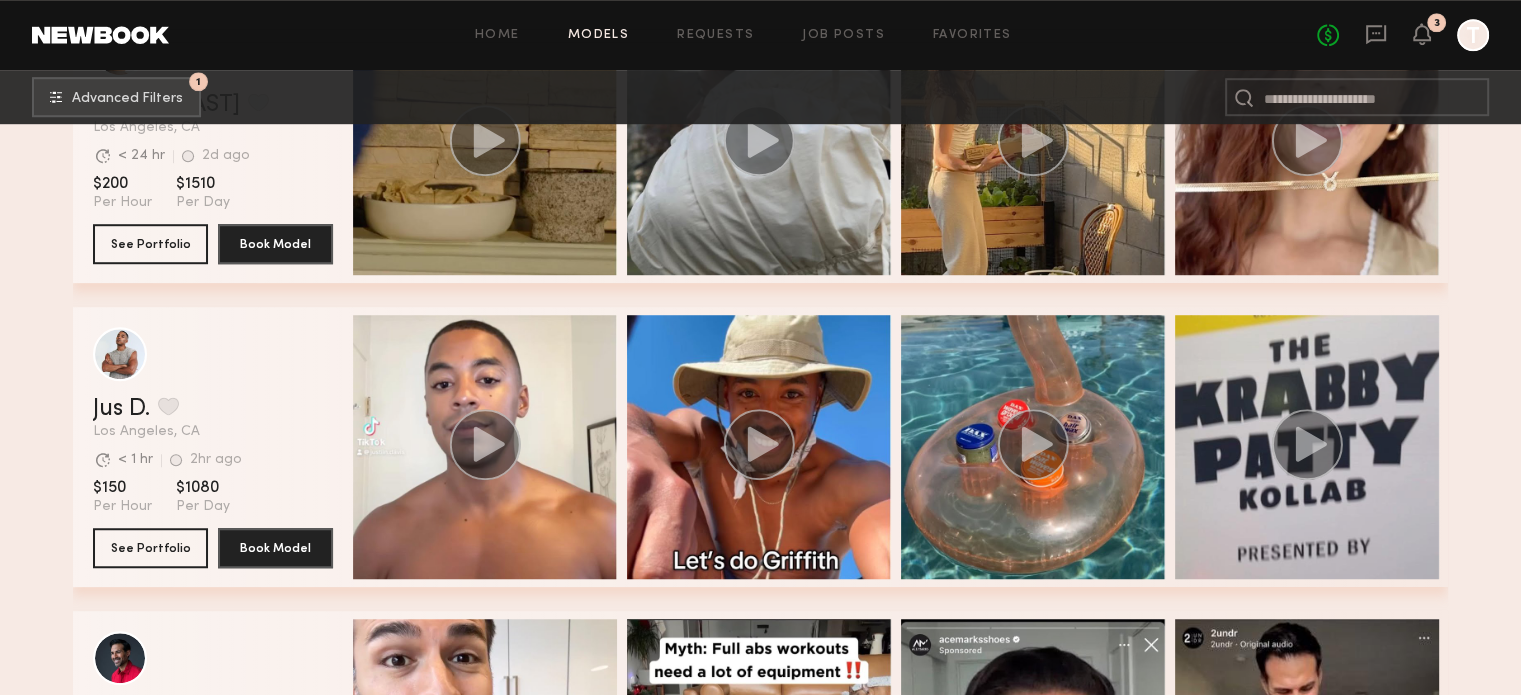 scroll, scrollTop: 8699, scrollLeft: 0, axis: vertical 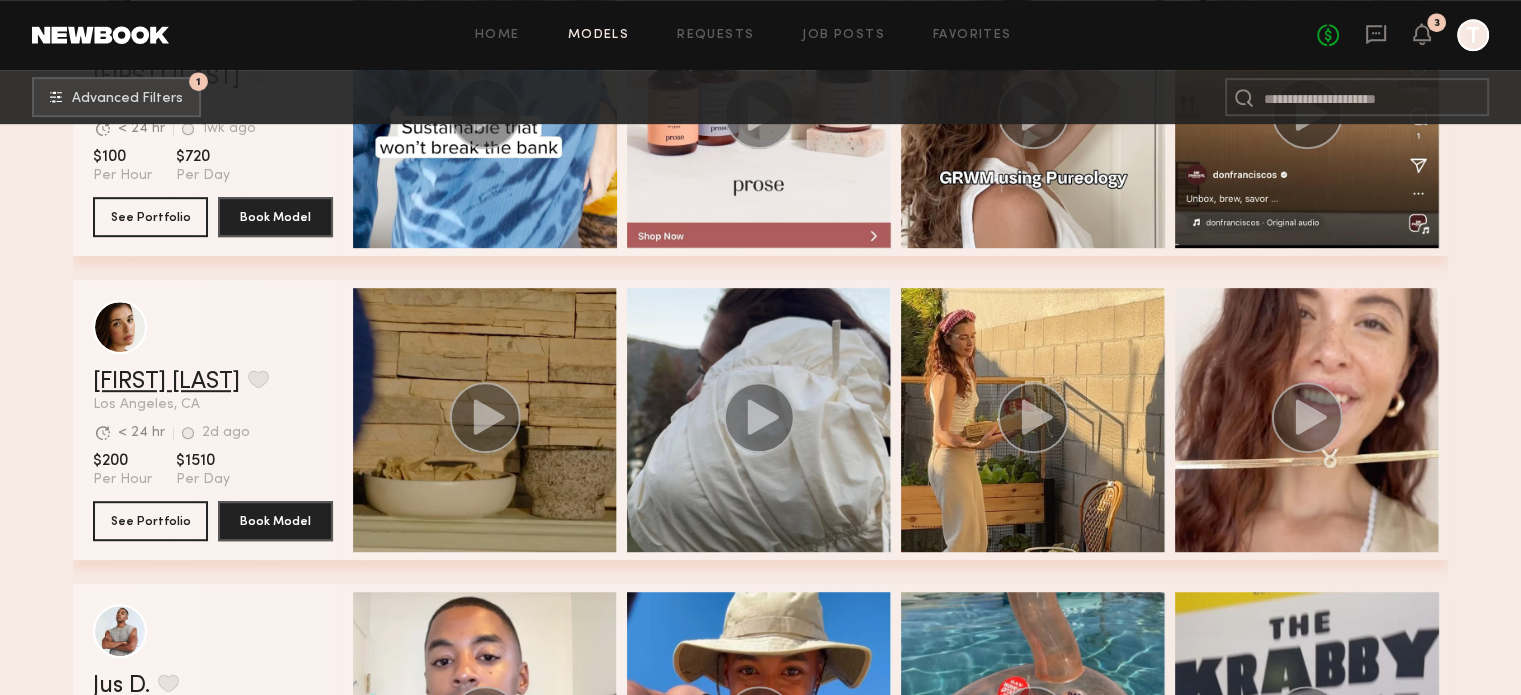 click on "Jasmine G." 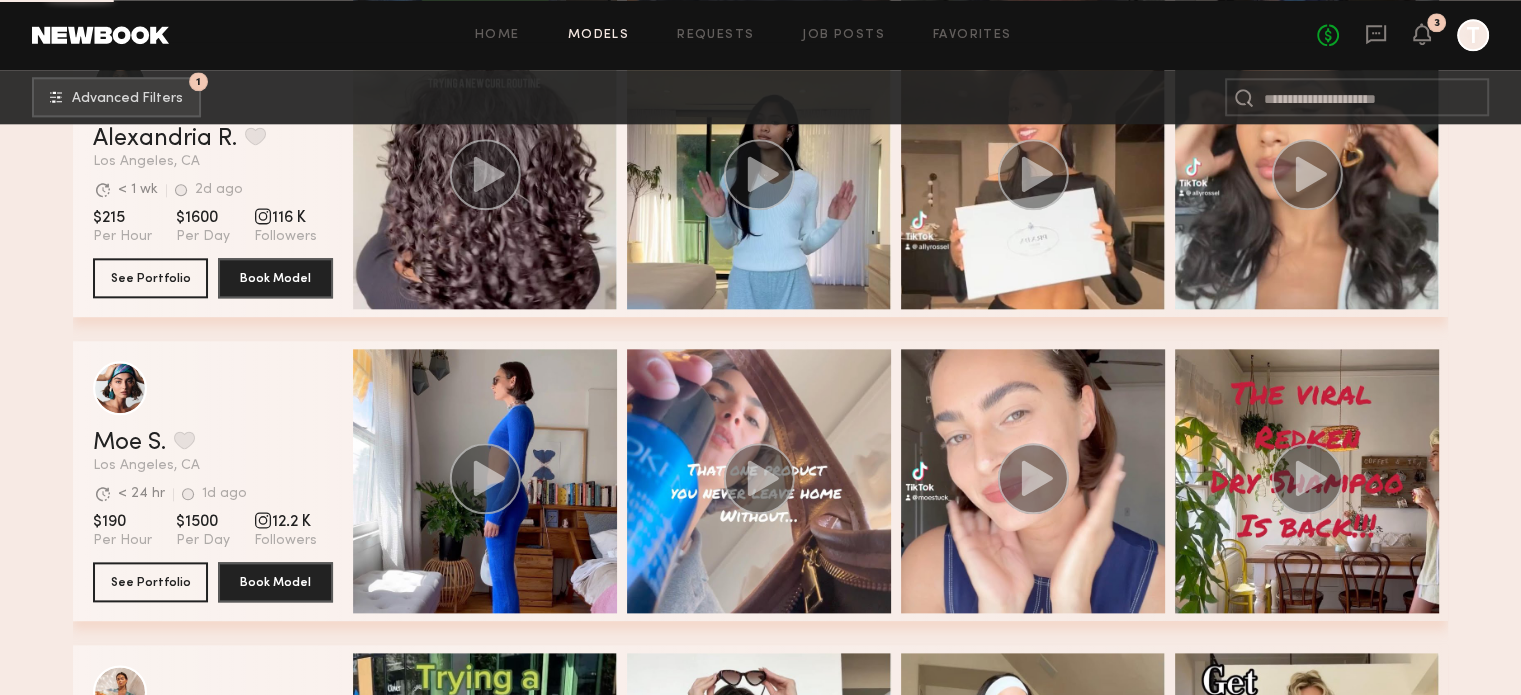scroll, scrollTop: 9965, scrollLeft: 0, axis: vertical 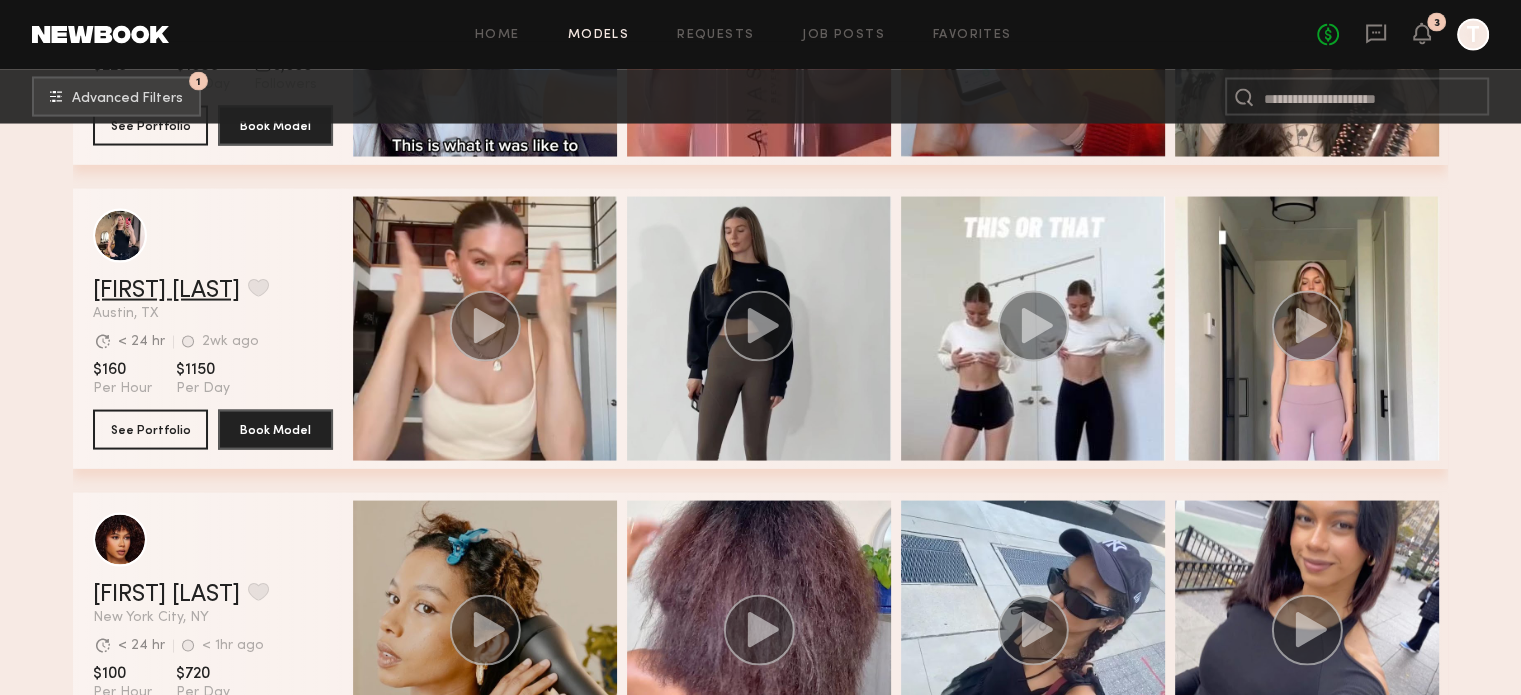 click on "Taylor S." 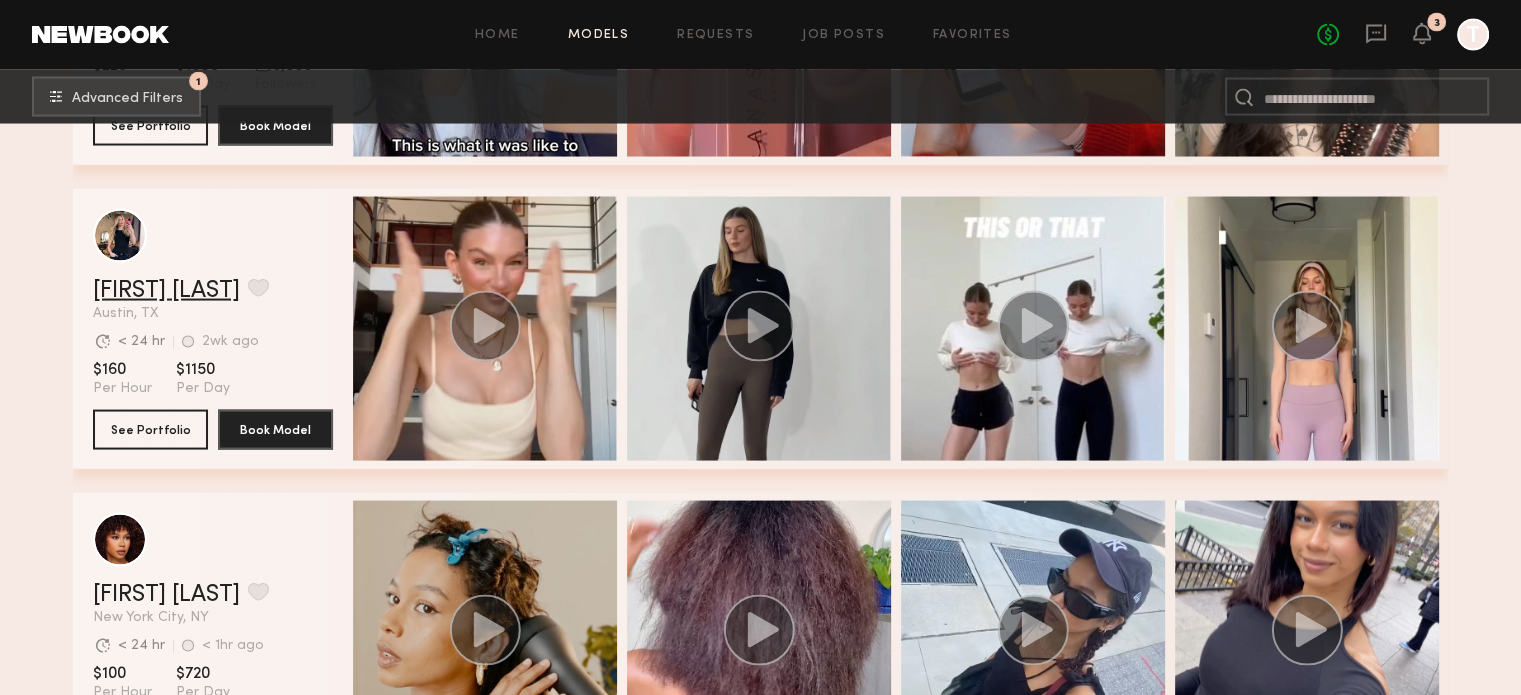 scroll, scrollTop: 10918, scrollLeft: 0, axis: vertical 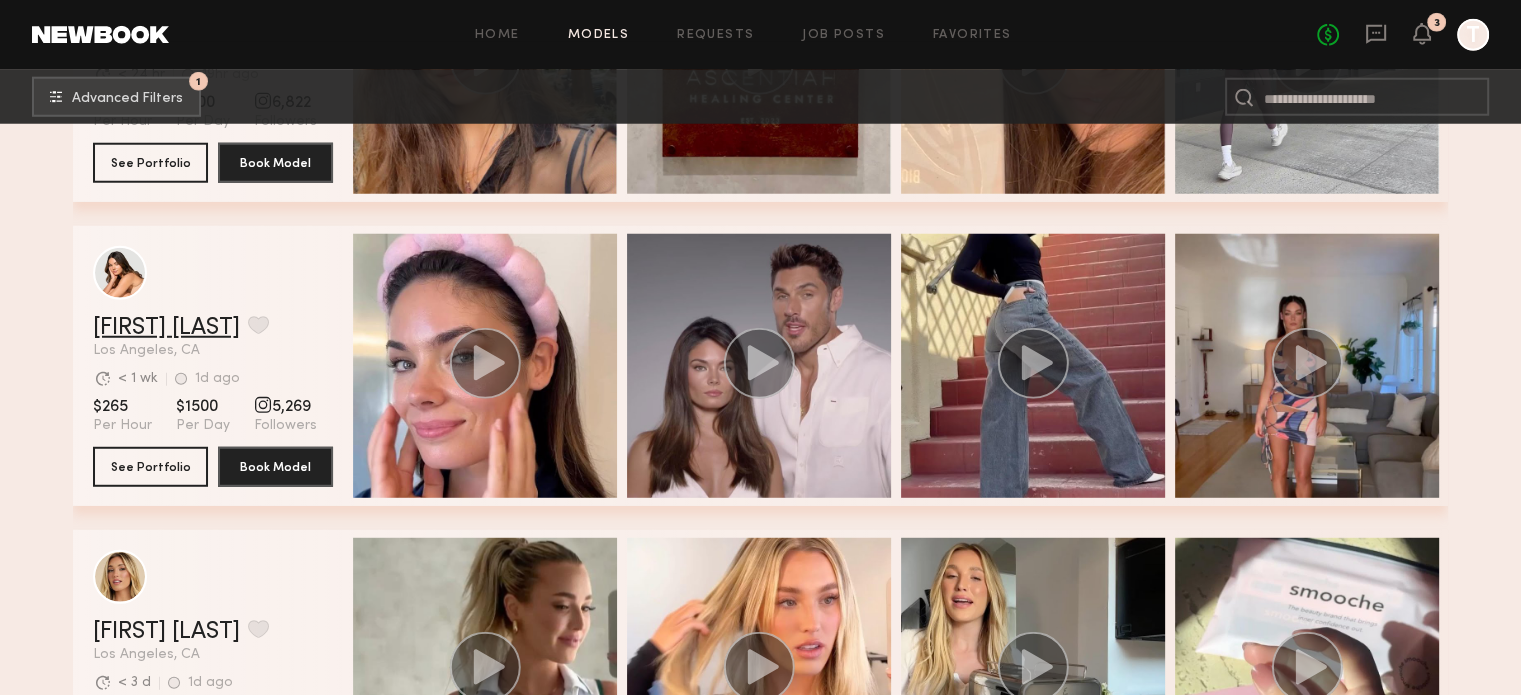 click on "Caina F." 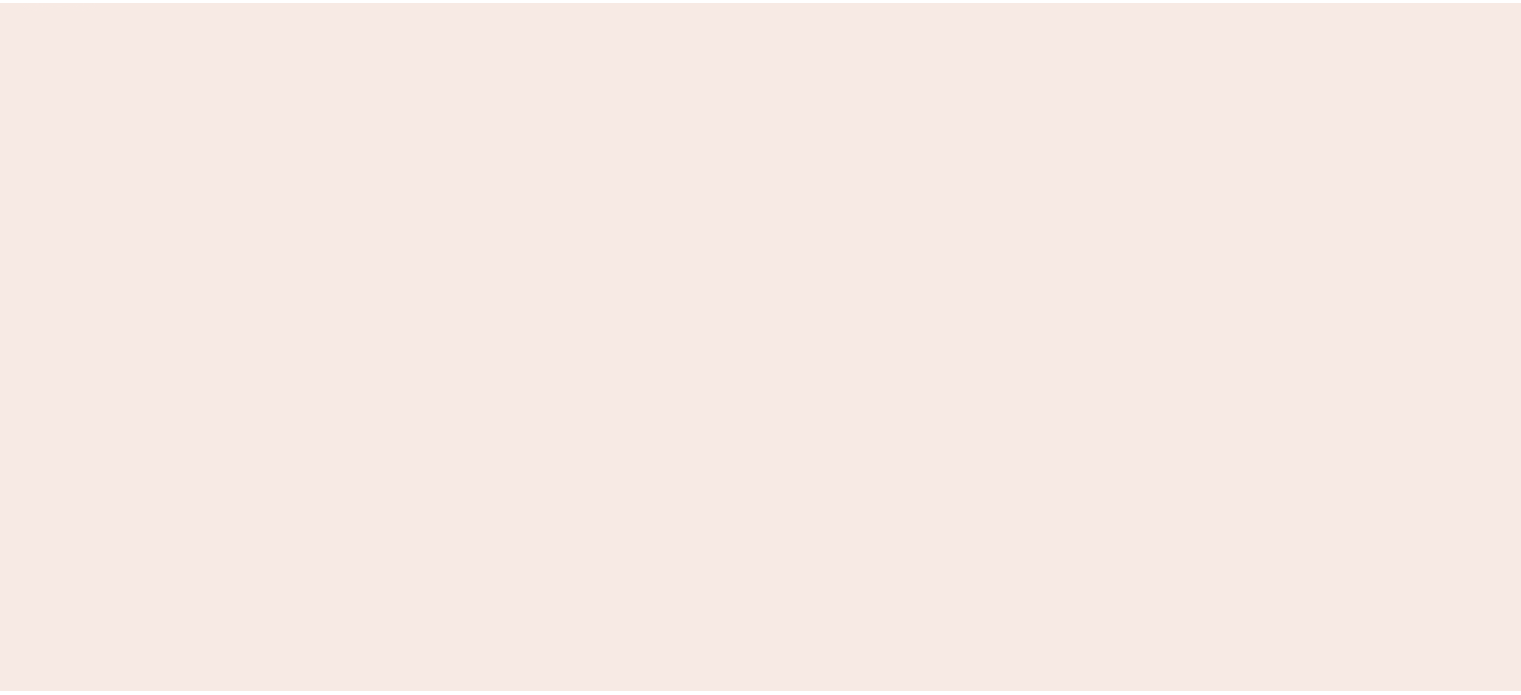 scroll, scrollTop: 0, scrollLeft: 0, axis: both 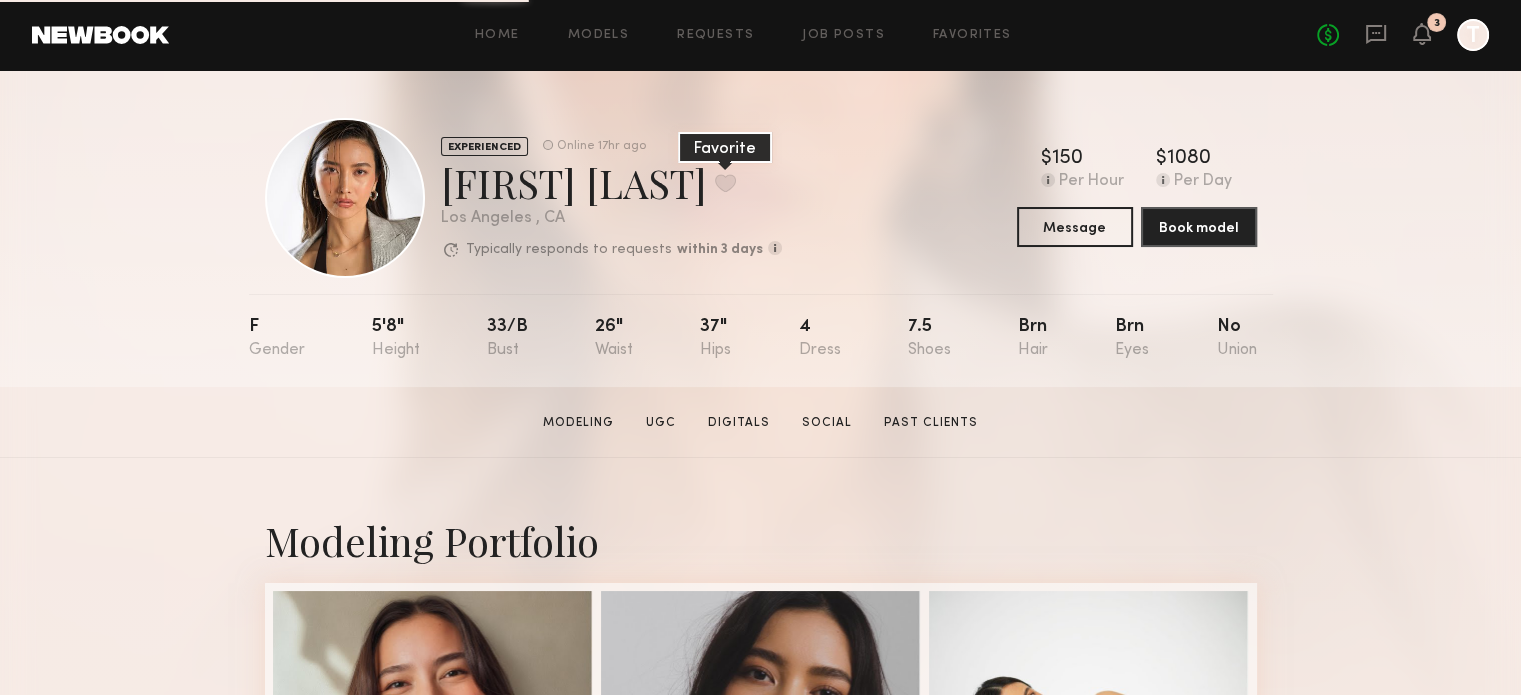 click 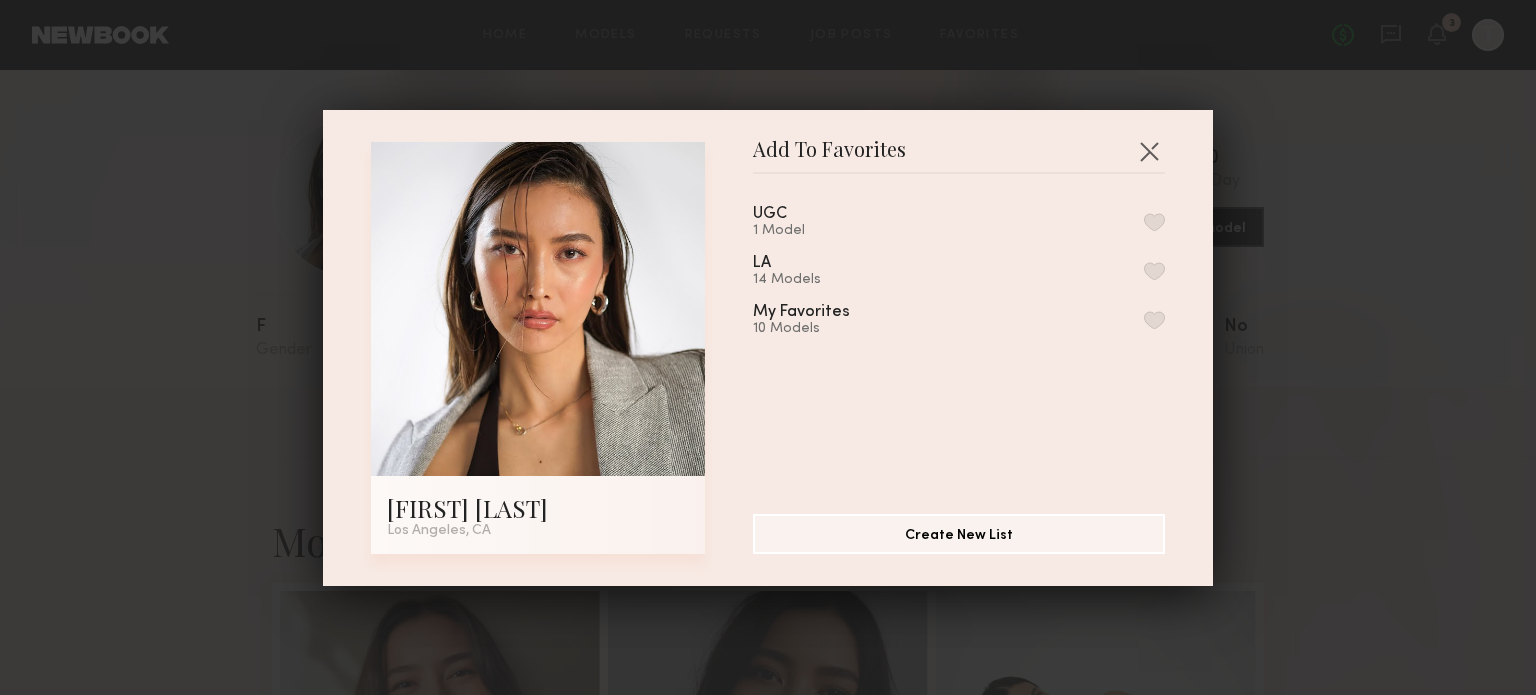click on "14   Models" at bounding box center [787, 280] 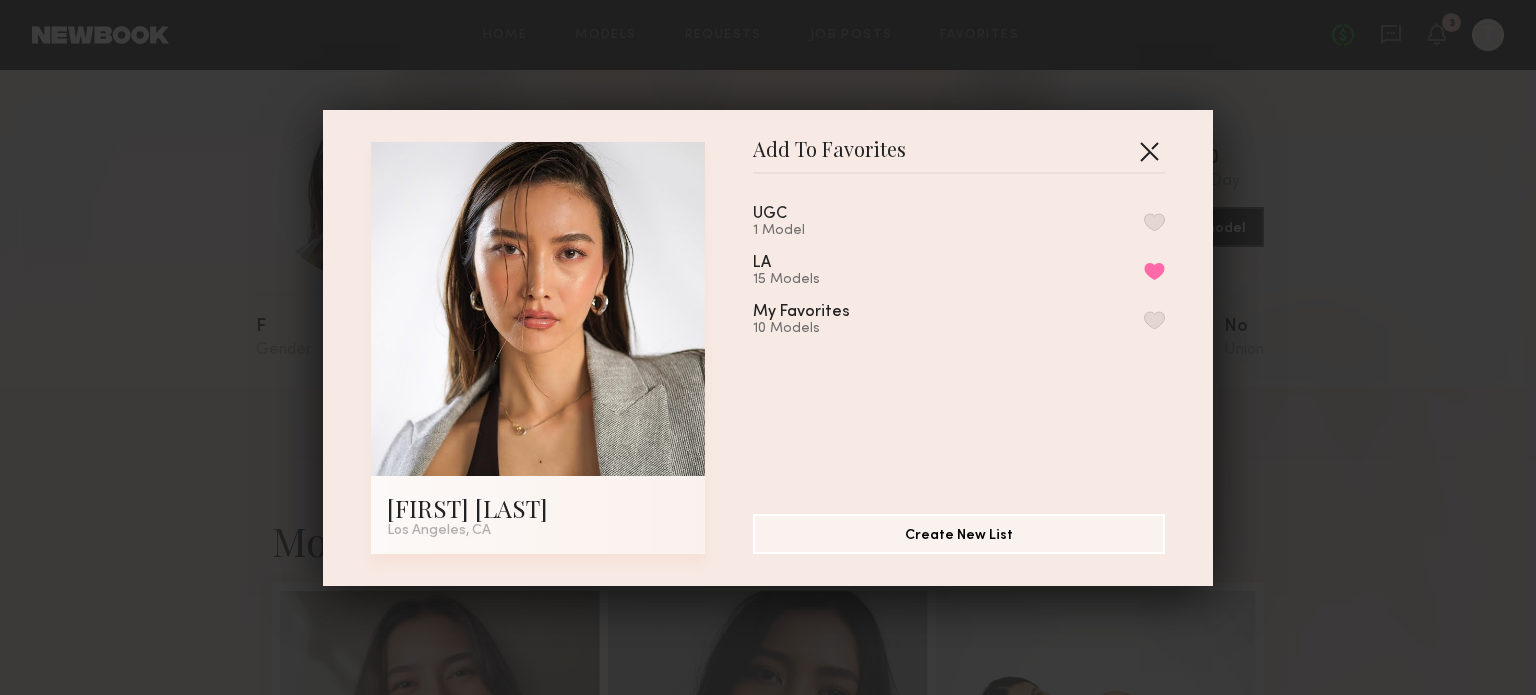 click at bounding box center (1149, 151) 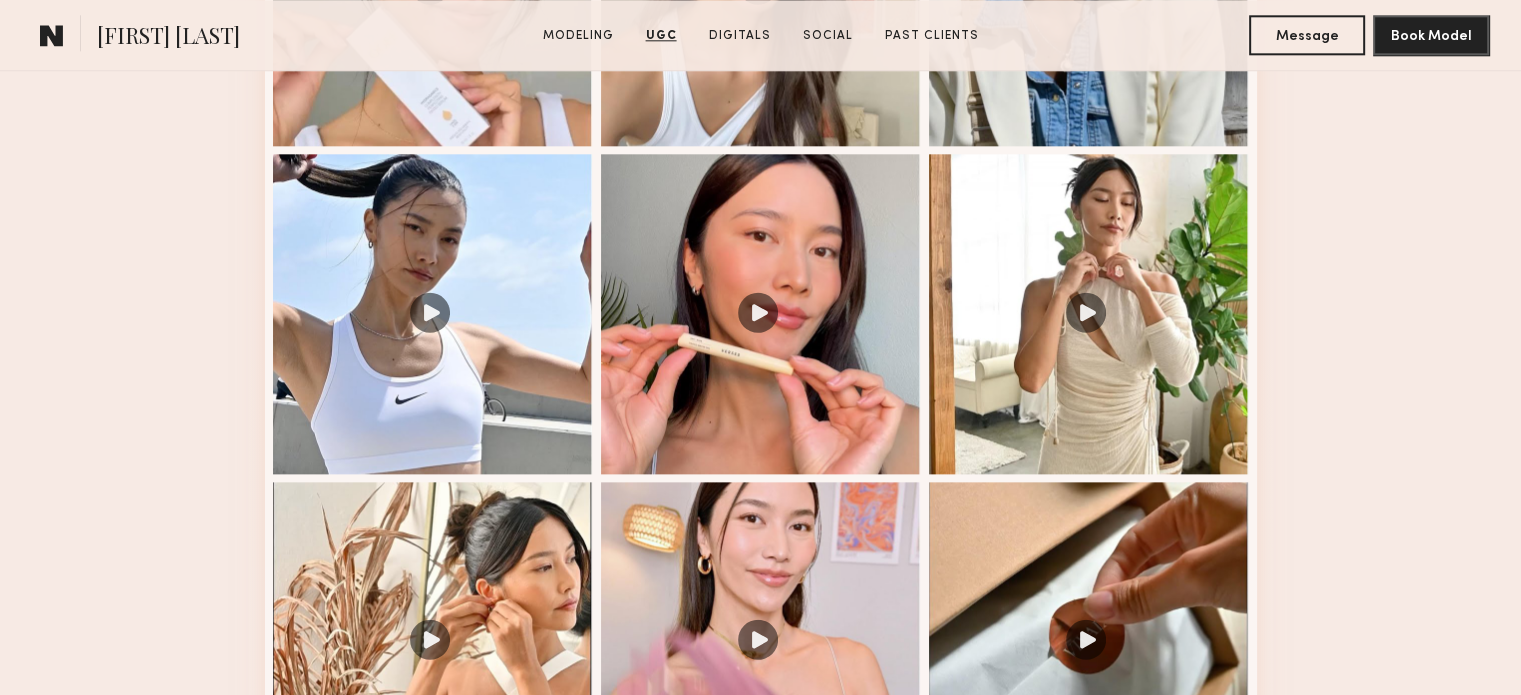 scroll, scrollTop: 2362, scrollLeft: 0, axis: vertical 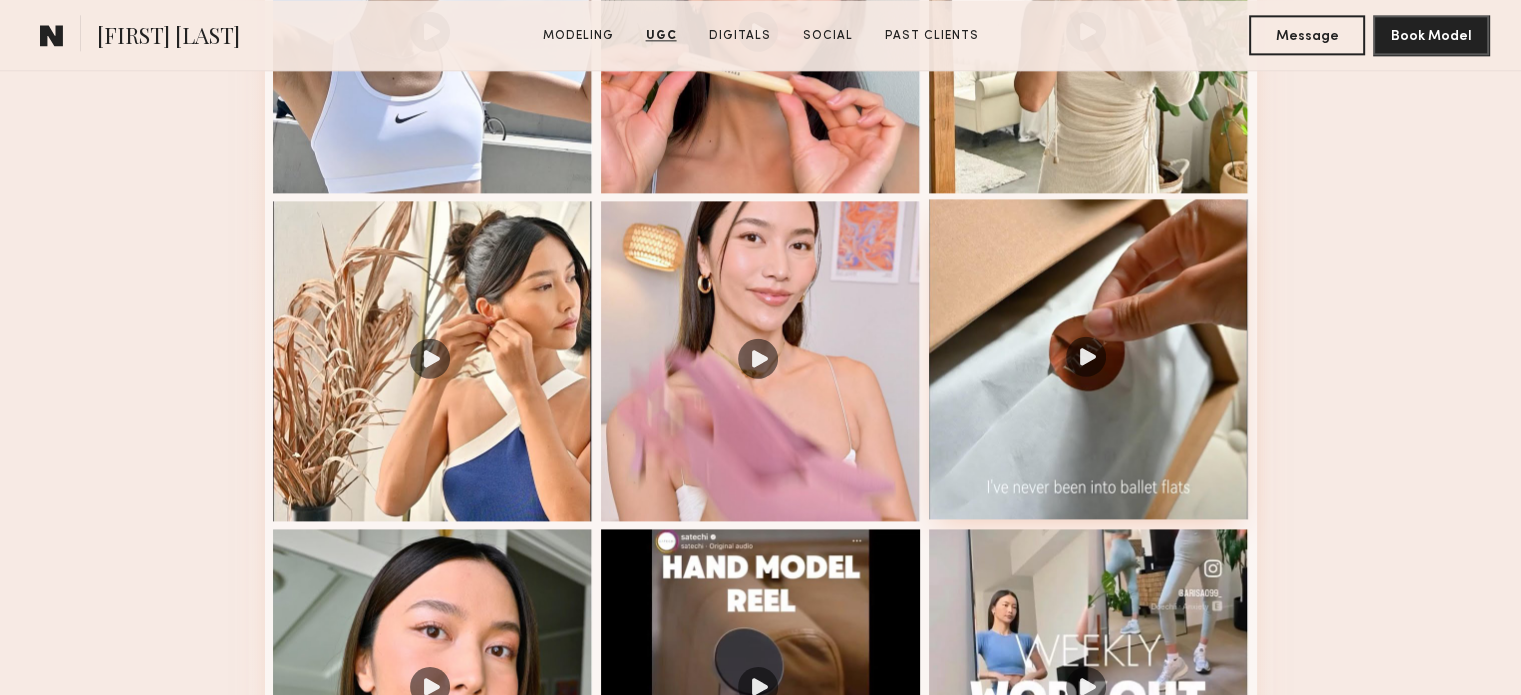 click at bounding box center (1089, 359) 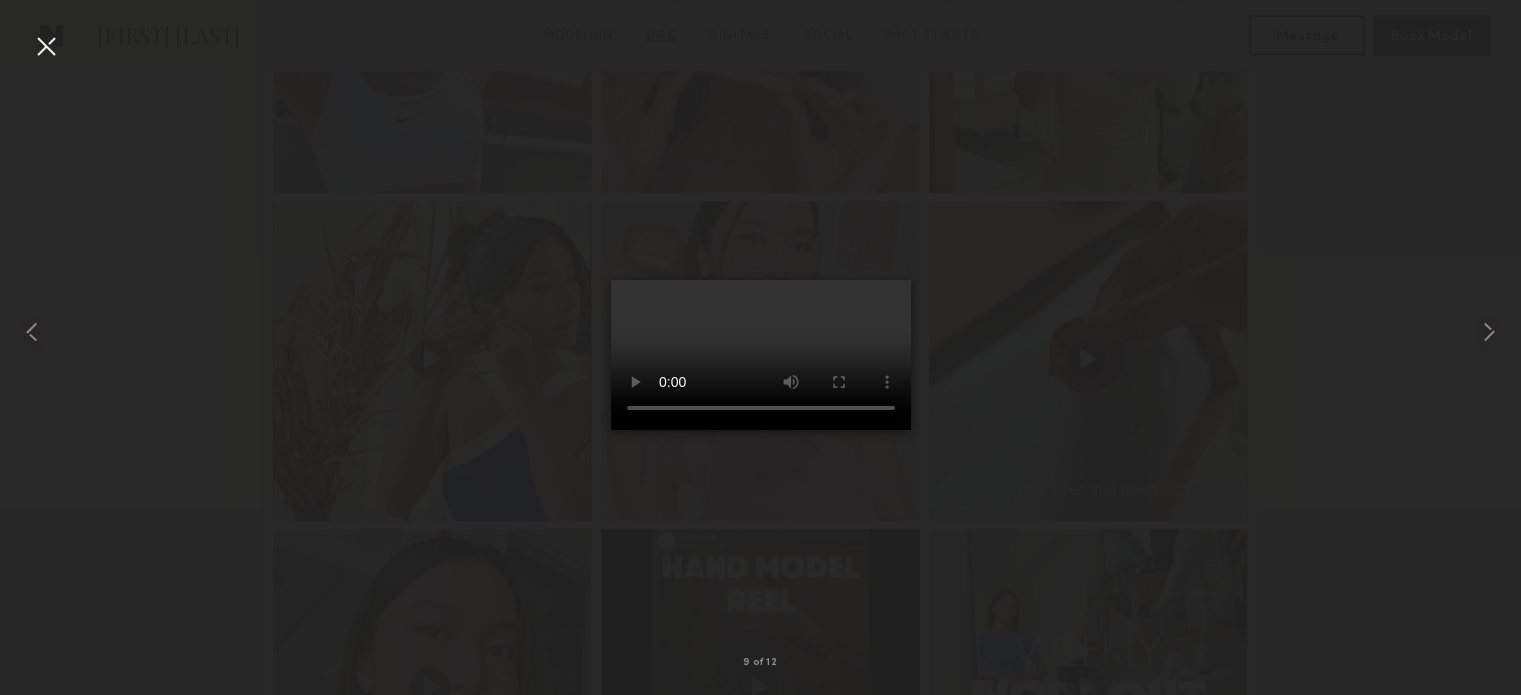 click at bounding box center (46, 46) 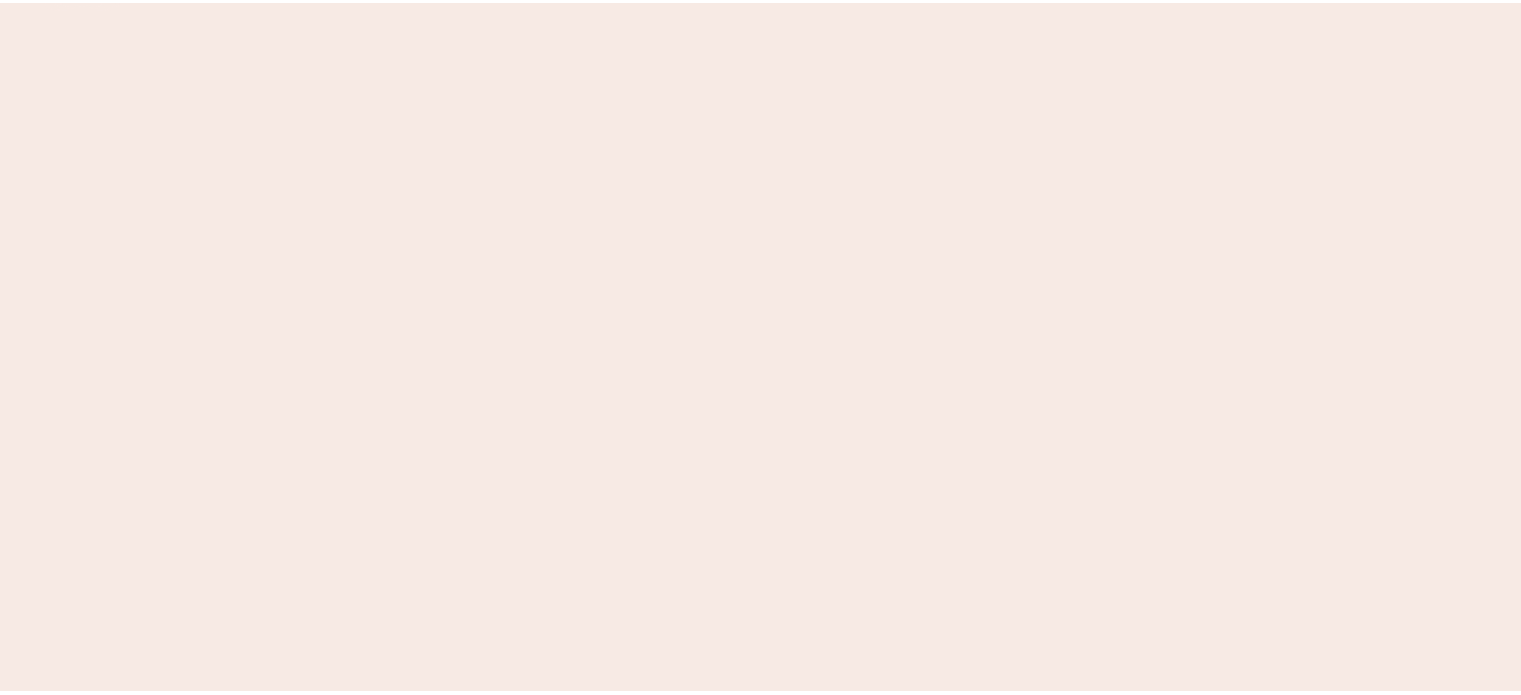 scroll, scrollTop: 0, scrollLeft: 0, axis: both 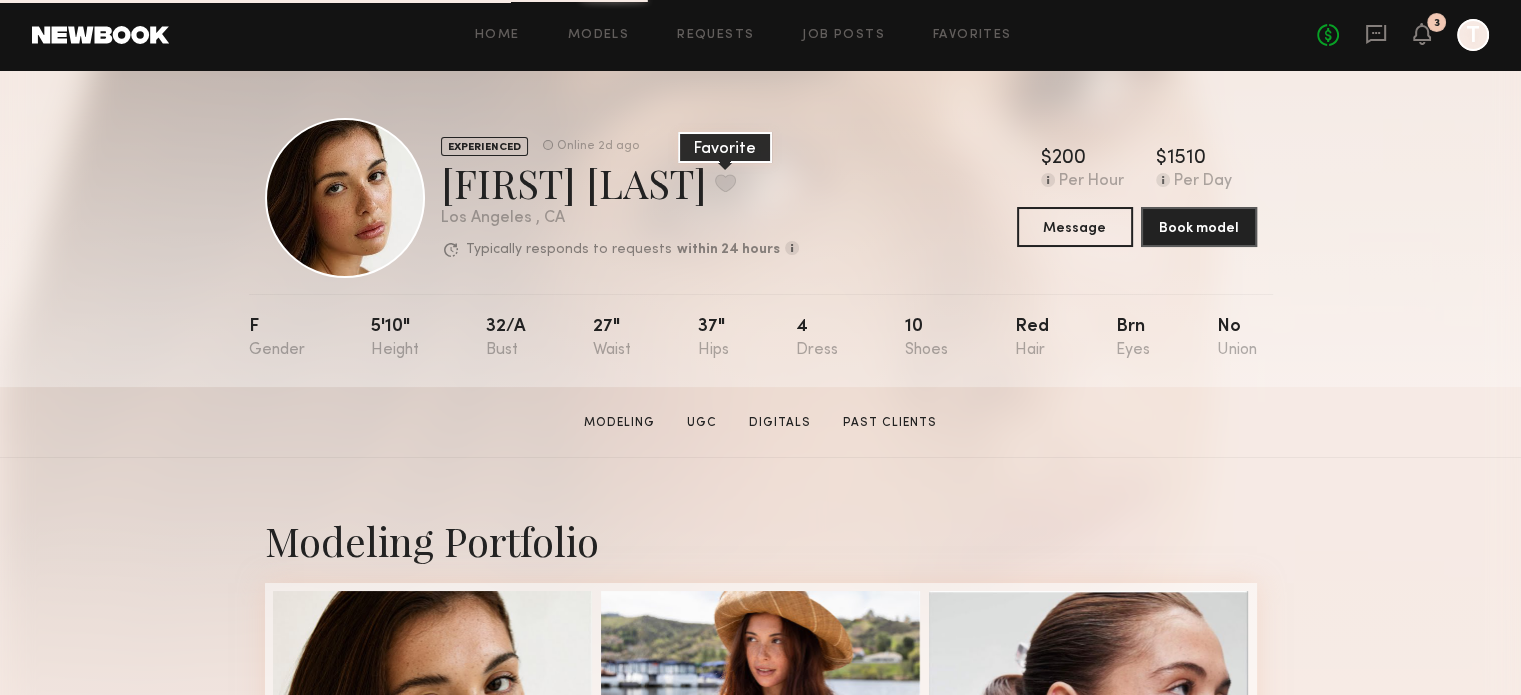 click 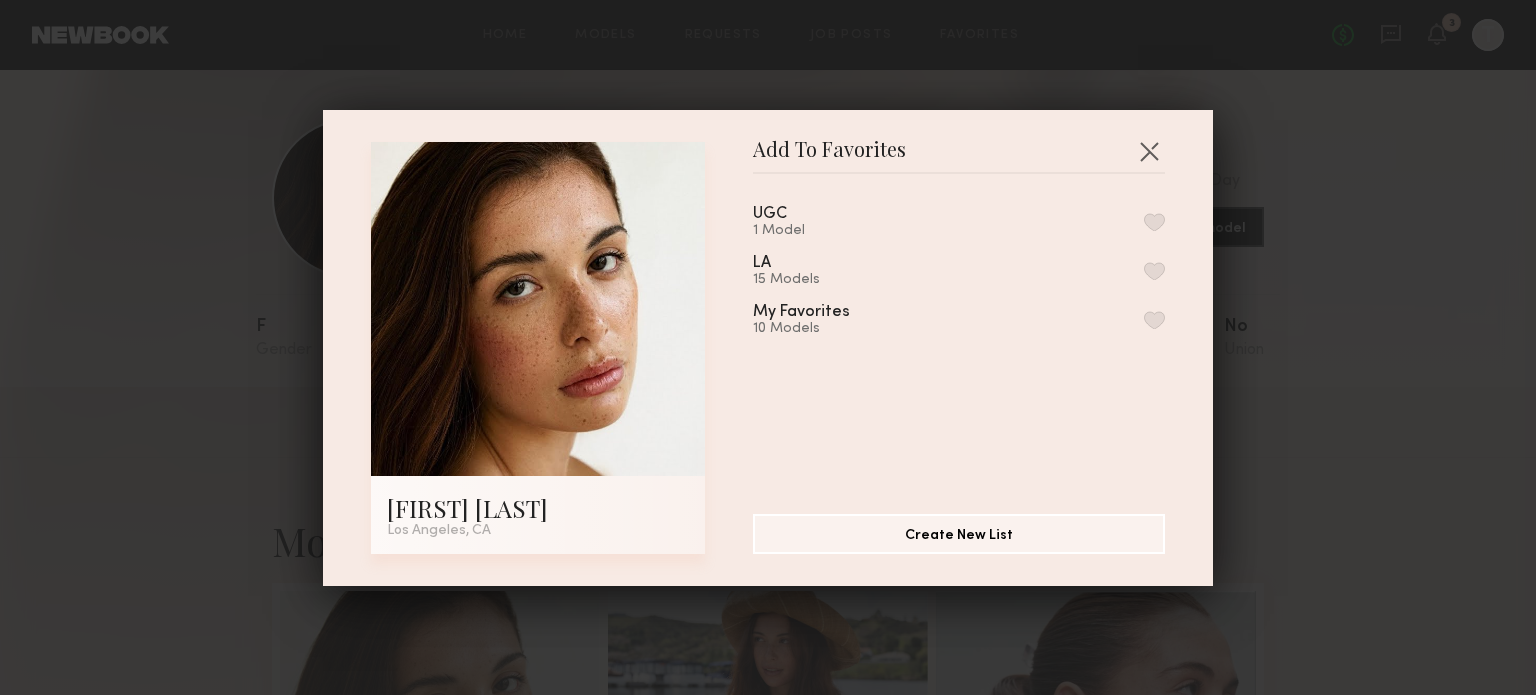click at bounding box center (1154, 271) 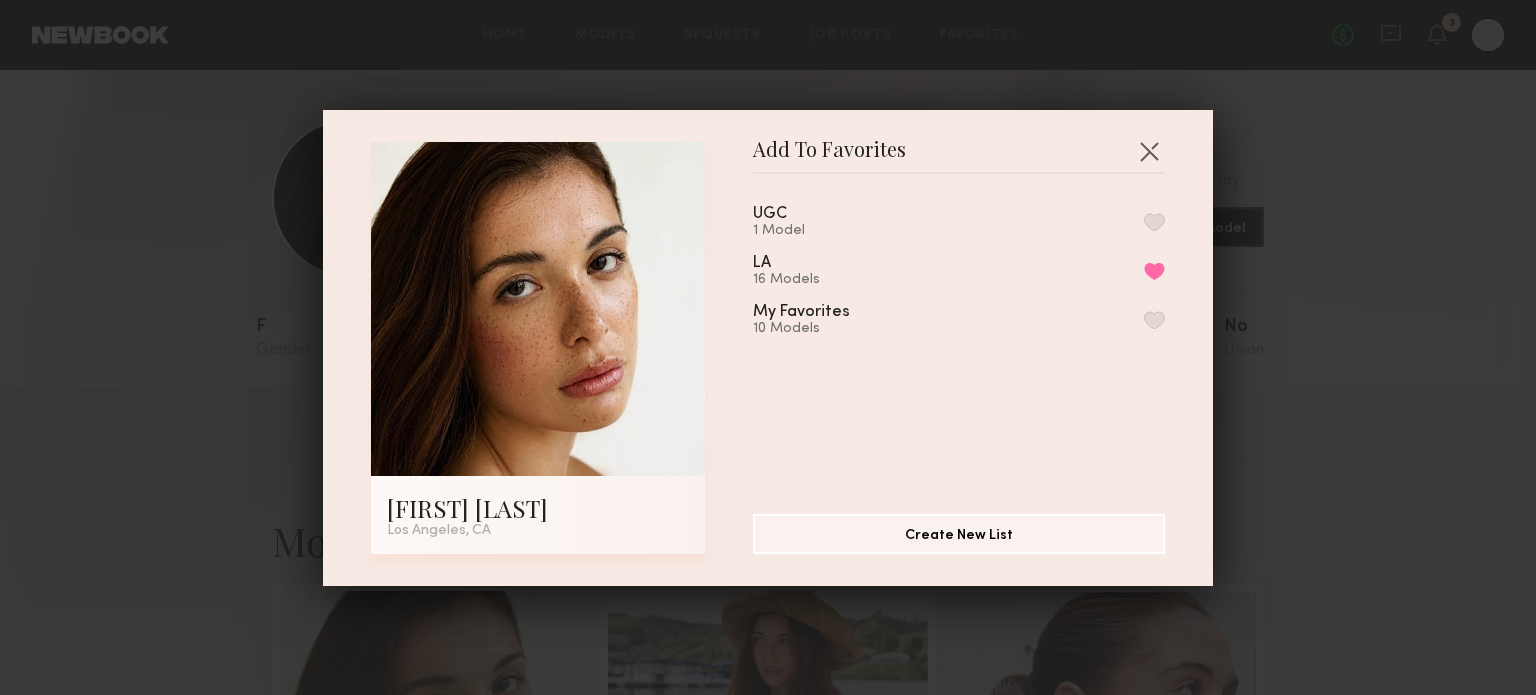 click at bounding box center [1154, 222] 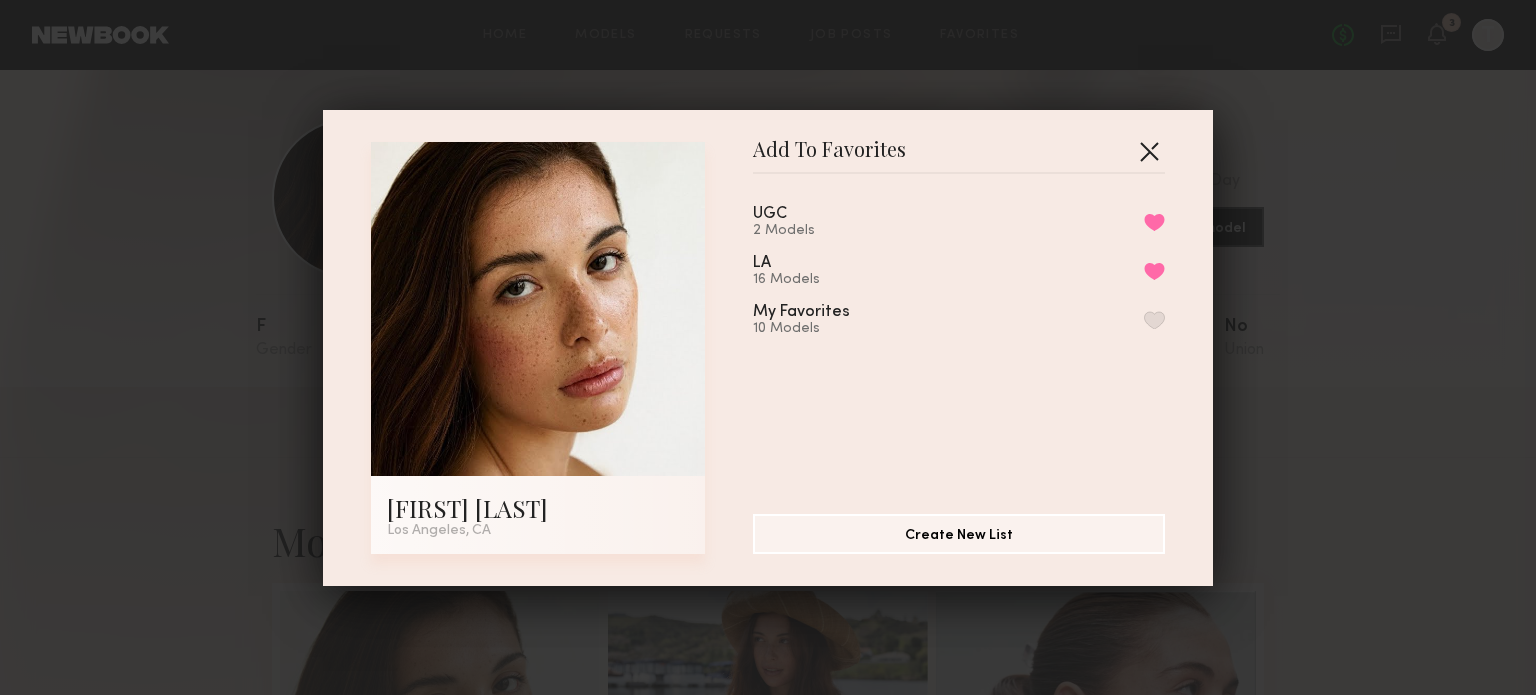 click at bounding box center (1149, 151) 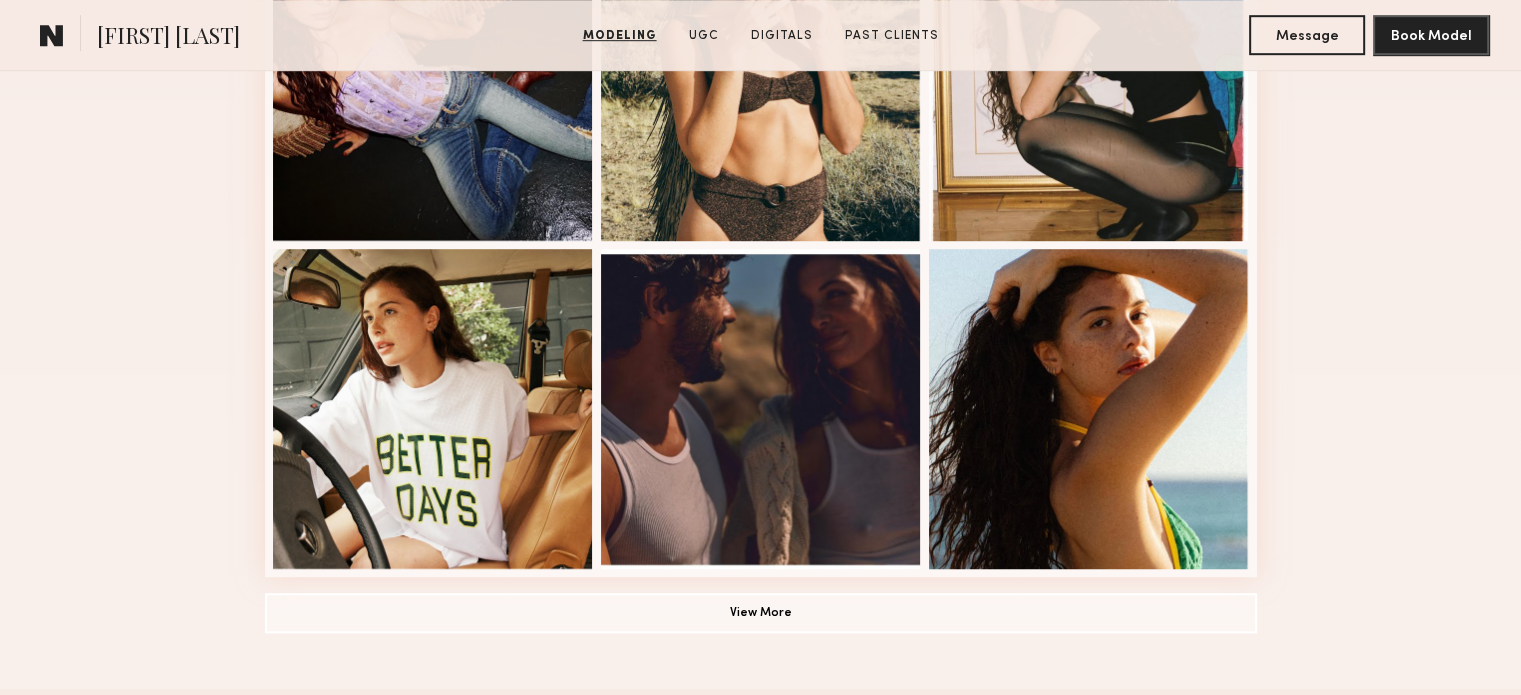 scroll, scrollTop: 1371, scrollLeft: 0, axis: vertical 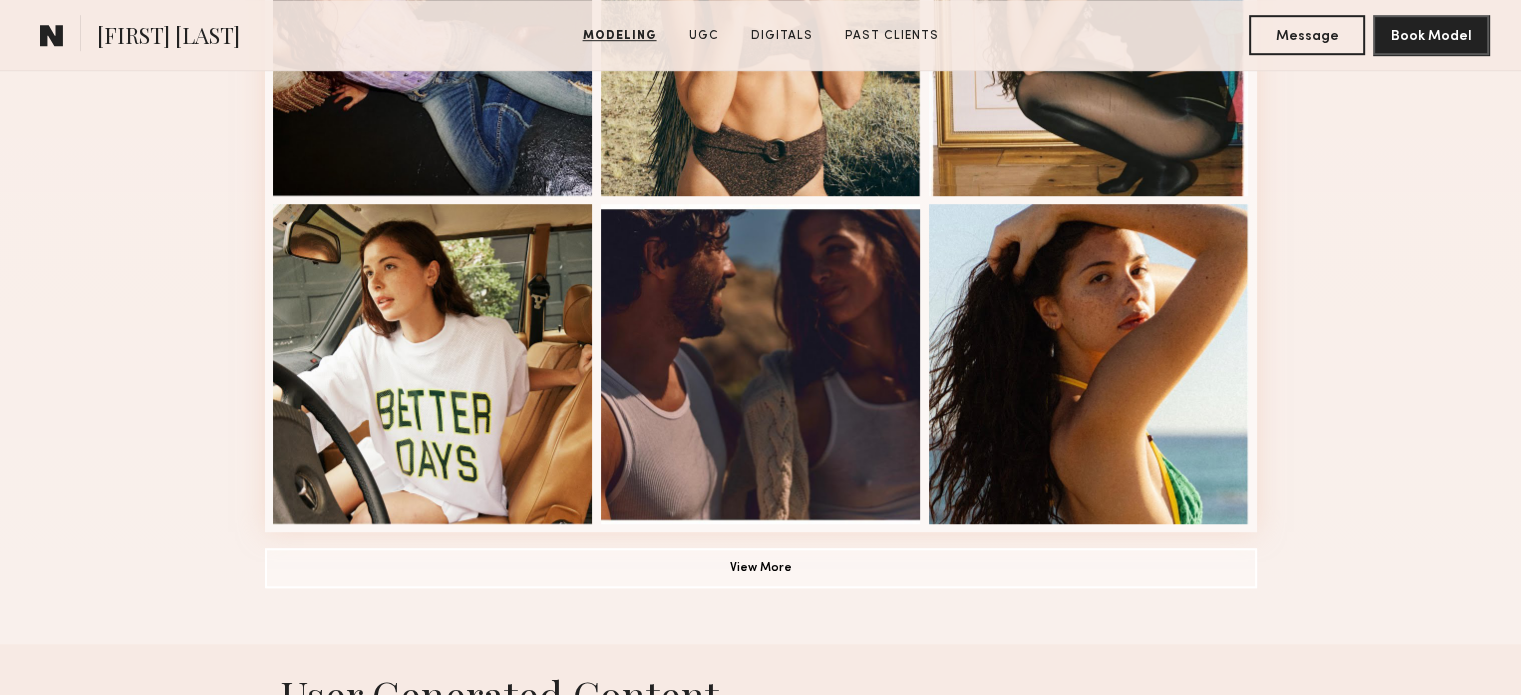 drag, startPoint x: 1511, startPoint y: 274, endPoint x: 1510, endPoint y: 302, distance: 28.01785 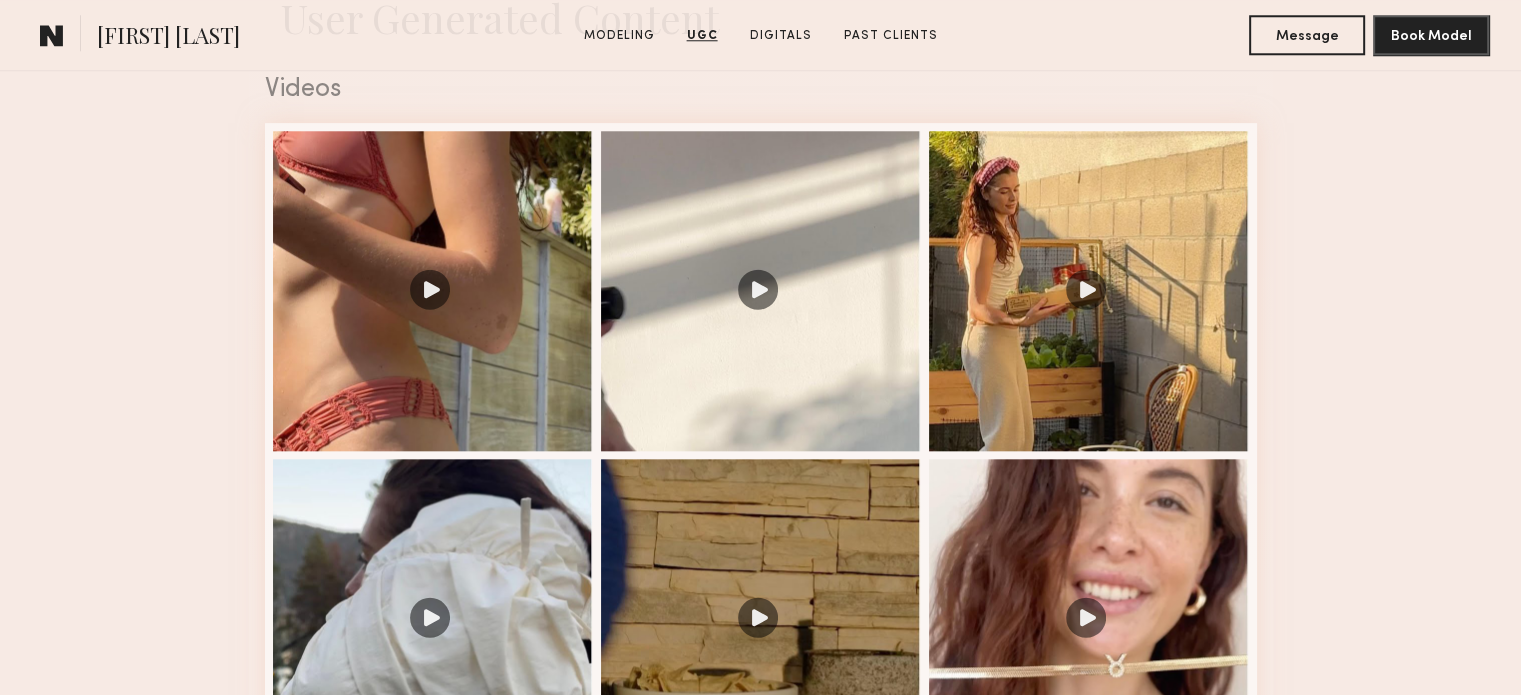 scroll, scrollTop: 2060, scrollLeft: 0, axis: vertical 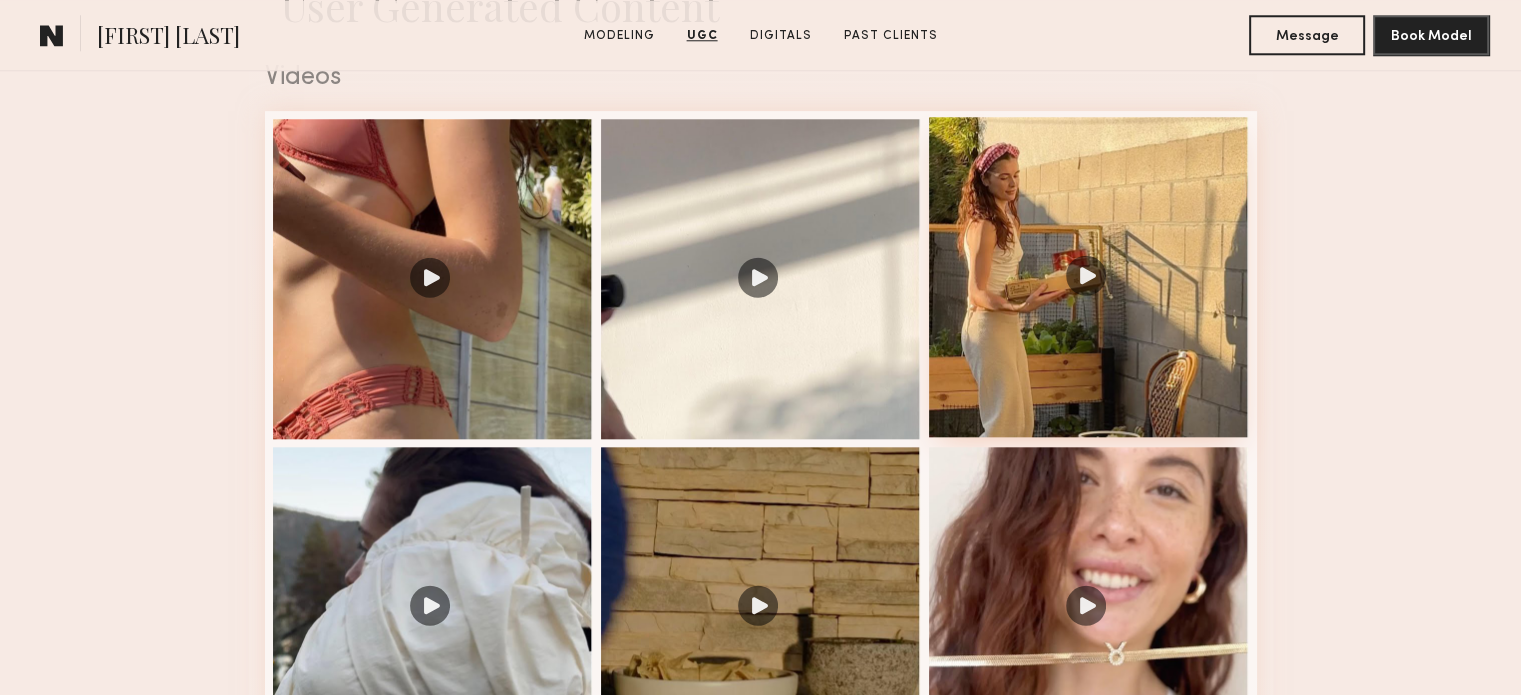 click at bounding box center (1089, 277) 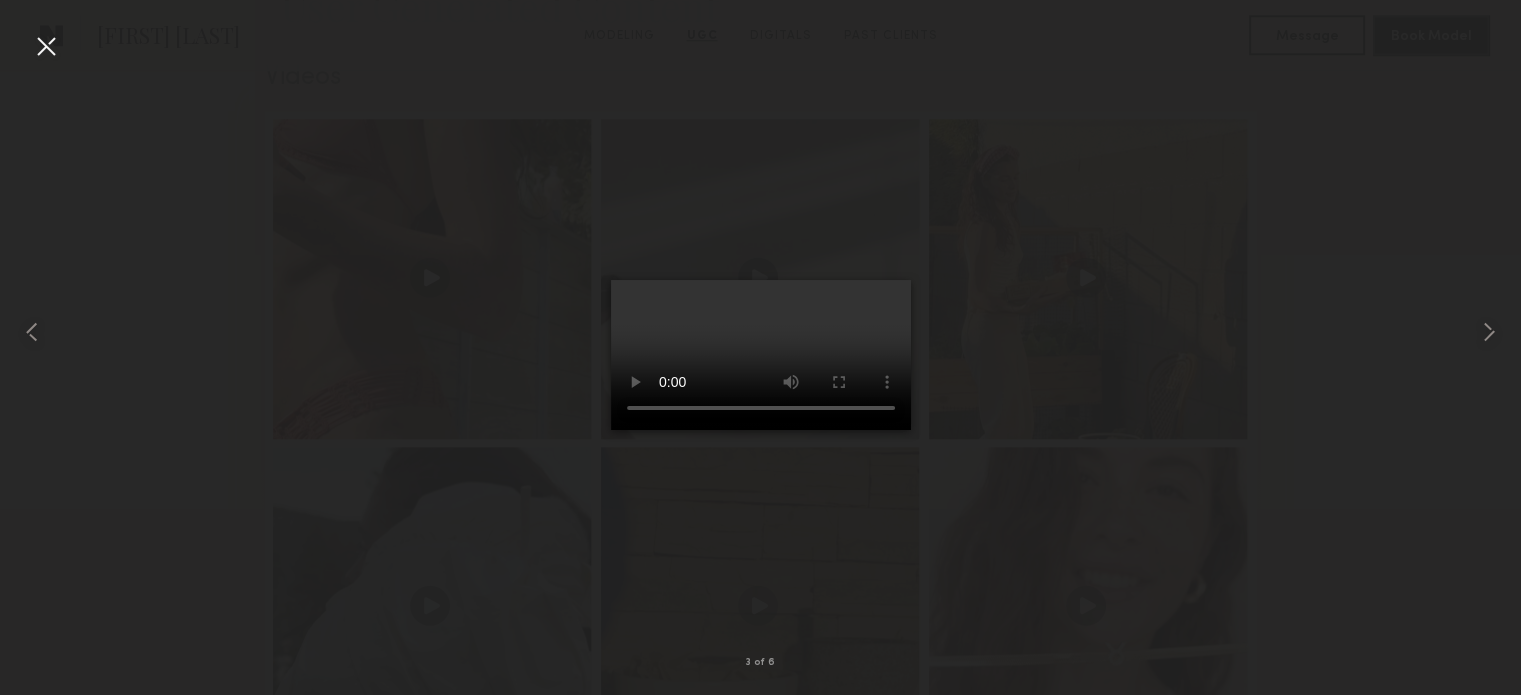 click at bounding box center (46, 46) 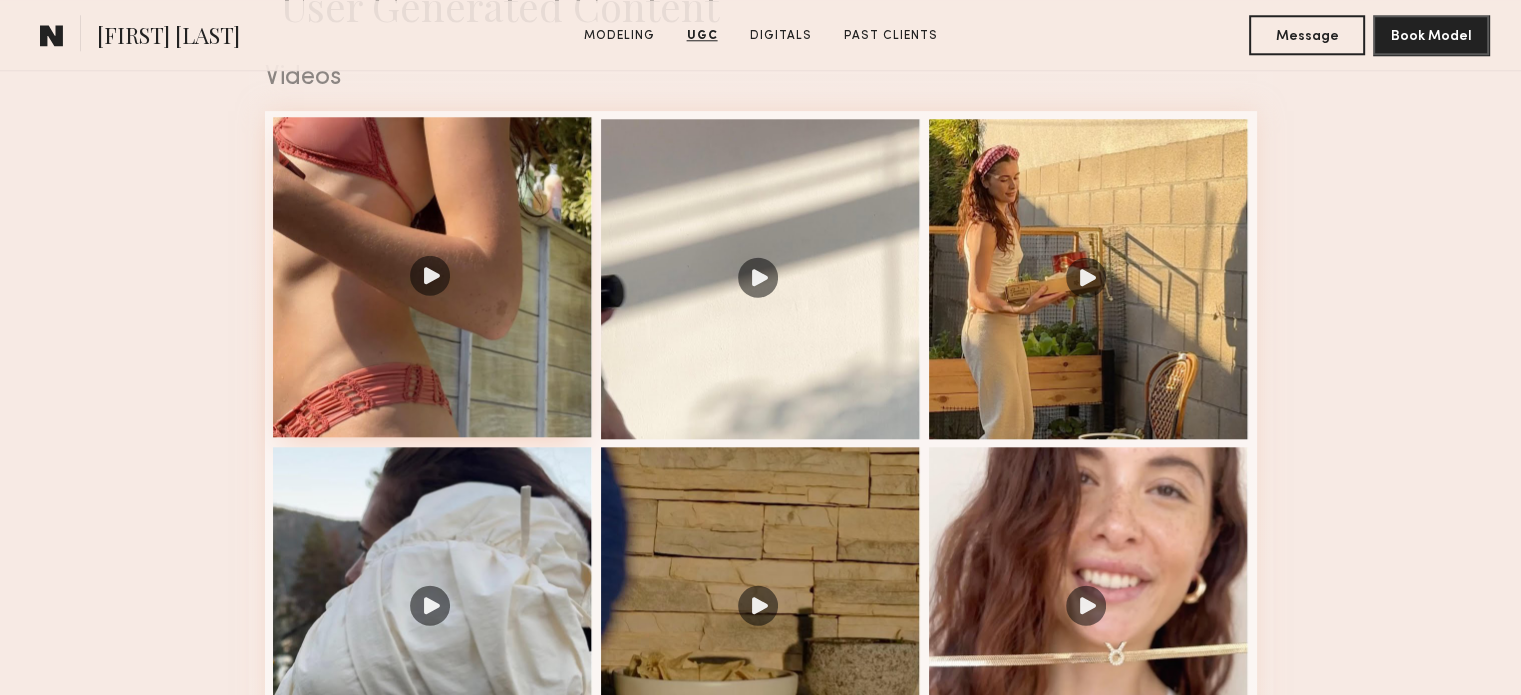 click at bounding box center (433, 277) 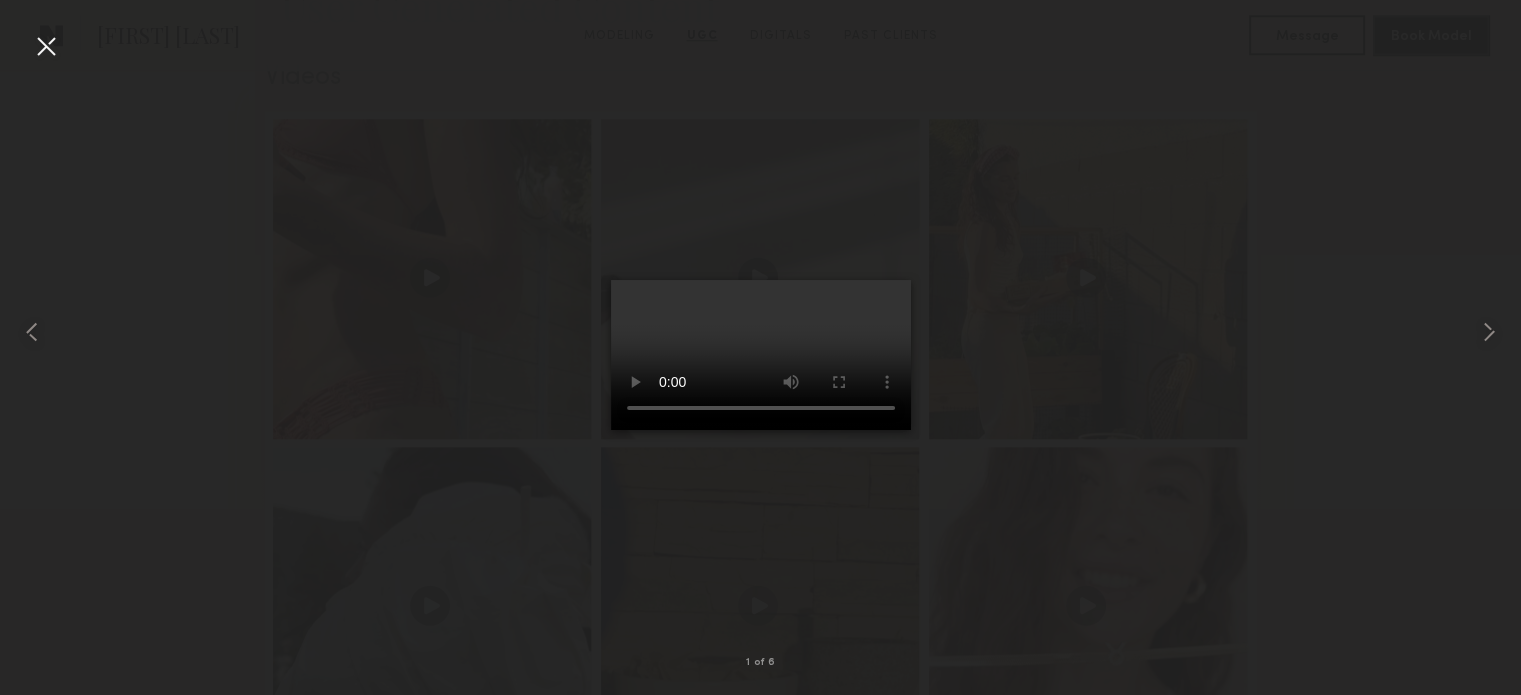 click at bounding box center (46, 46) 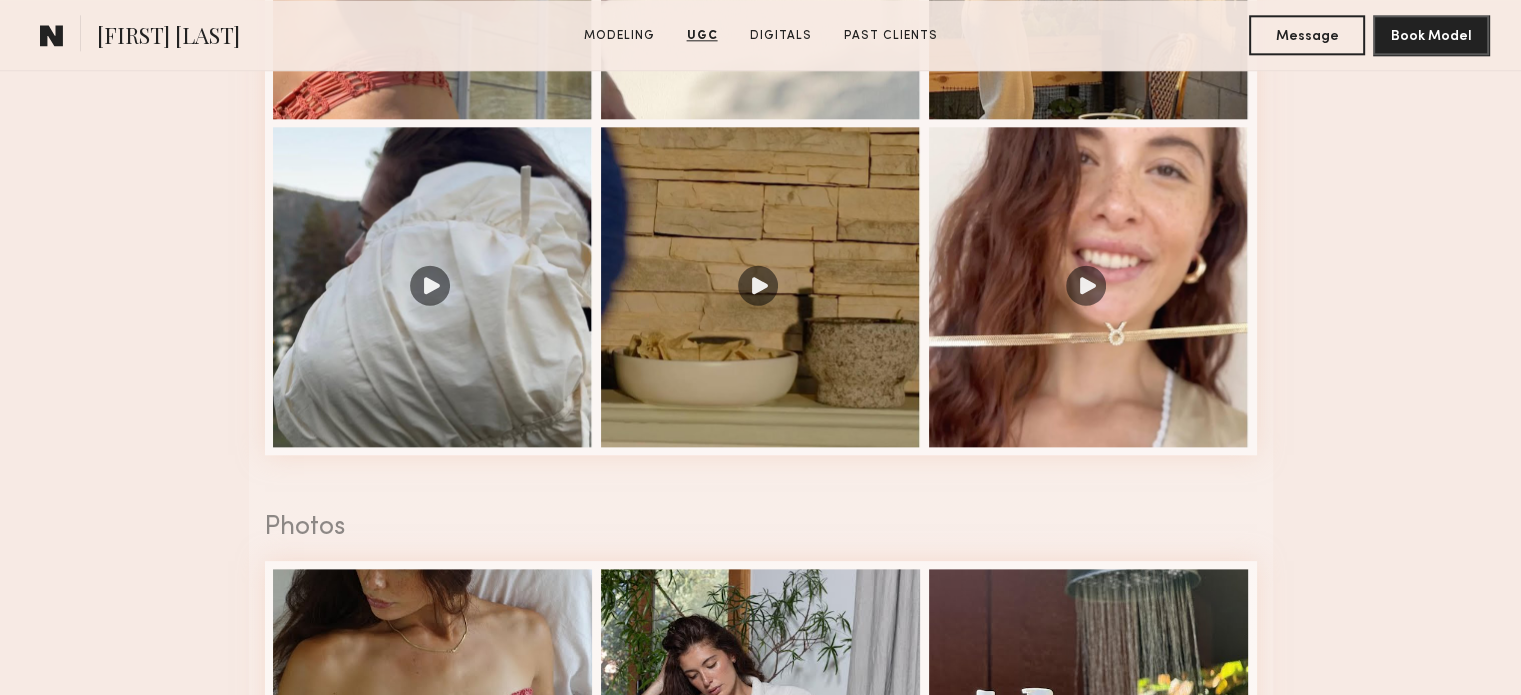scroll, scrollTop: 2368, scrollLeft: 0, axis: vertical 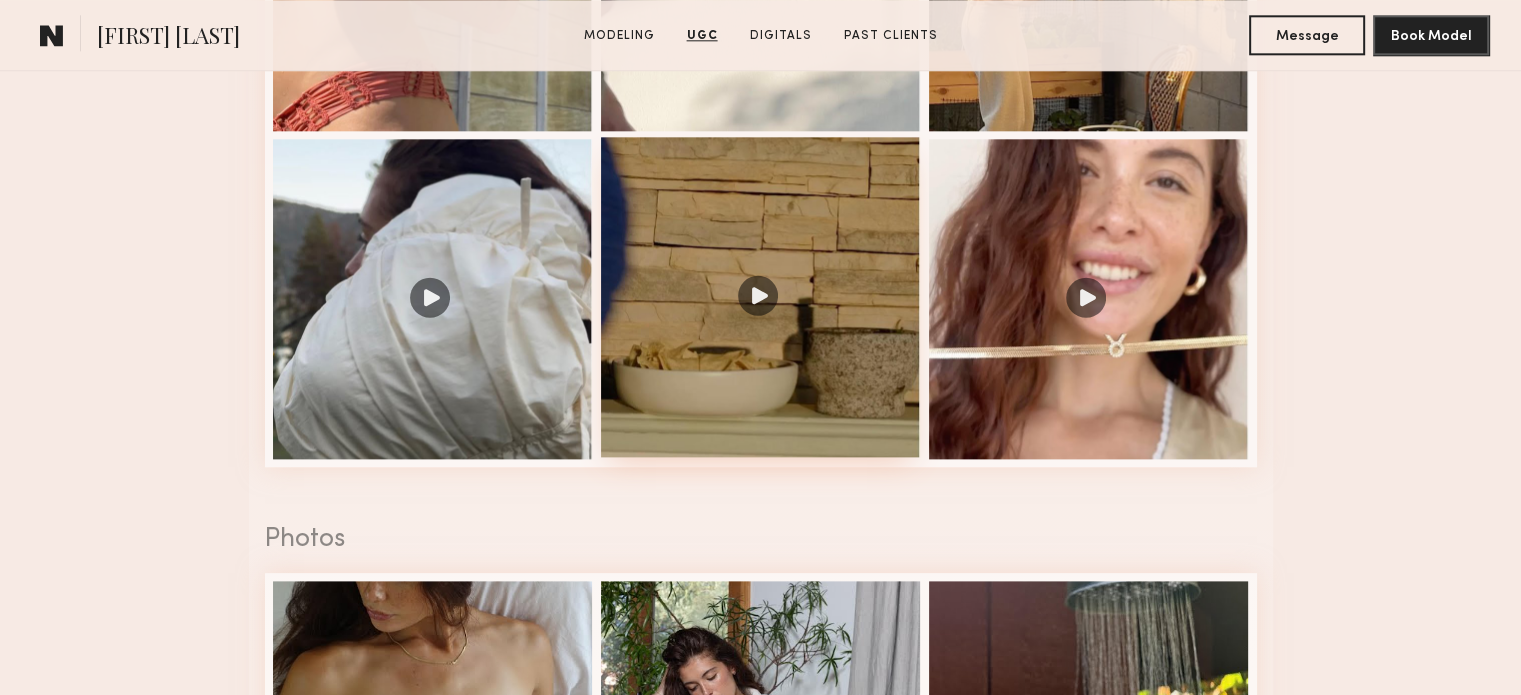 click at bounding box center (761, 297) 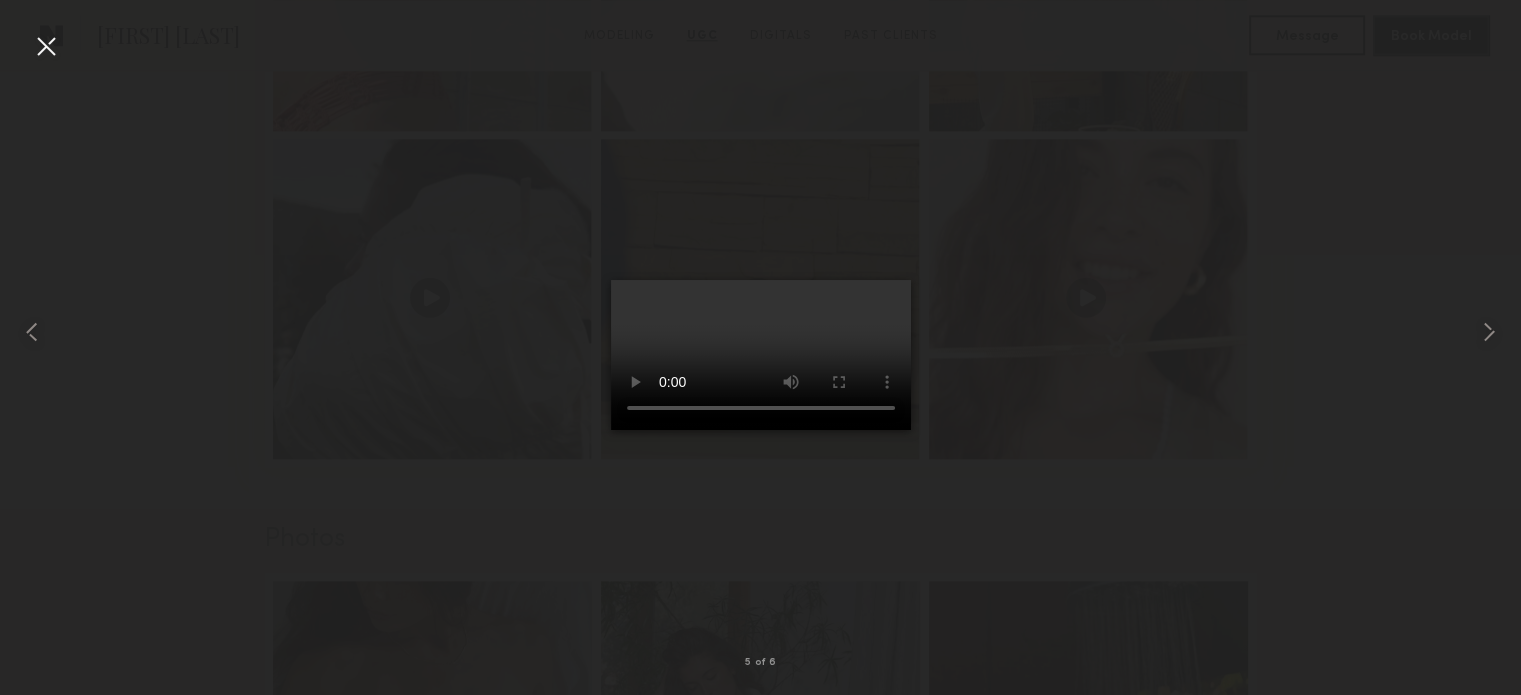 click at bounding box center (46, 46) 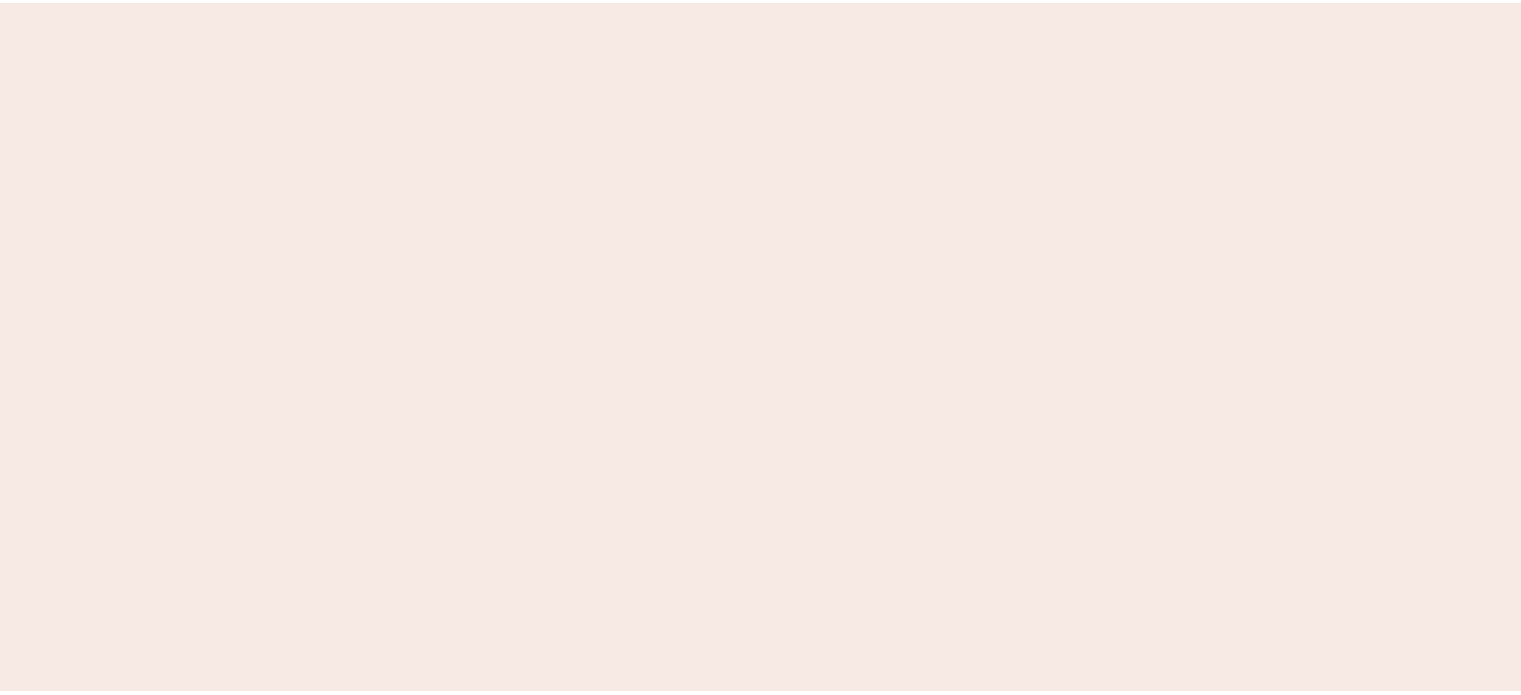 scroll, scrollTop: 0, scrollLeft: 0, axis: both 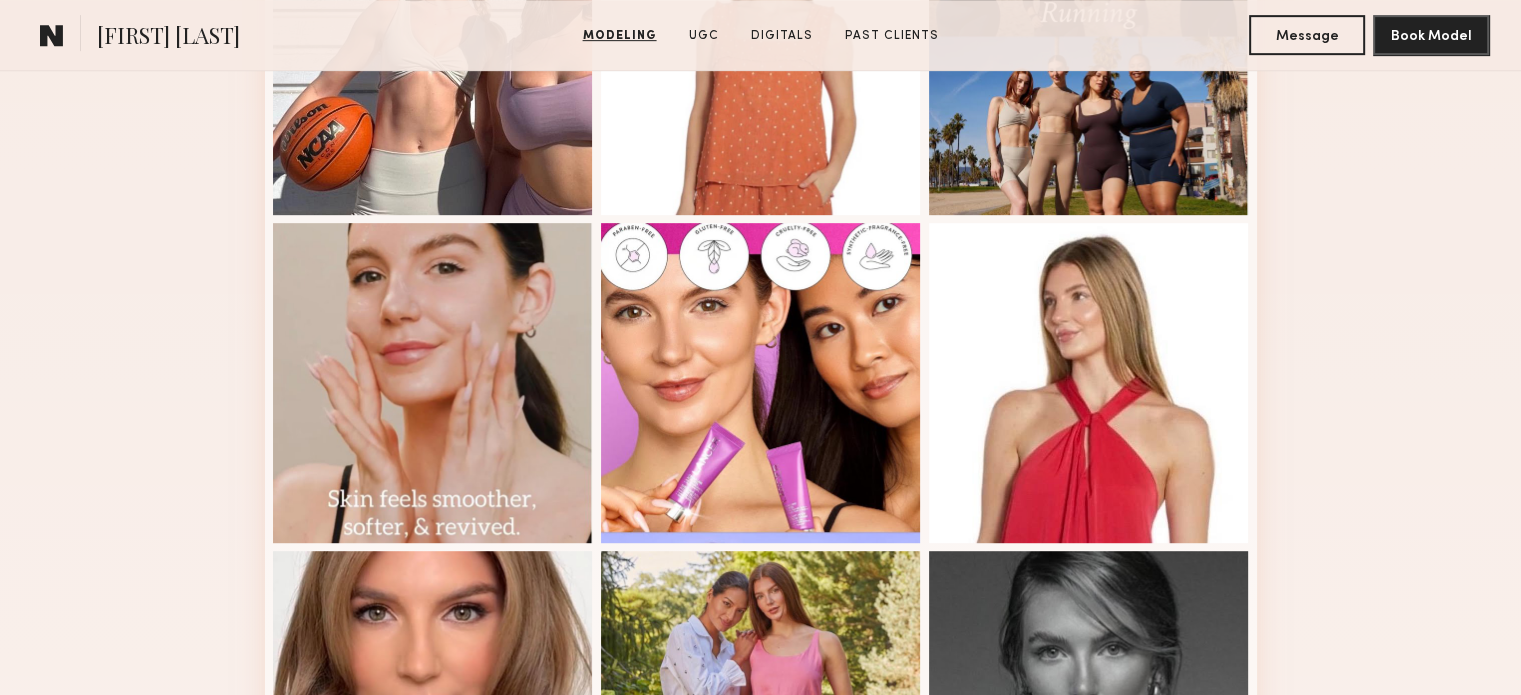 click on "Modeling Portfolio View More" at bounding box center (760, 212) 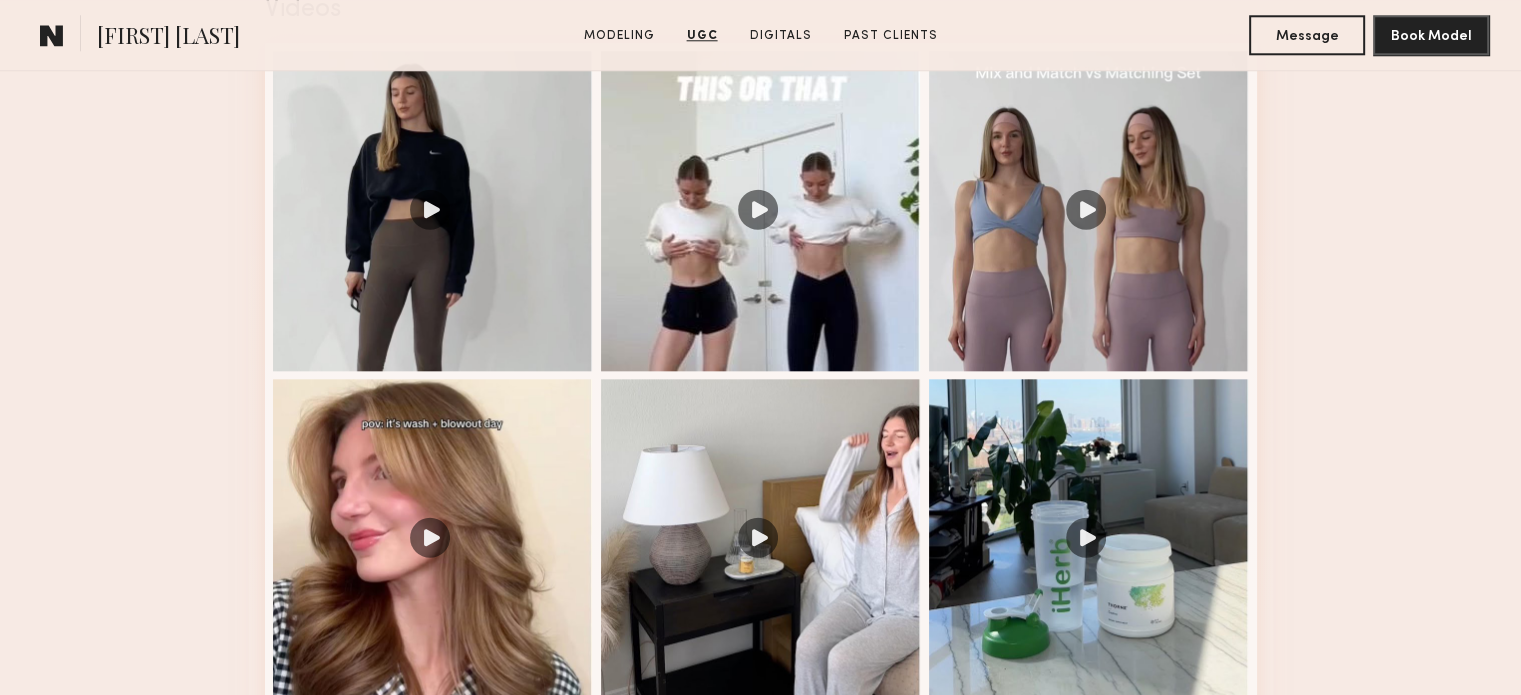 scroll, scrollTop: 2135, scrollLeft: 0, axis: vertical 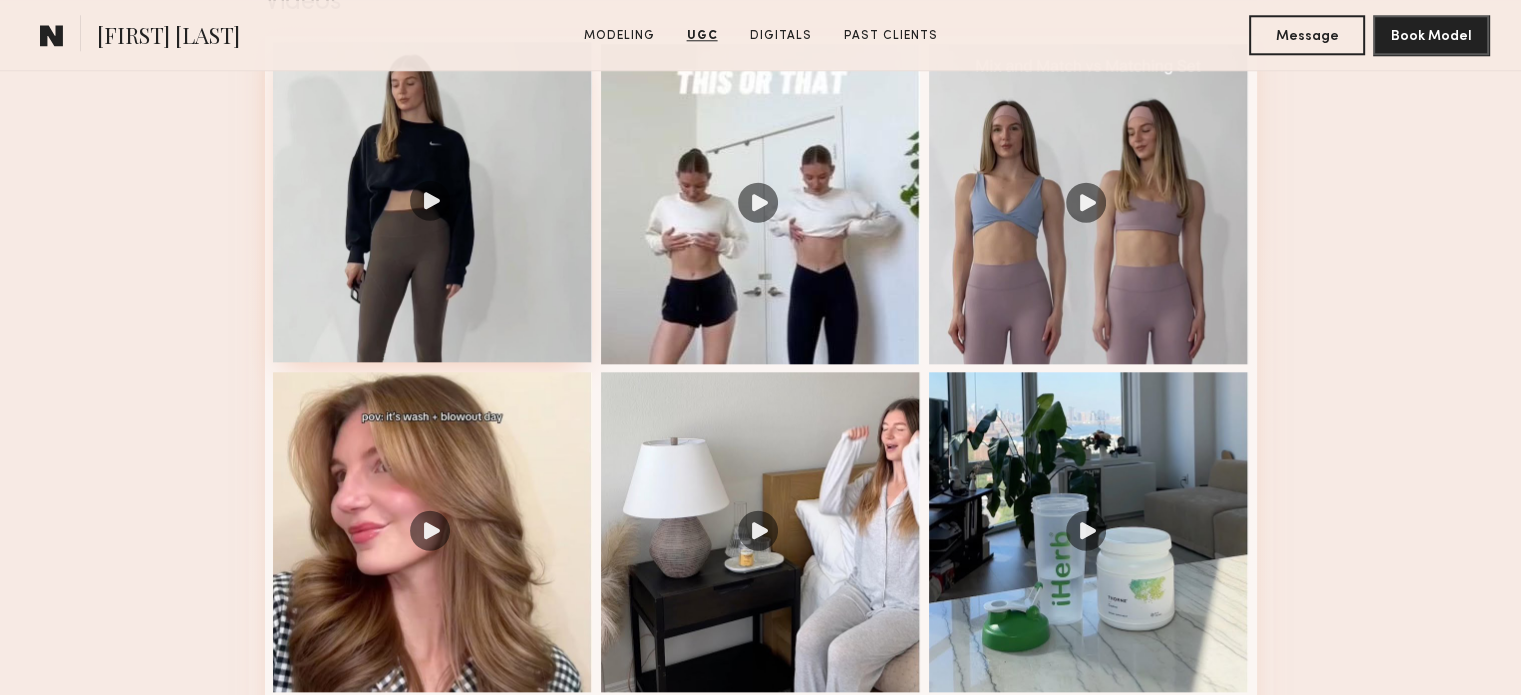 click at bounding box center (433, 202) 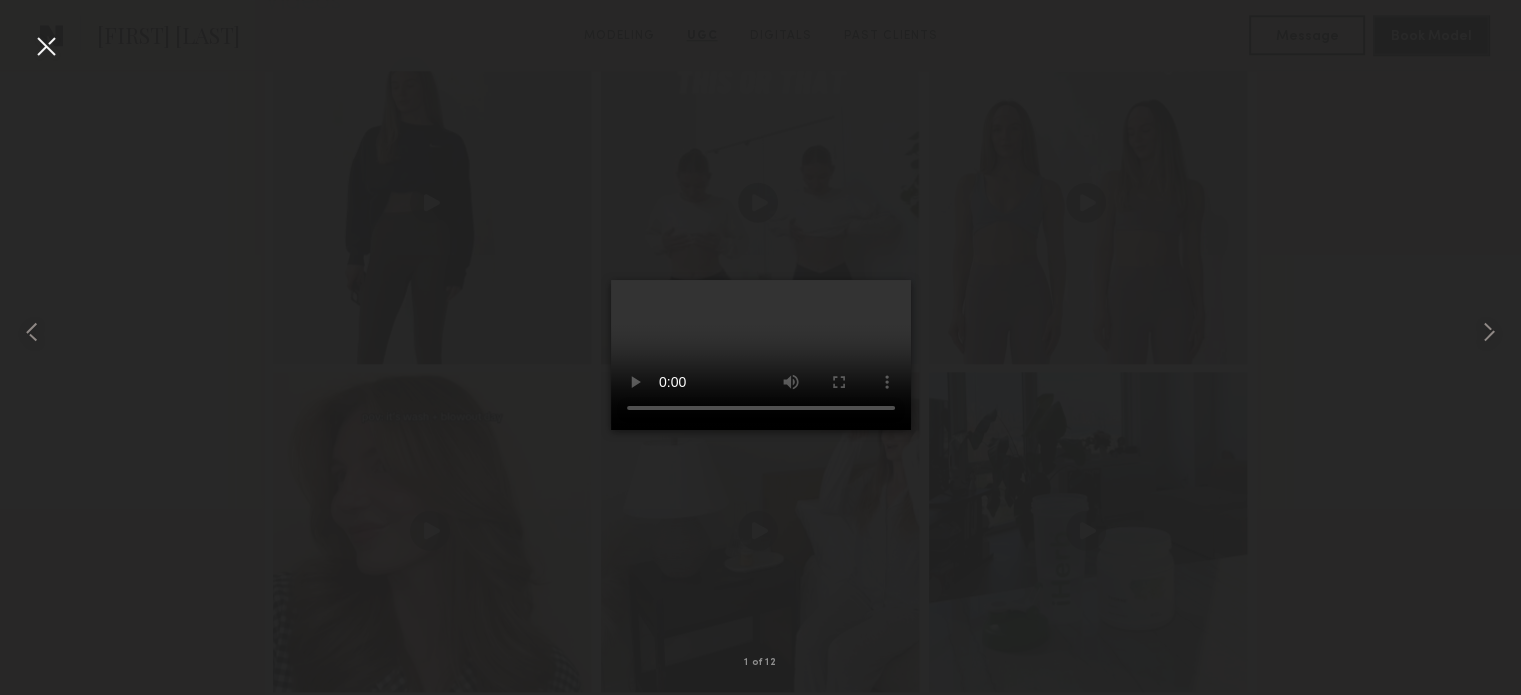 click at bounding box center [46, 46] 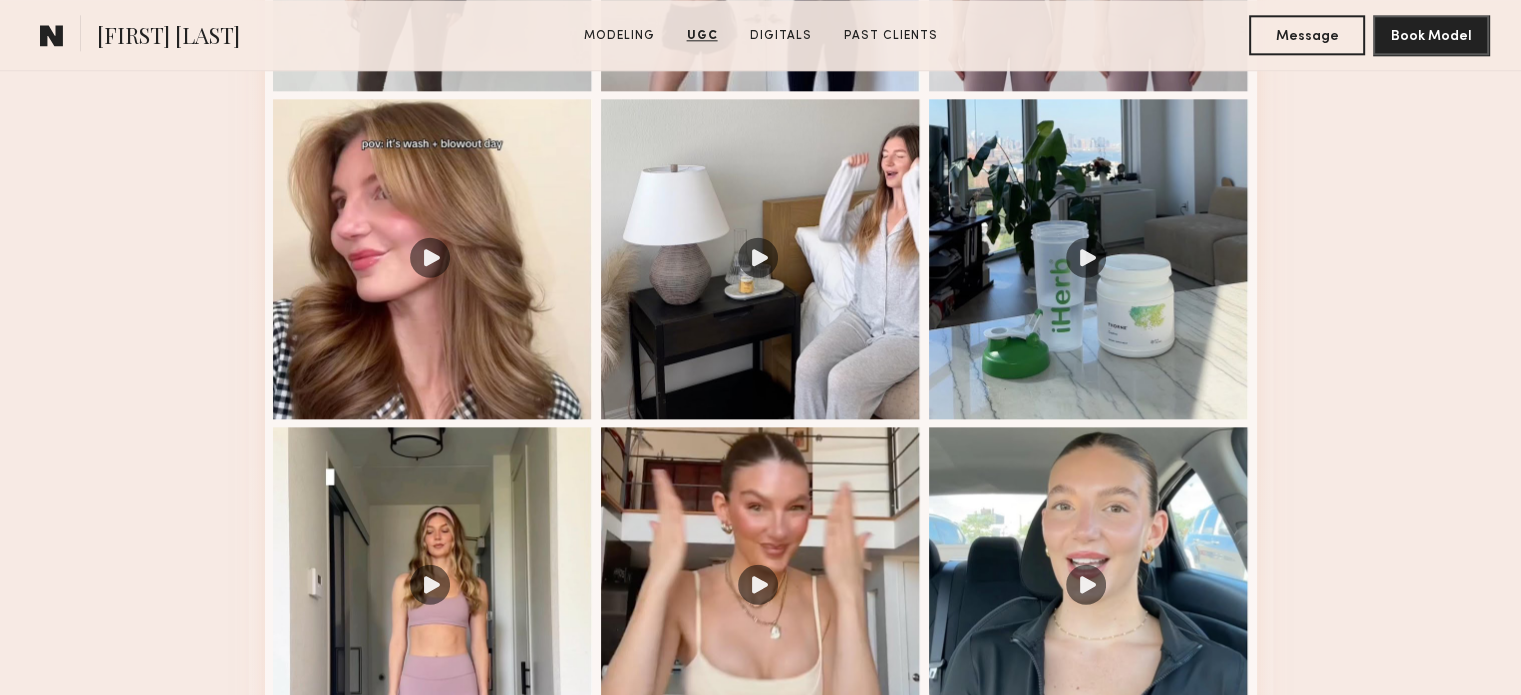 scroll, scrollTop: 2414, scrollLeft: 0, axis: vertical 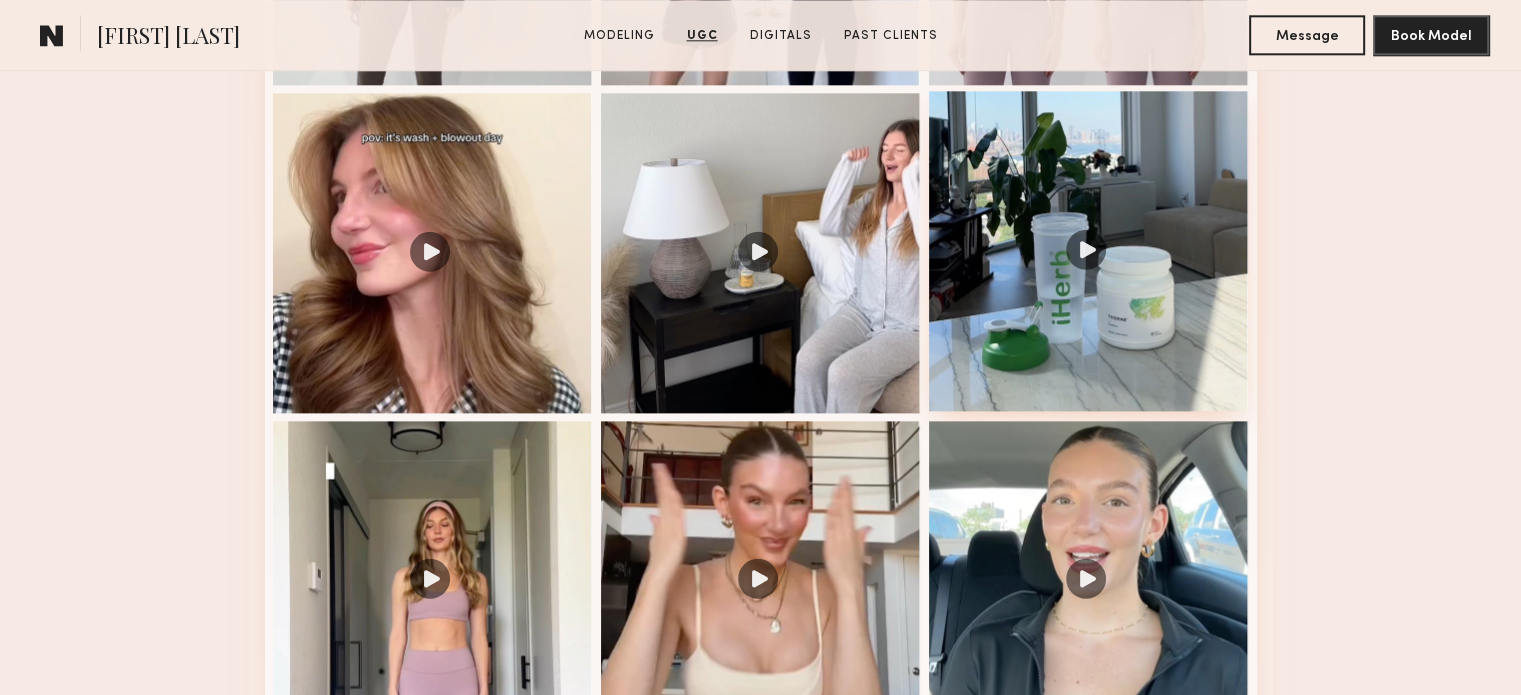 click at bounding box center (1089, 251) 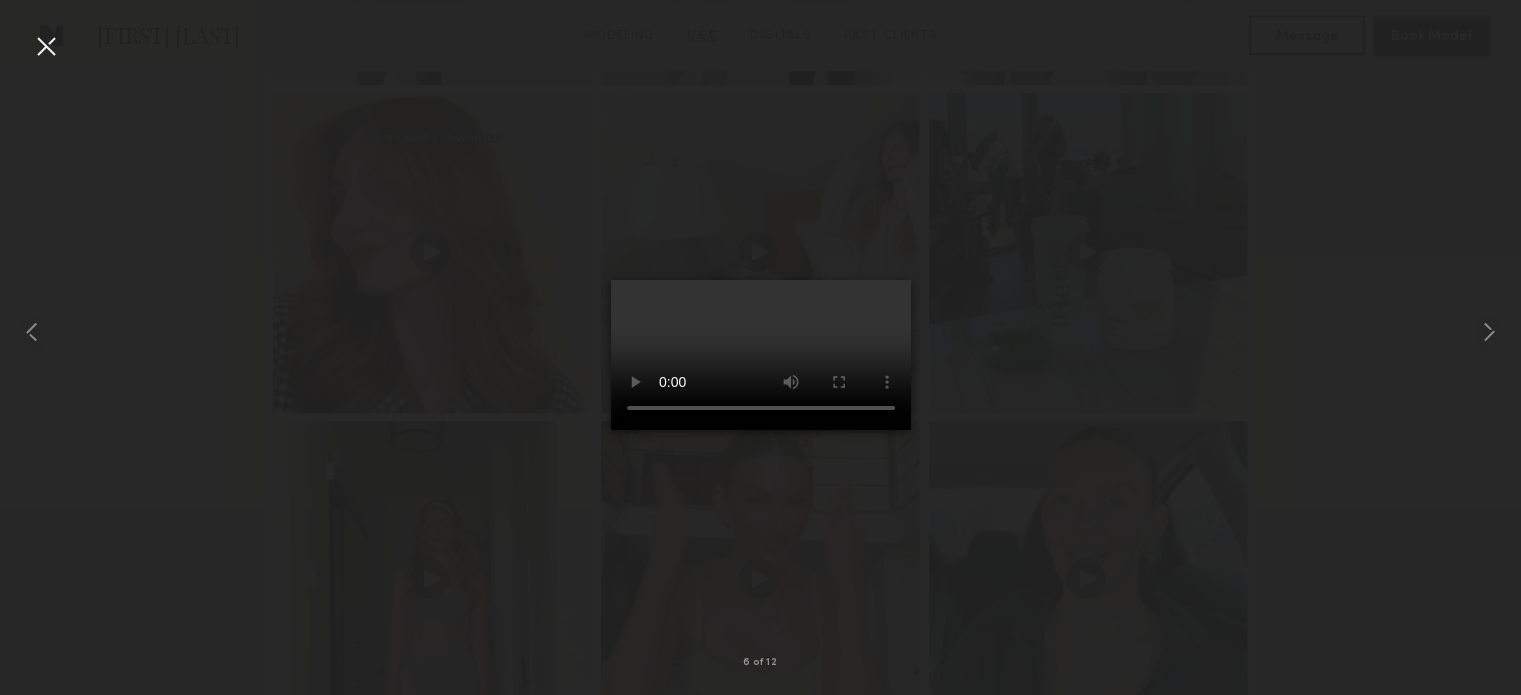 click at bounding box center [46, 46] 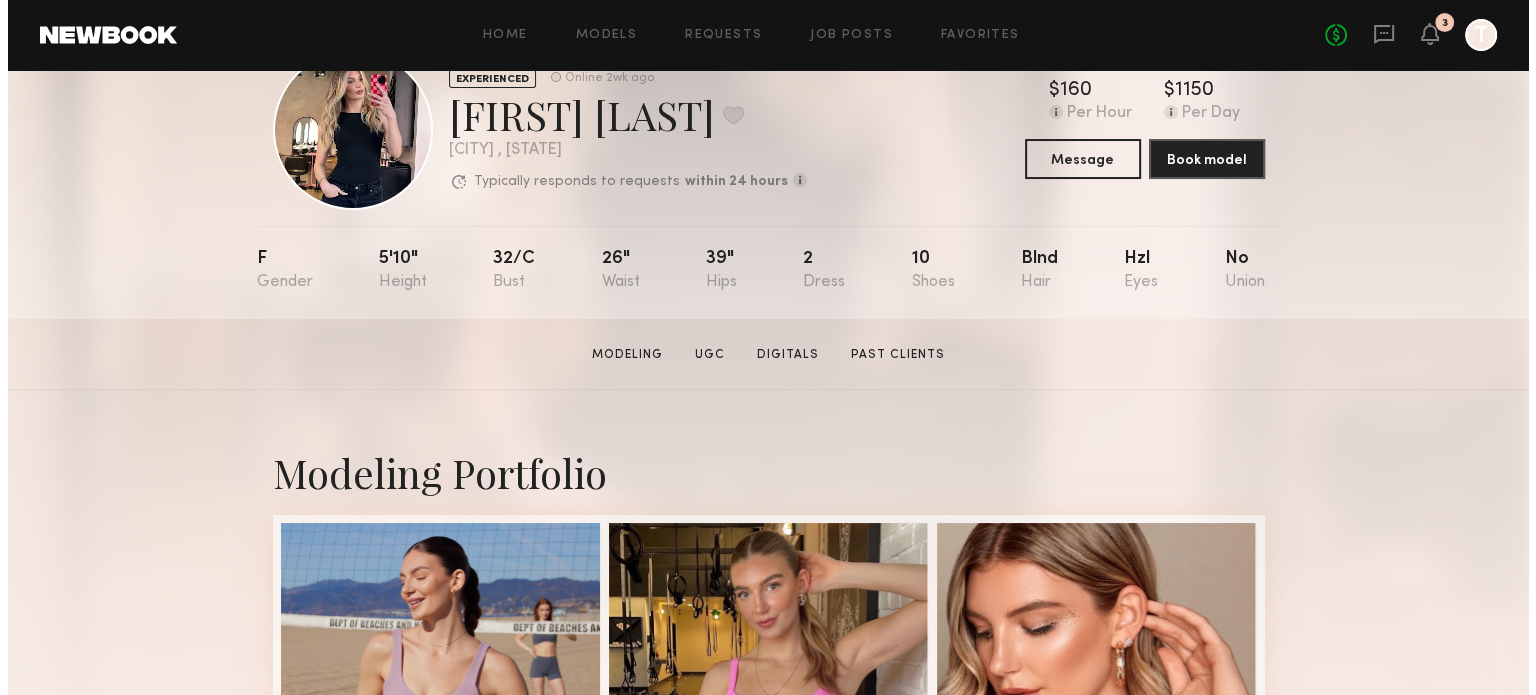 scroll, scrollTop: 0, scrollLeft: 0, axis: both 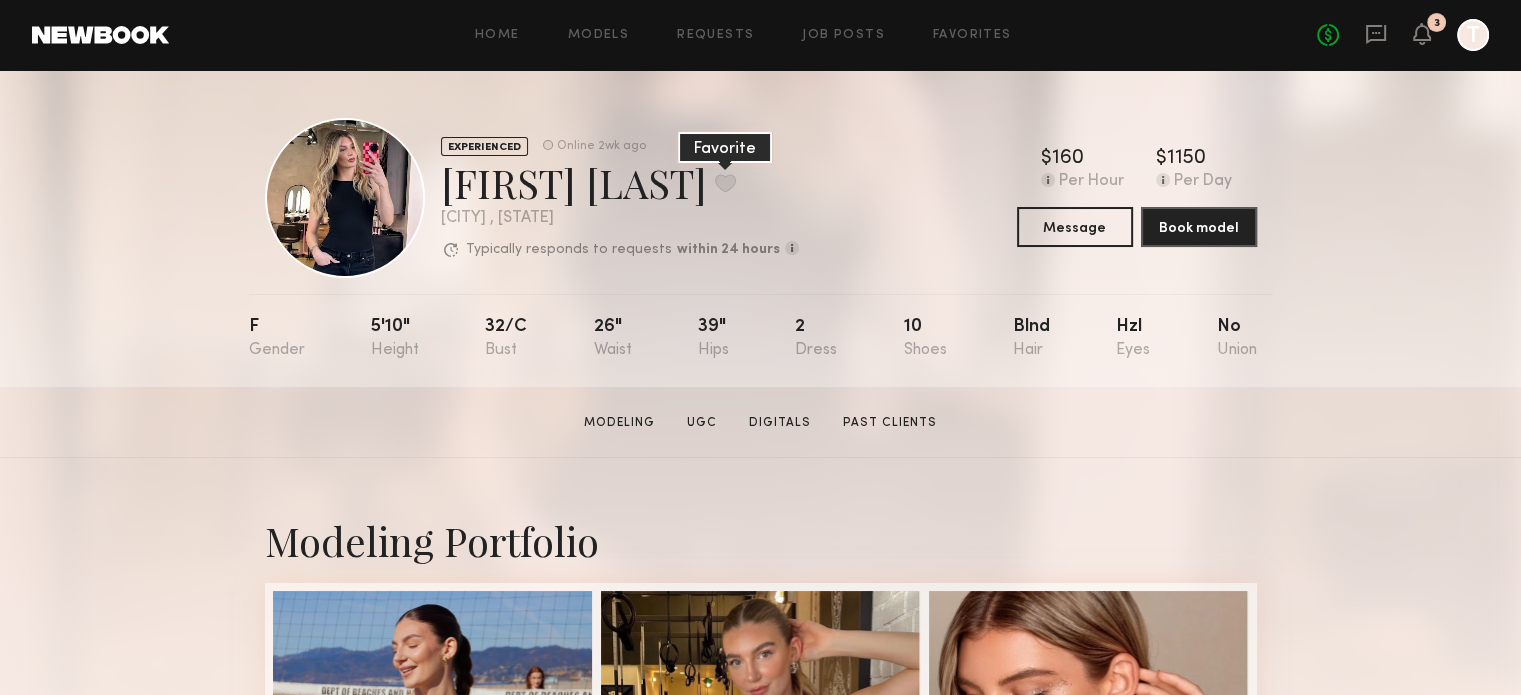 click 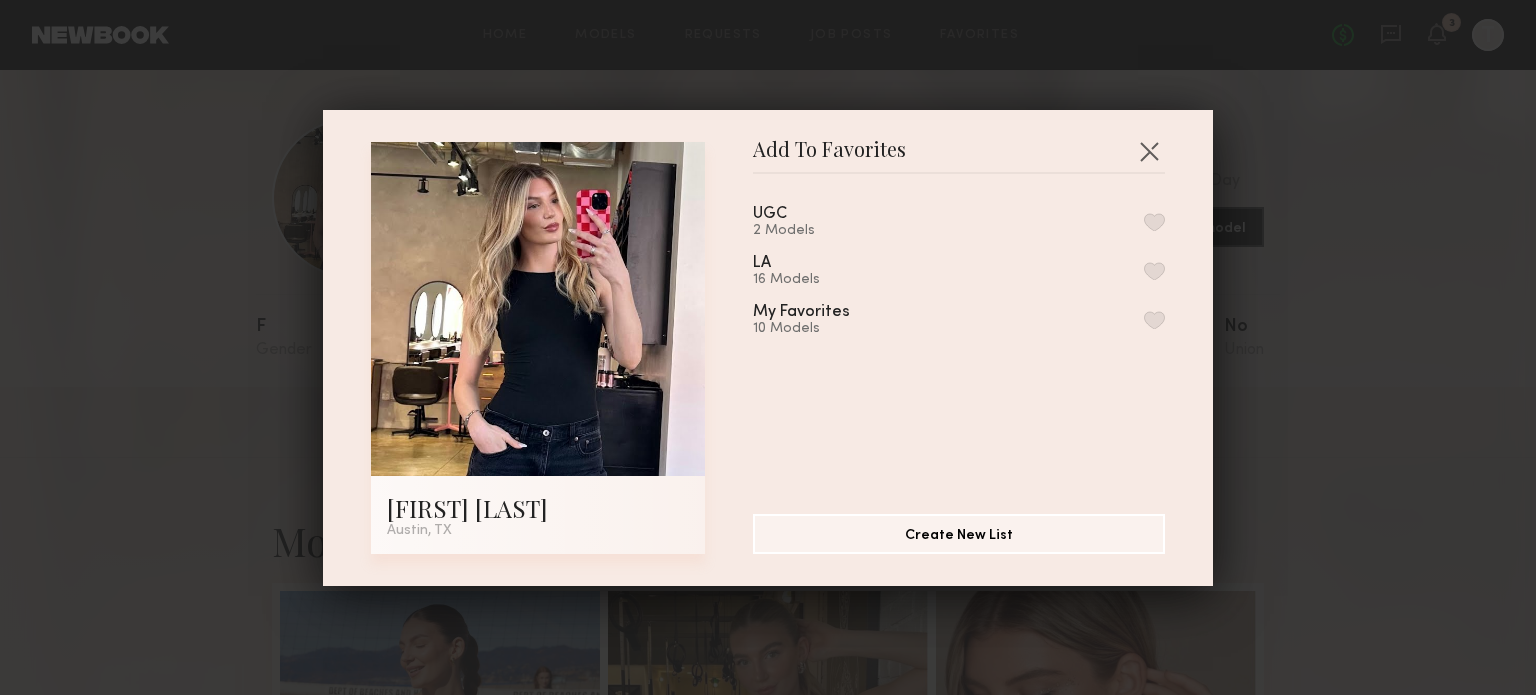 click at bounding box center (1154, 222) 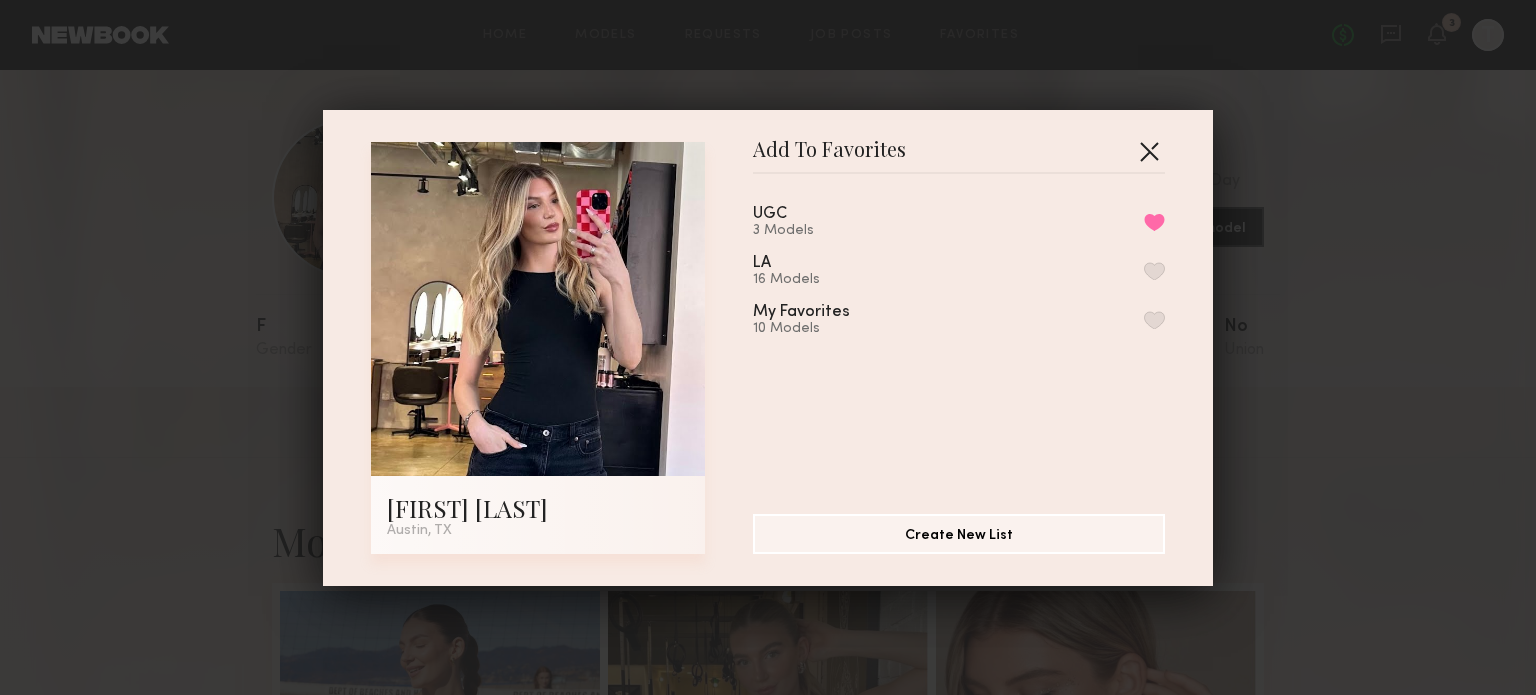click at bounding box center (1149, 151) 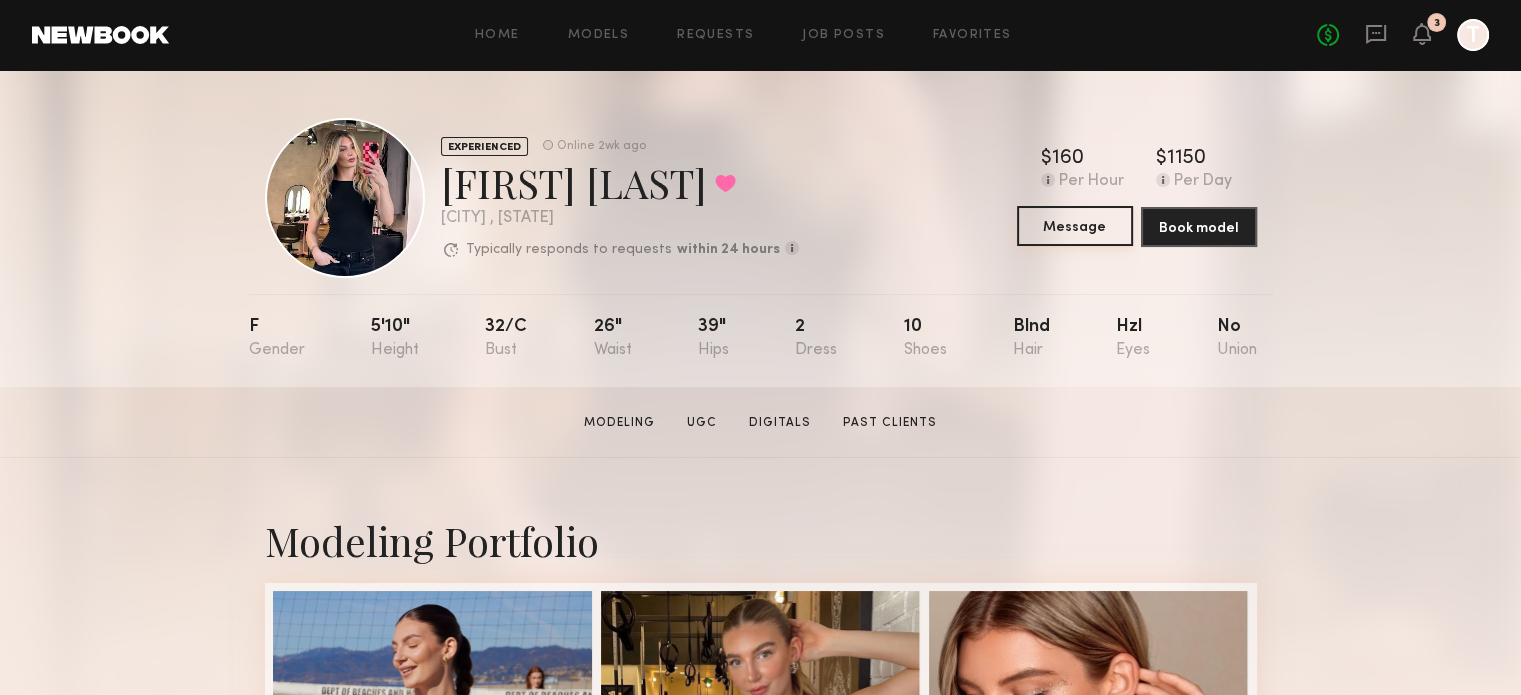 click on "Message" 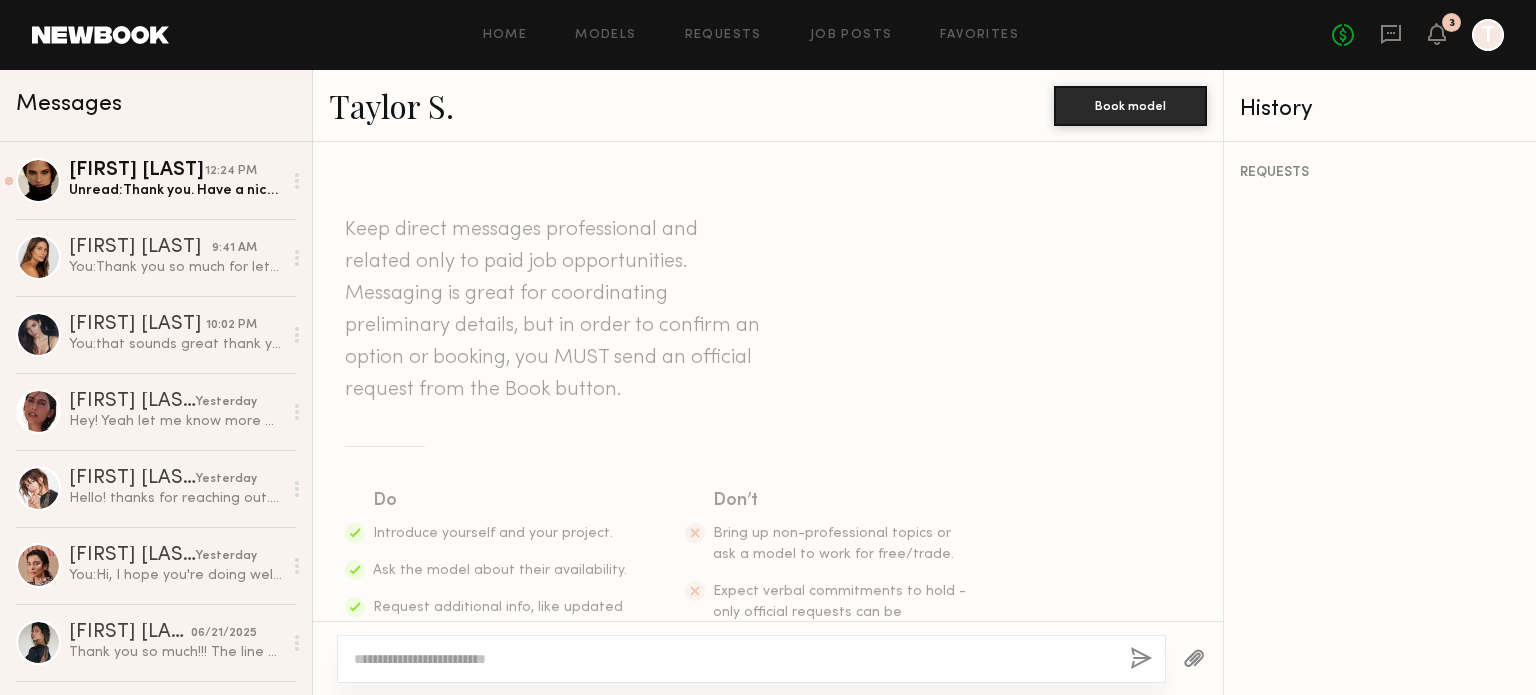 click 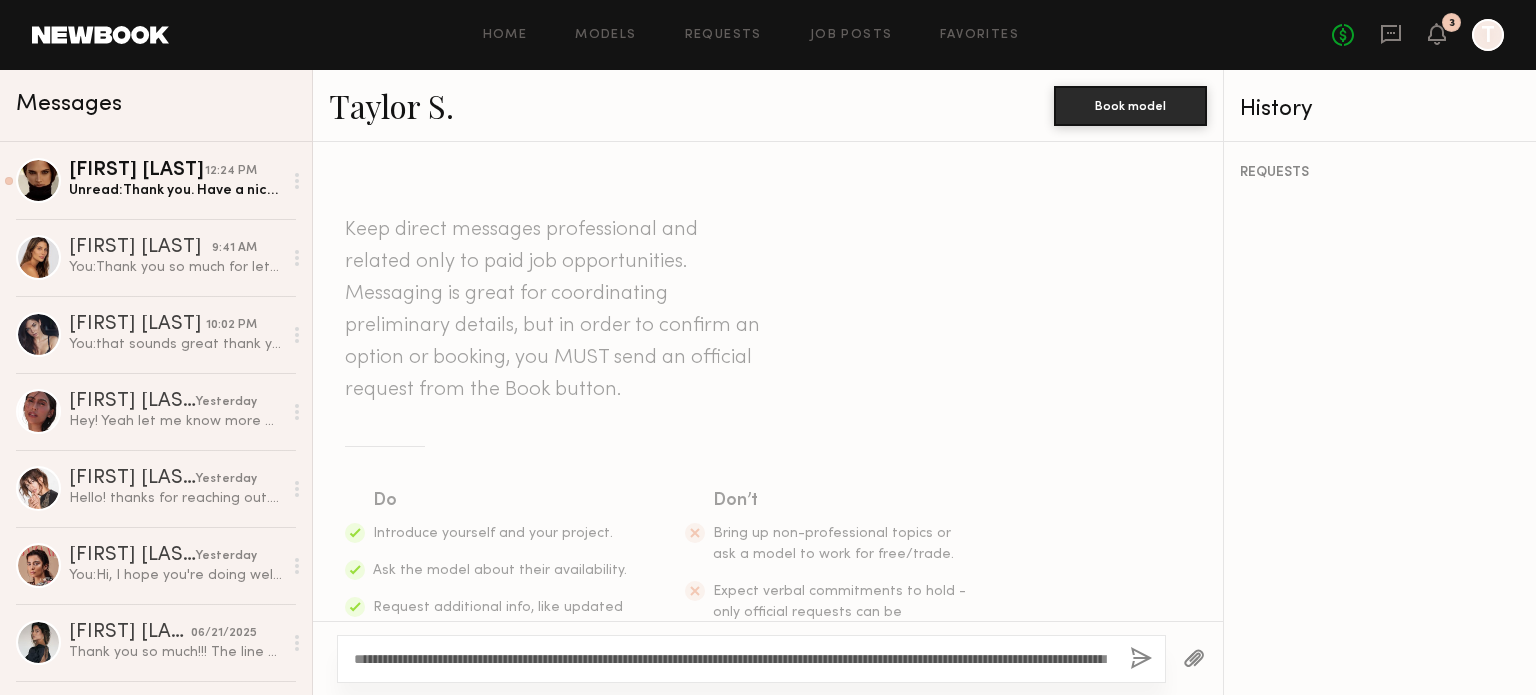 scroll, scrollTop: 38, scrollLeft: 0, axis: vertical 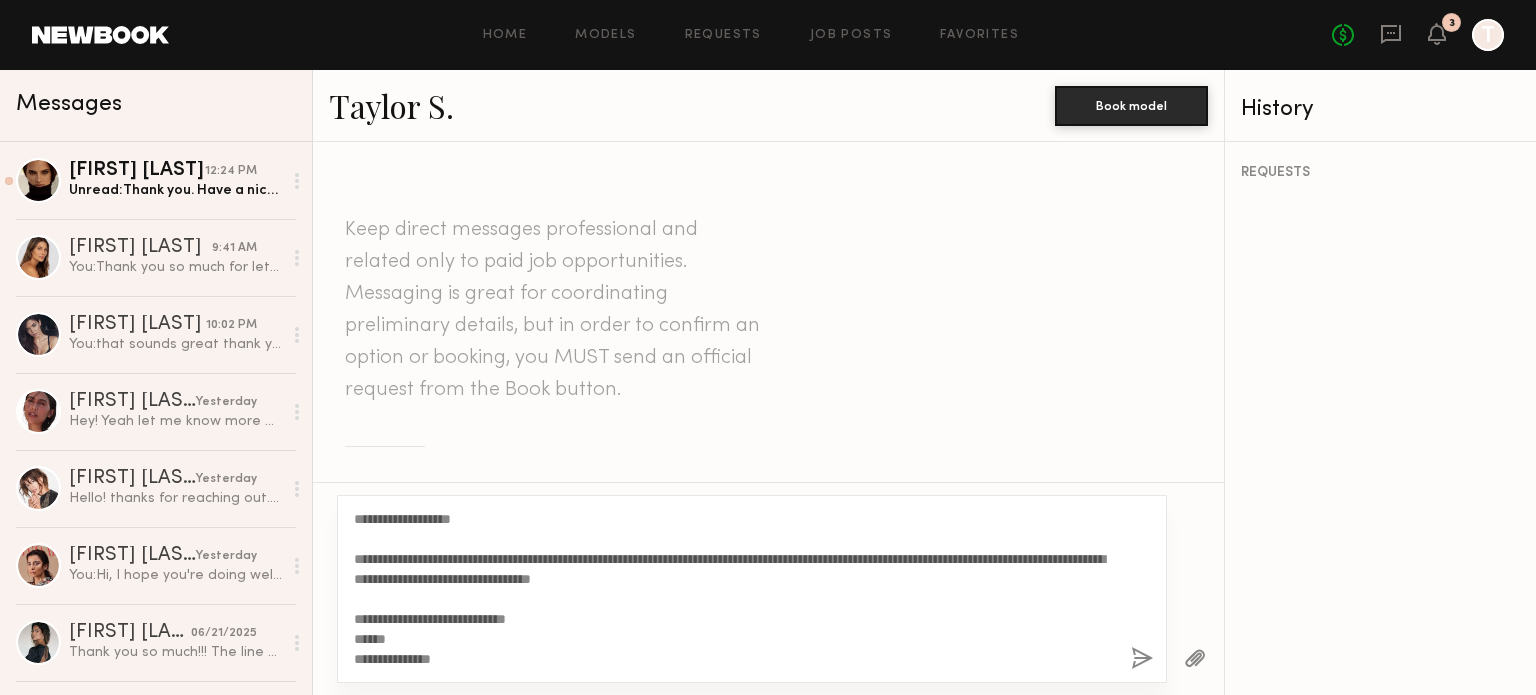 drag, startPoint x: 460, startPoint y: 660, endPoint x: 352, endPoint y: 661, distance: 108.00463 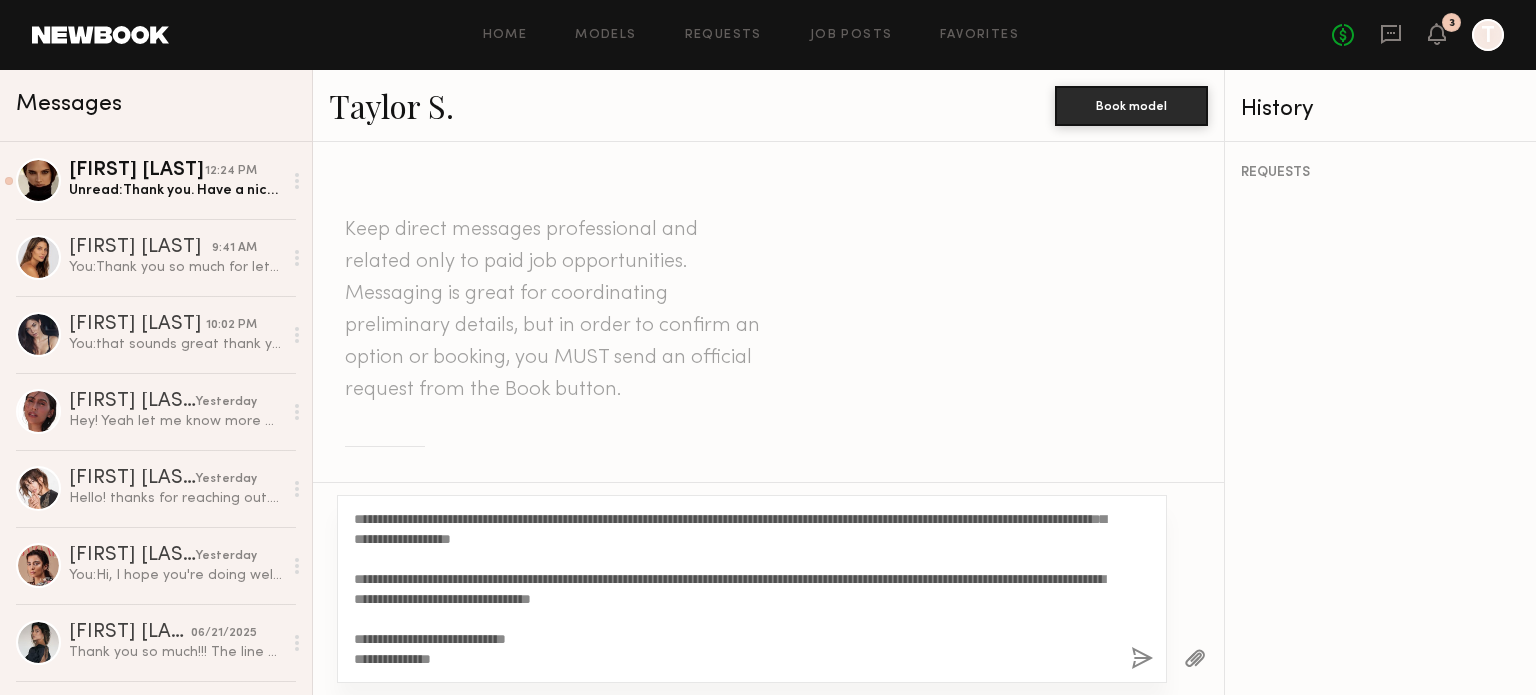scroll, scrollTop: 20, scrollLeft: 0, axis: vertical 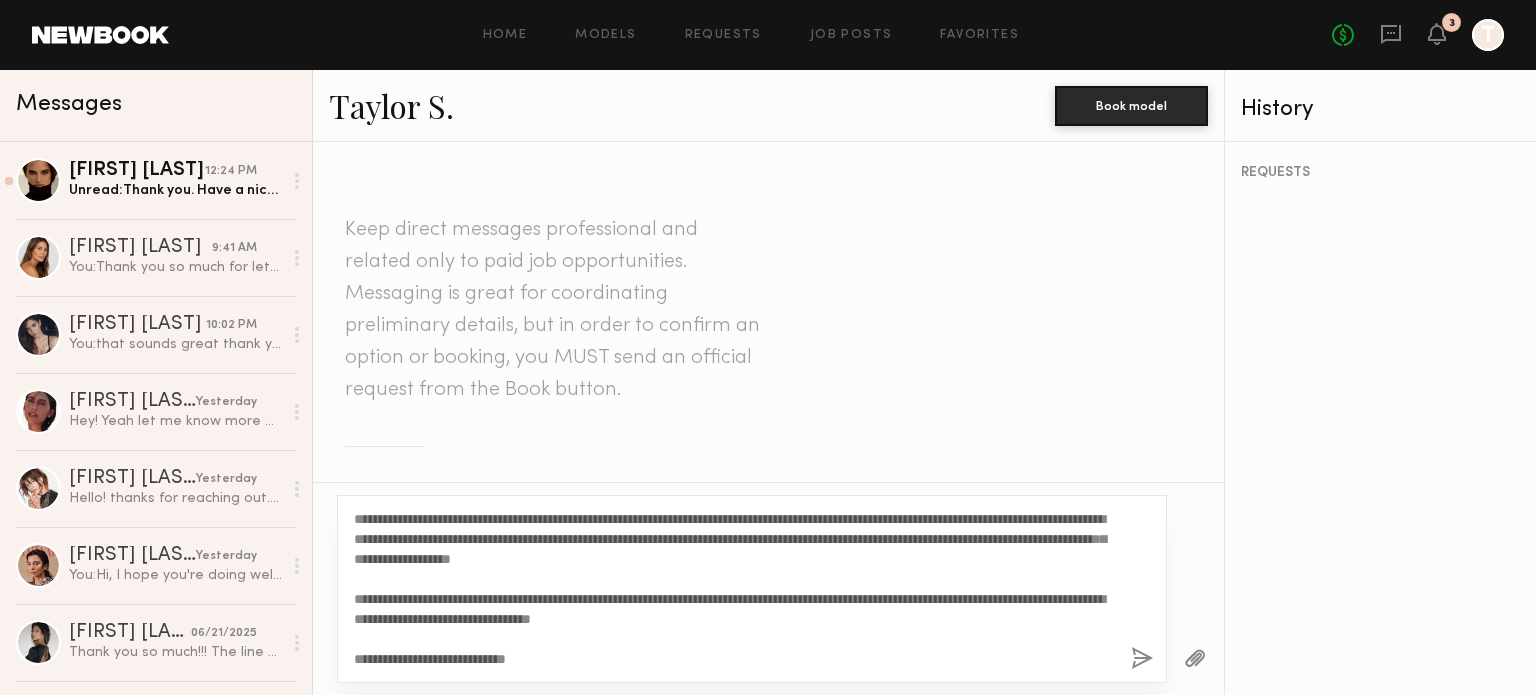 click on "**********" 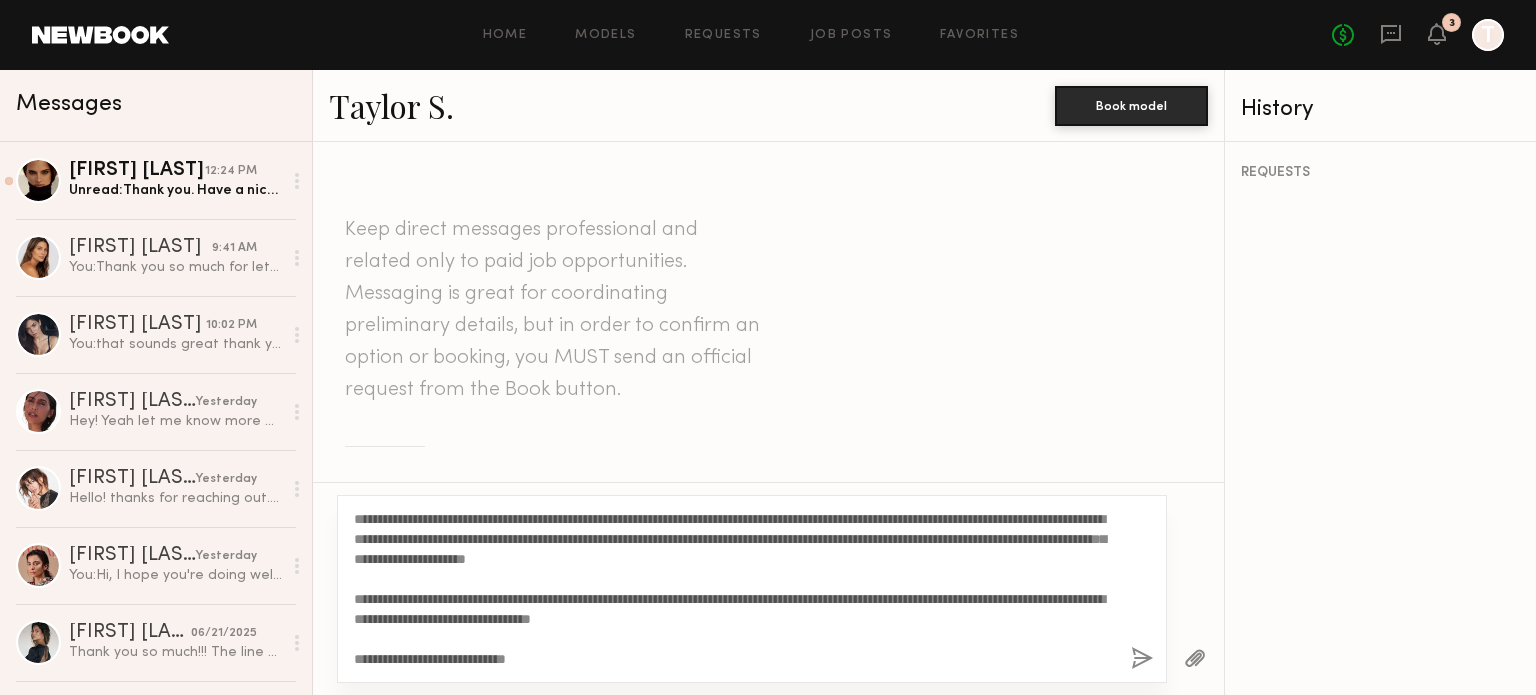 scroll, scrollTop: 20, scrollLeft: 0, axis: vertical 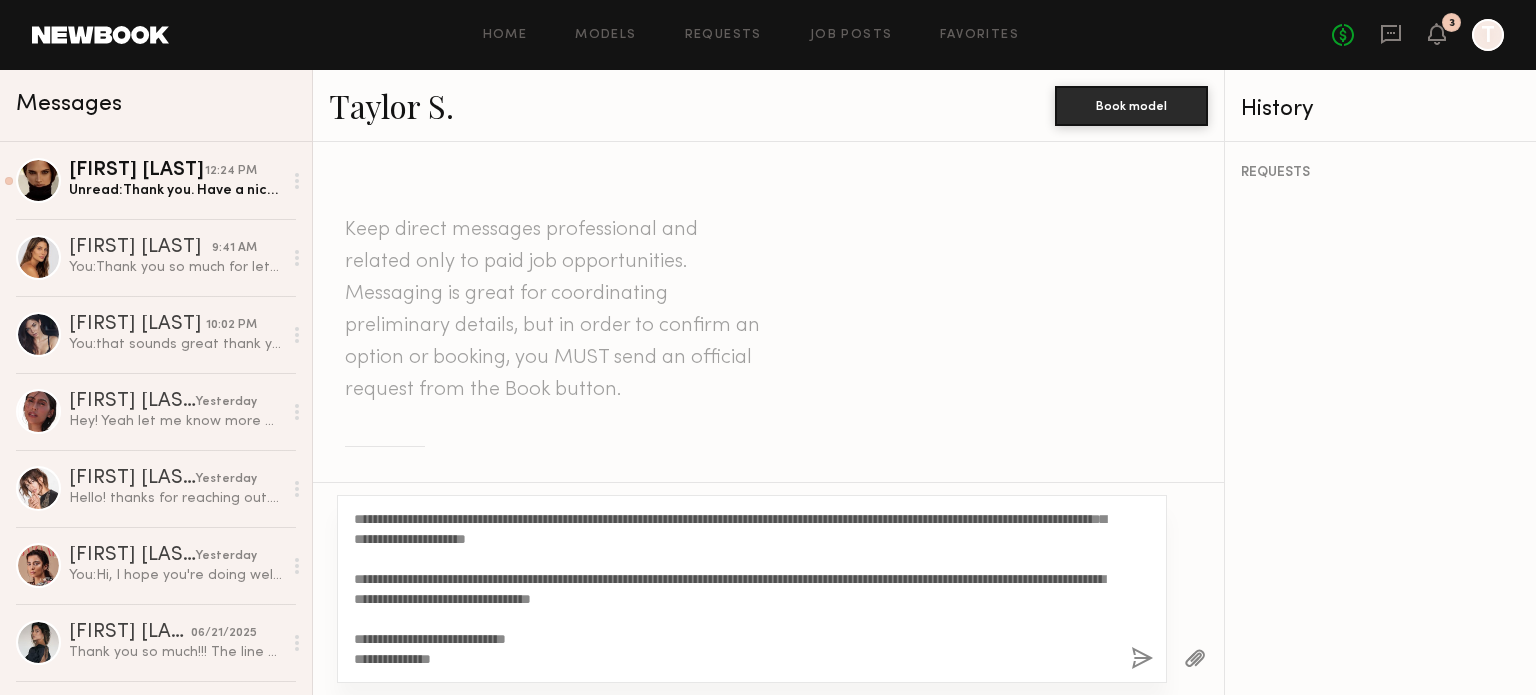 click on "**********" 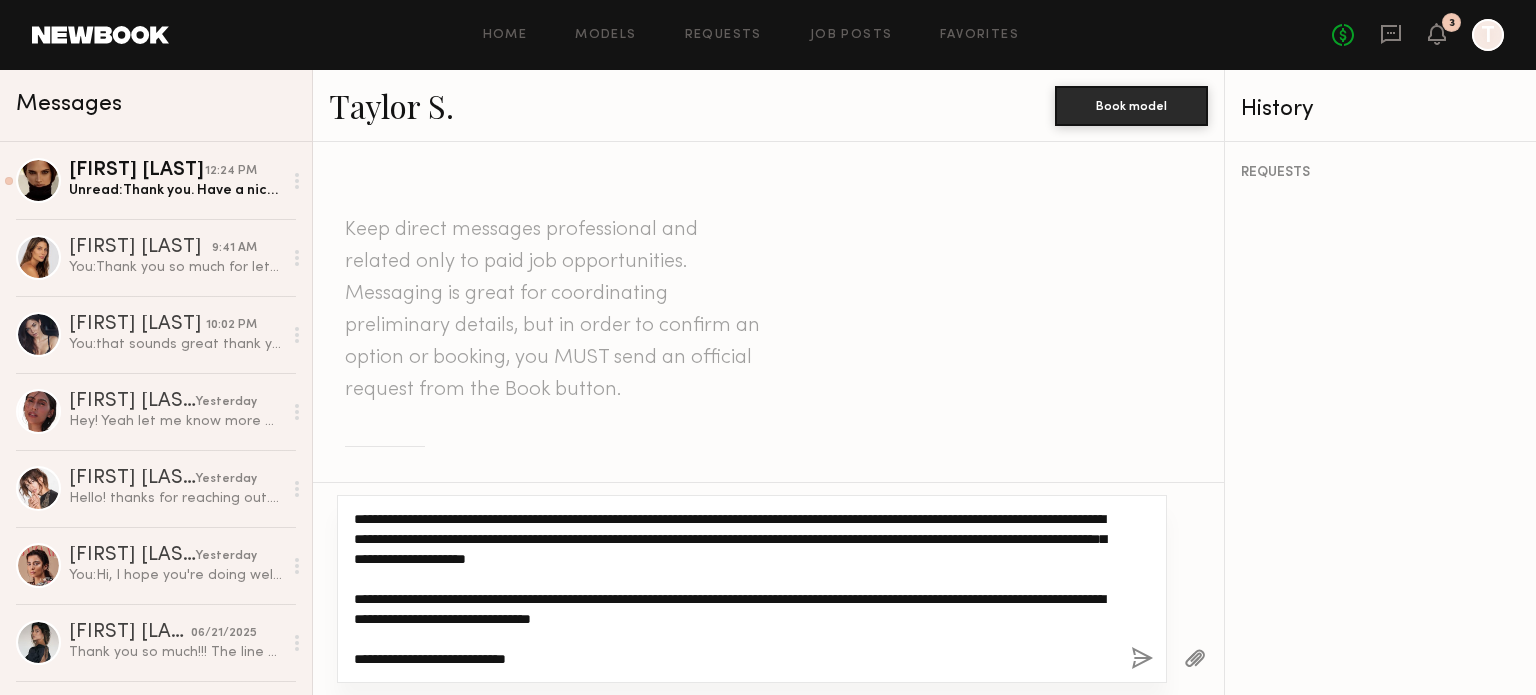 click on "**********" 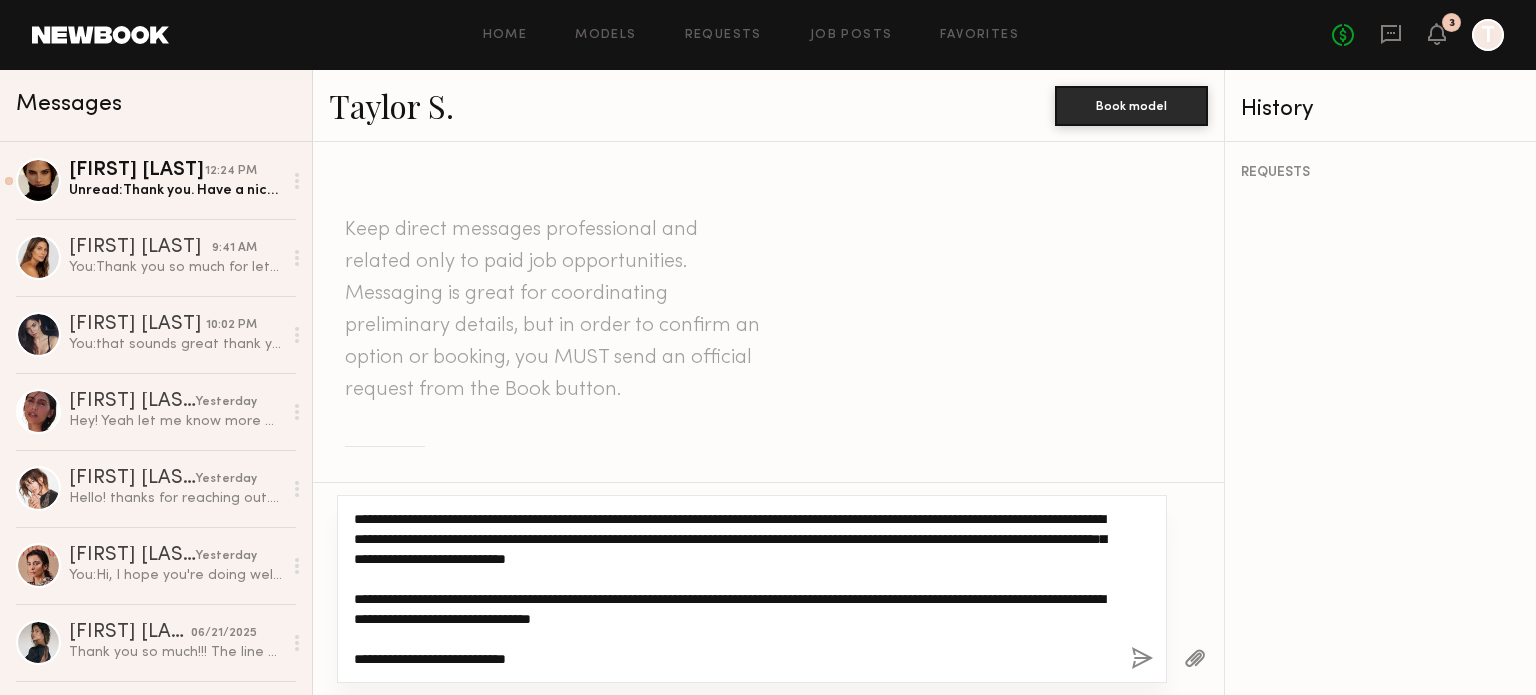 paste on "**********" 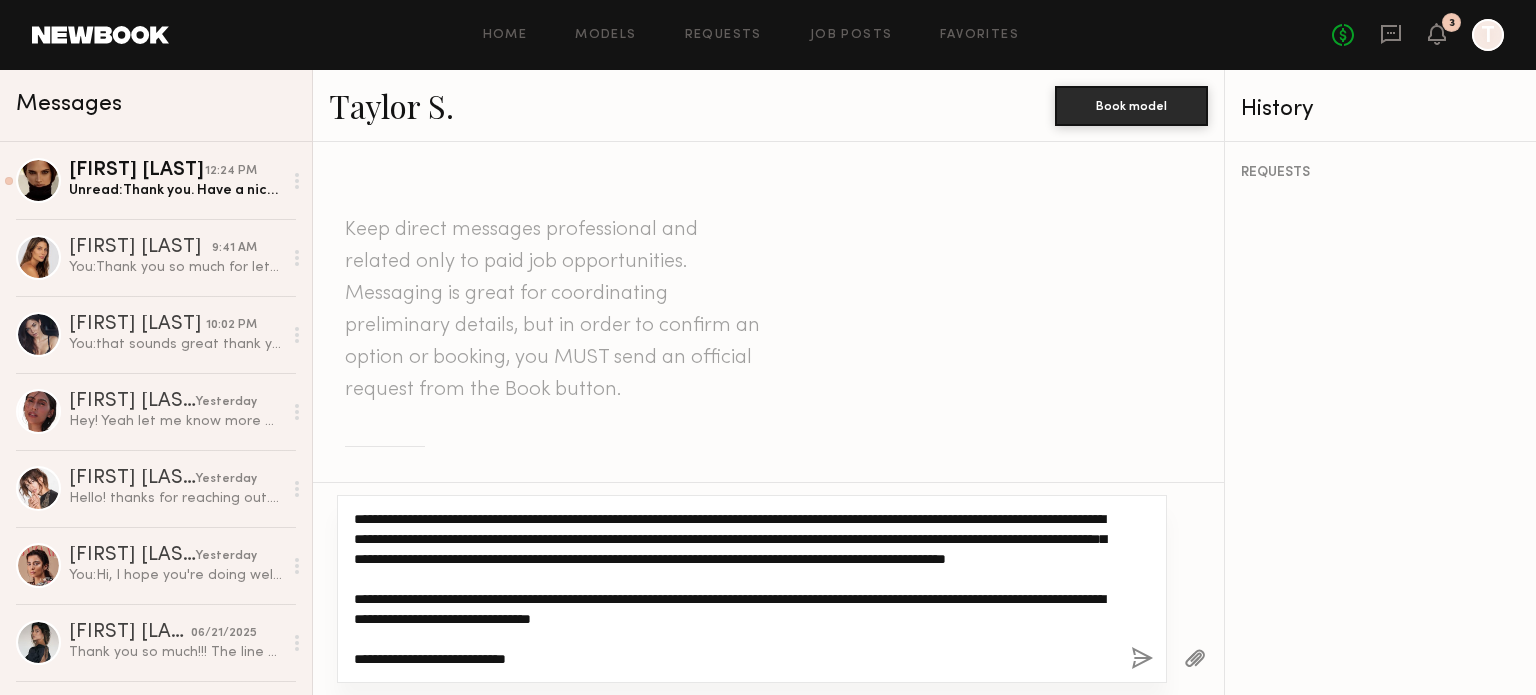 click on "**********" 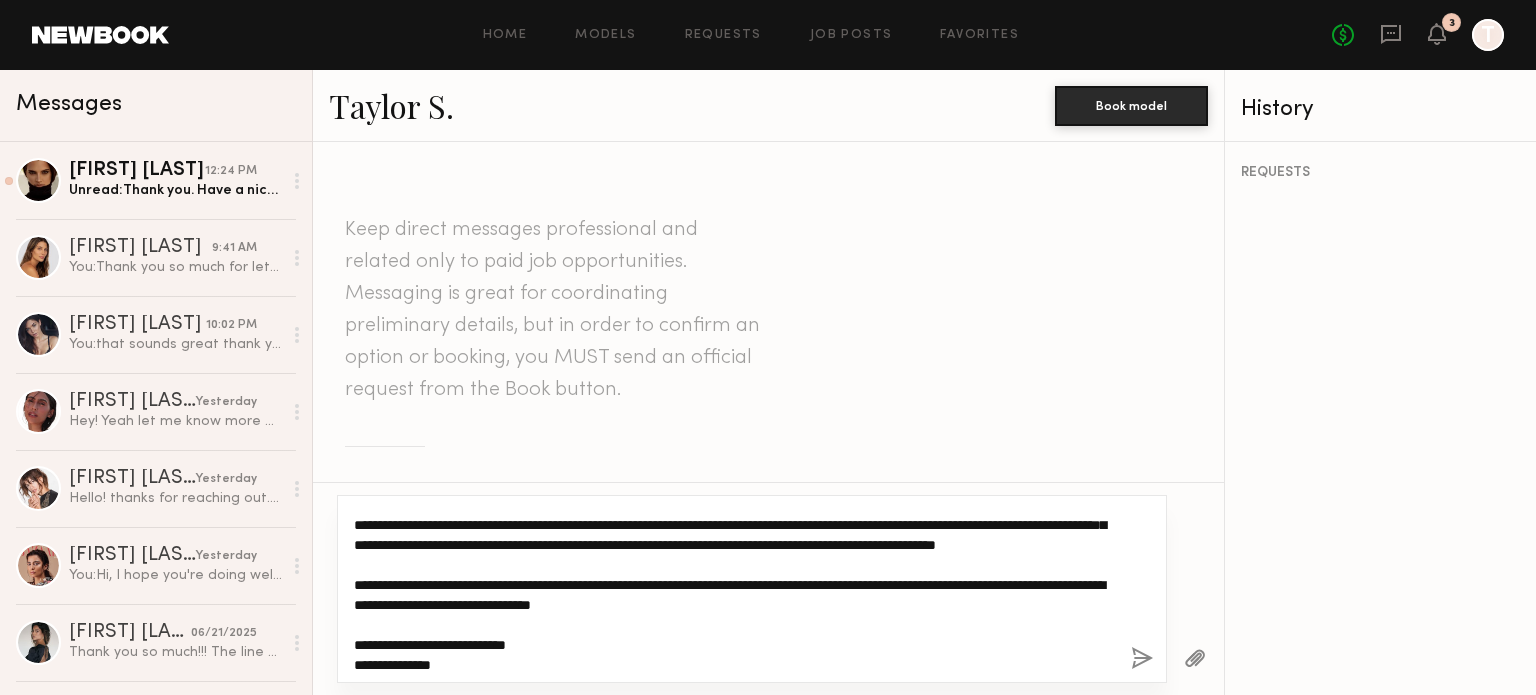 scroll, scrollTop: 16, scrollLeft: 0, axis: vertical 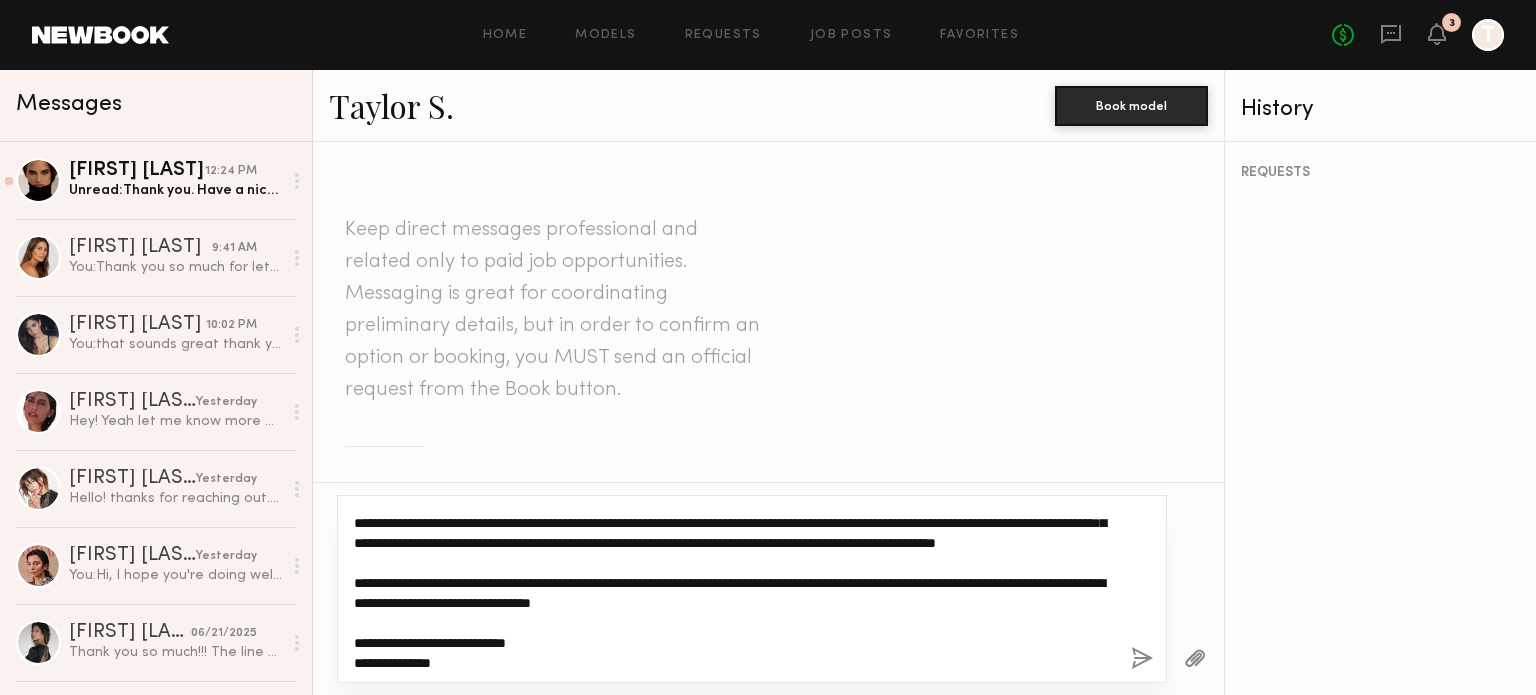 click on "**********" 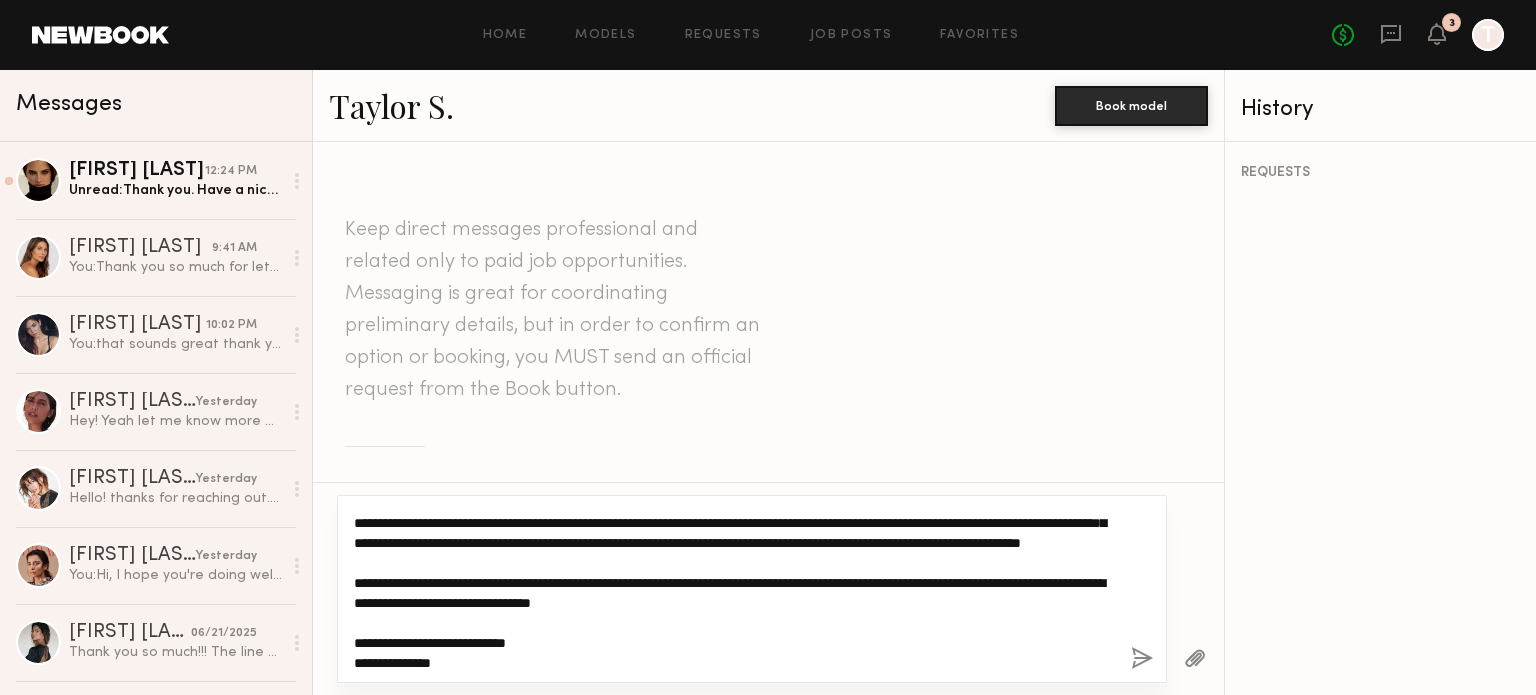 paste on "**********" 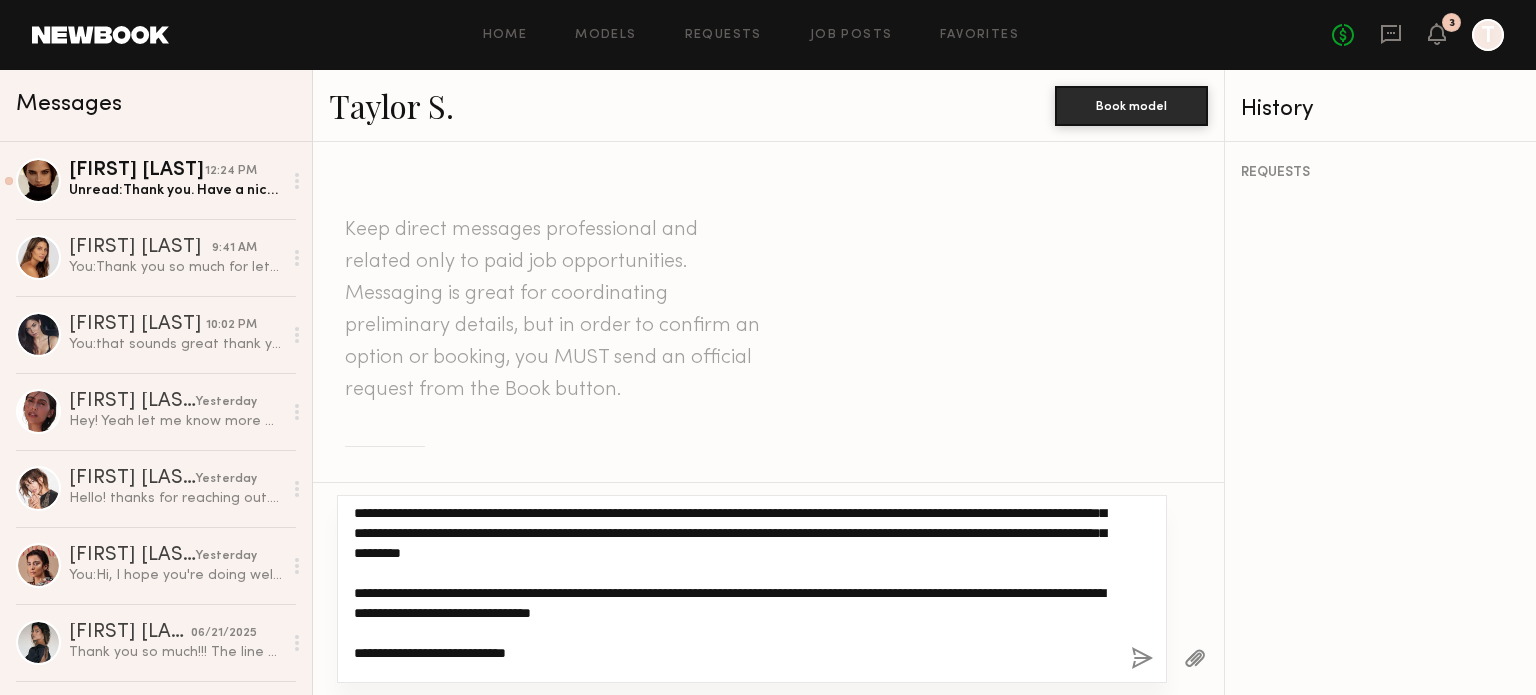 scroll, scrollTop: 40, scrollLeft: 0, axis: vertical 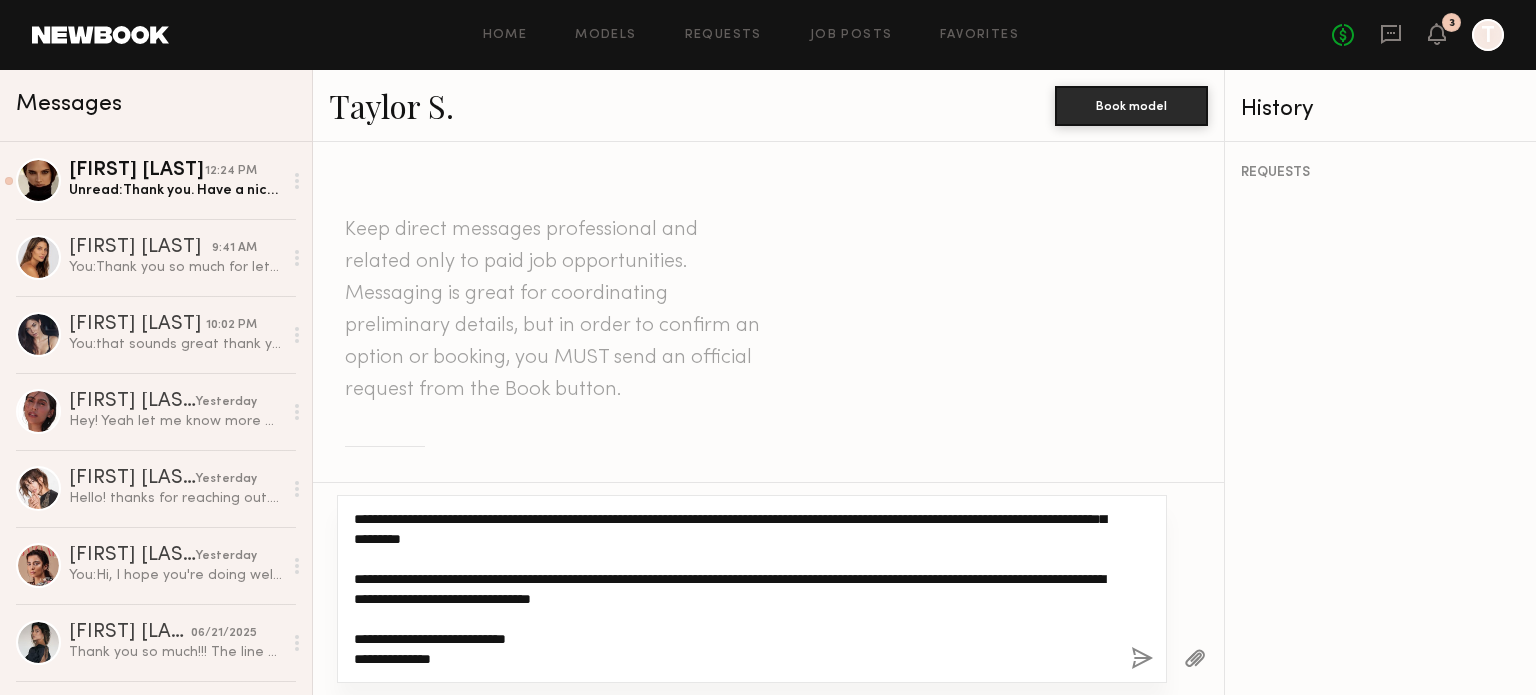 type on "**********" 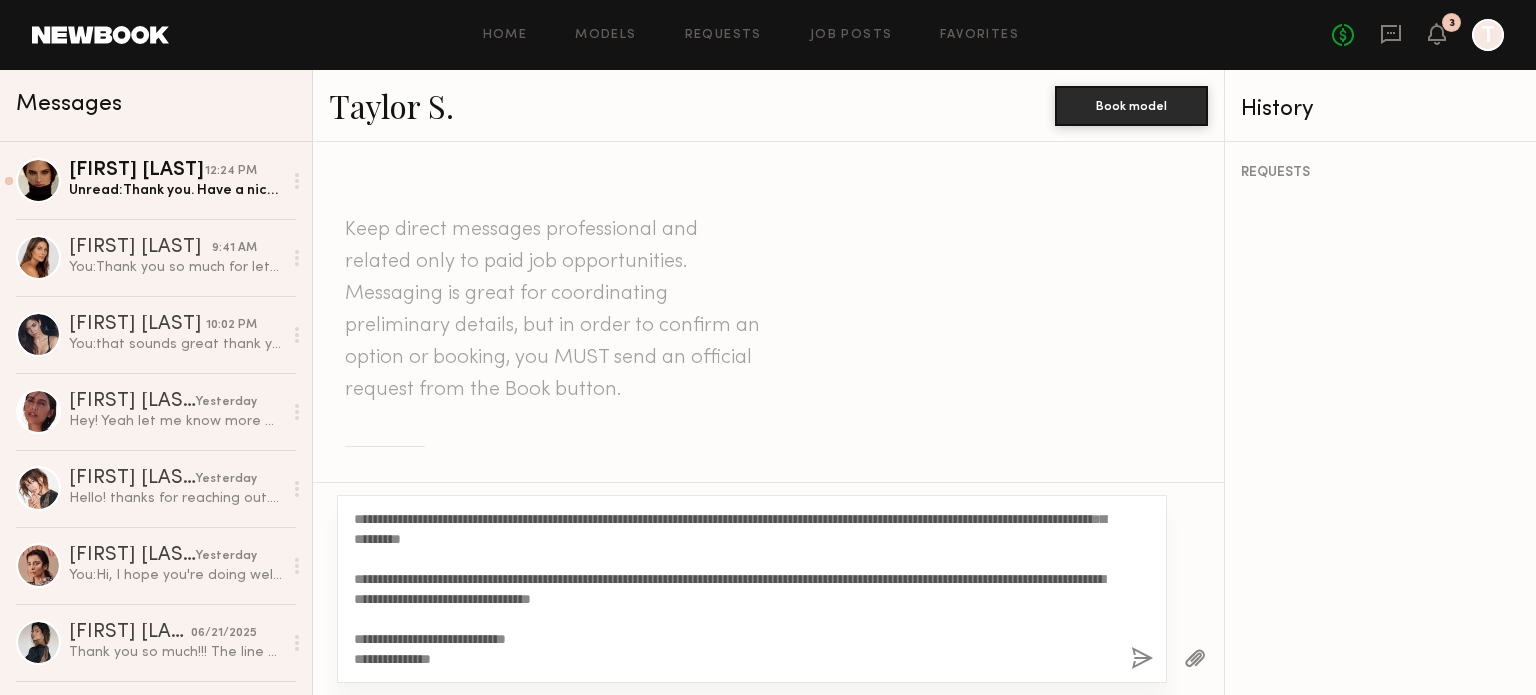 click 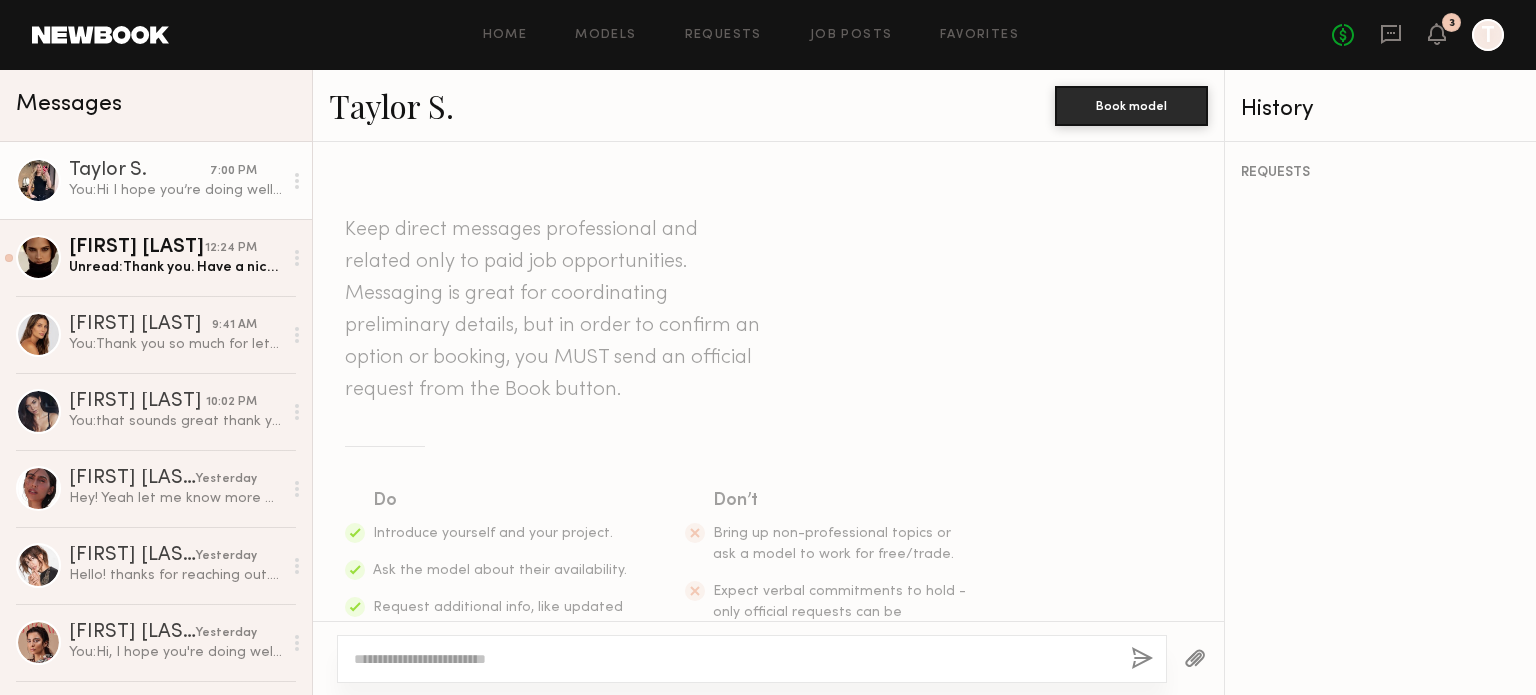 scroll, scrollTop: 724, scrollLeft: 0, axis: vertical 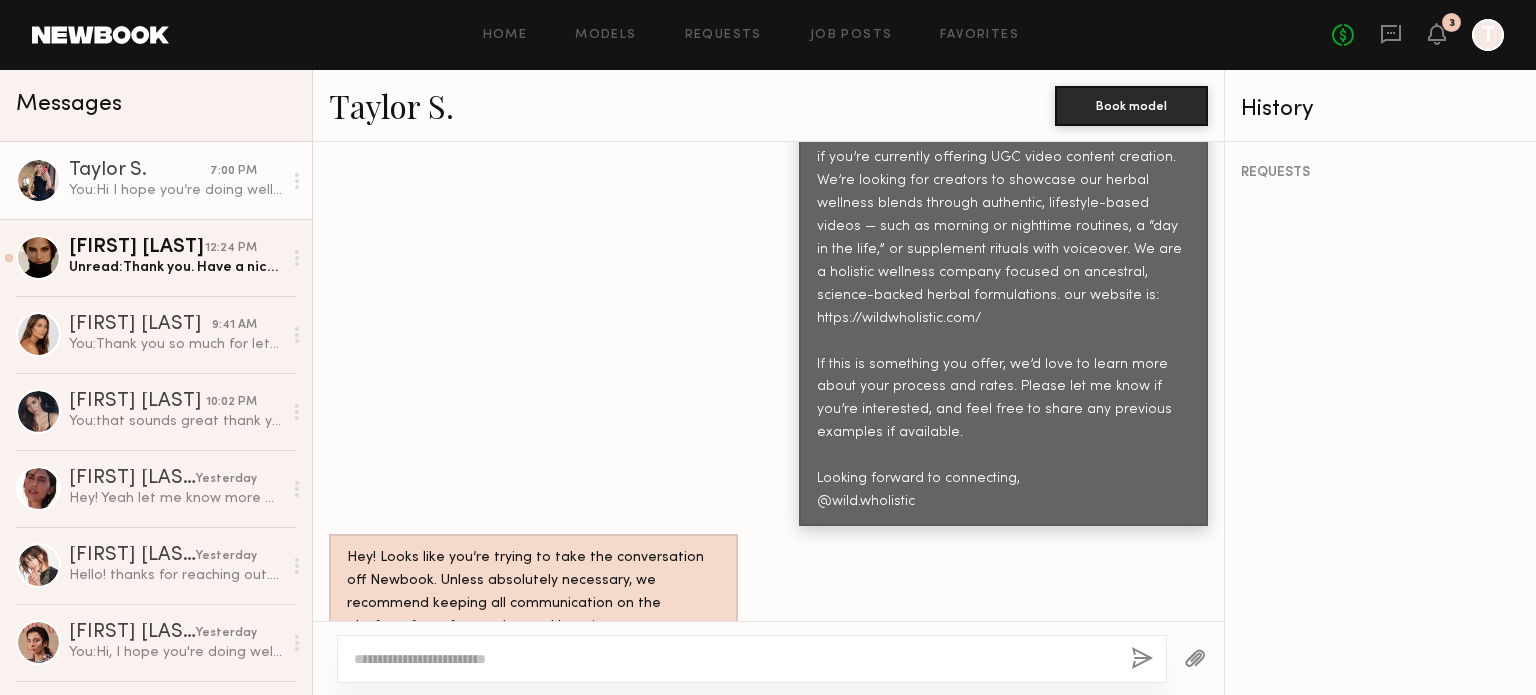 click 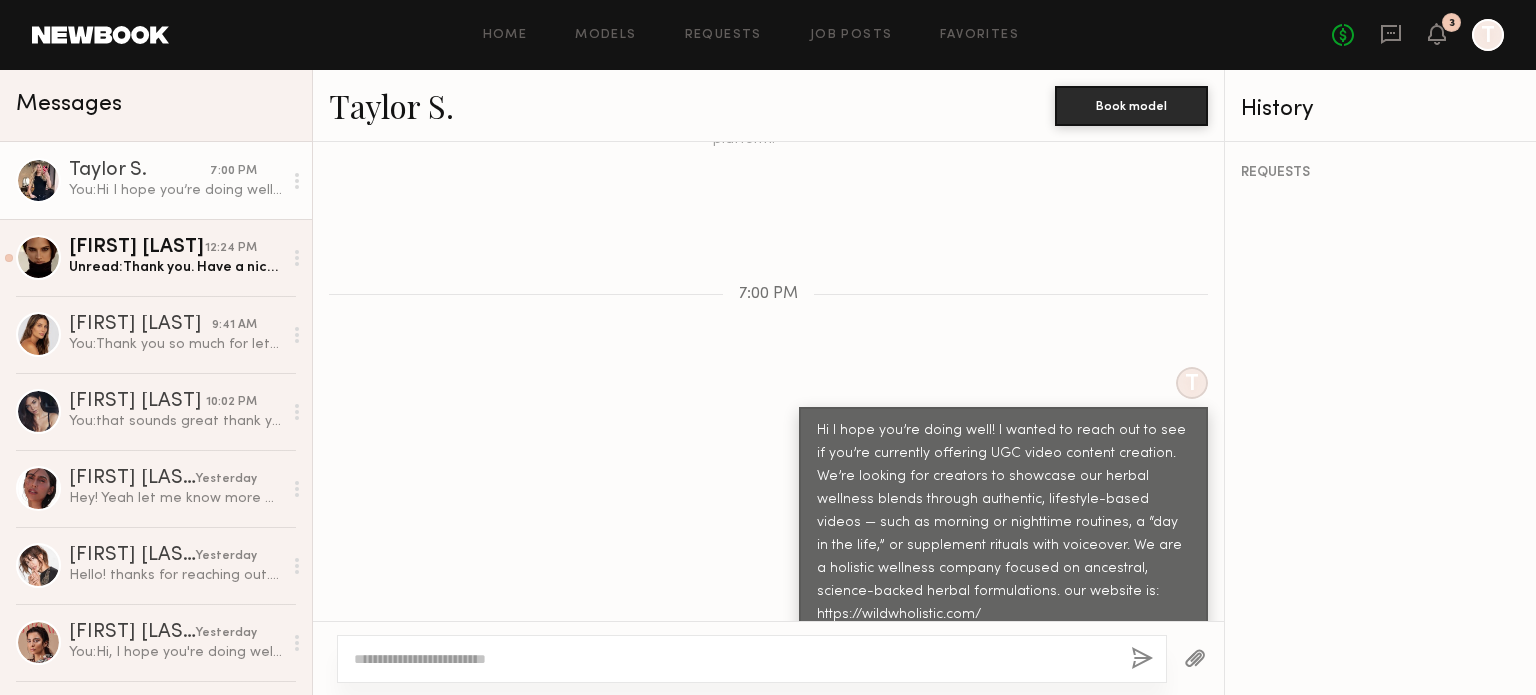 scroll, scrollTop: 848, scrollLeft: 0, axis: vertical 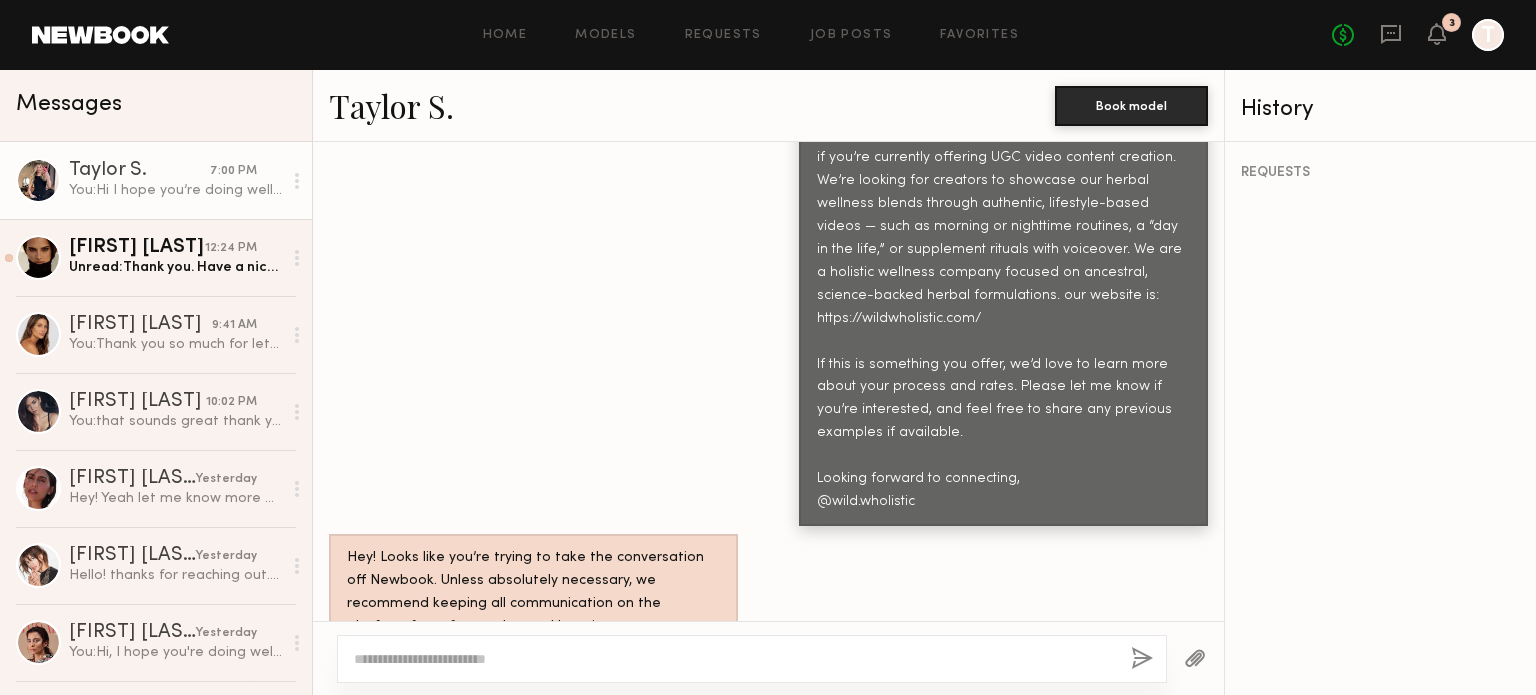 click on "Hey! Looks like you’re trying to take the conversation off Newbook. Unless absolutely necessary, we recommend keeping all communication on the platform for safety and record keeping." 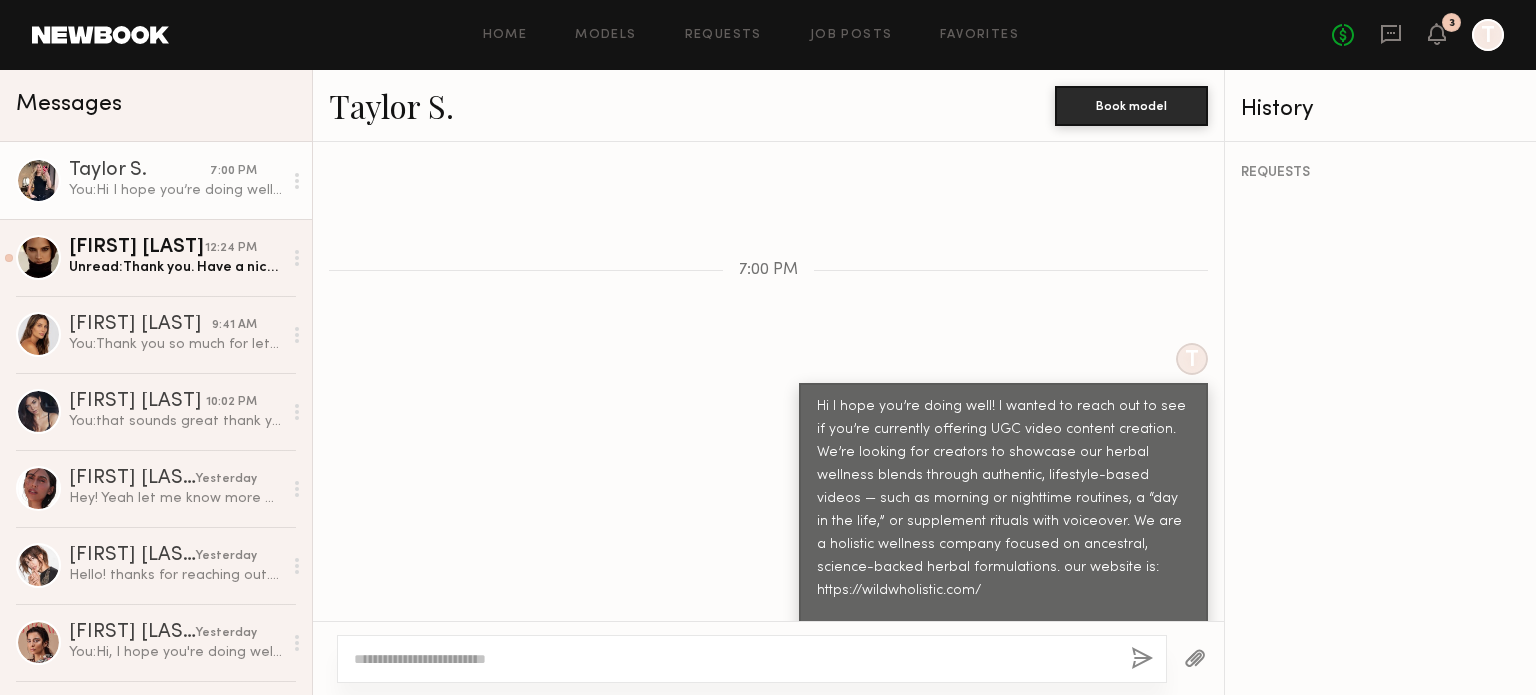 scroll, scrollTop: 848, scrollLeft: 0, axis: vertical 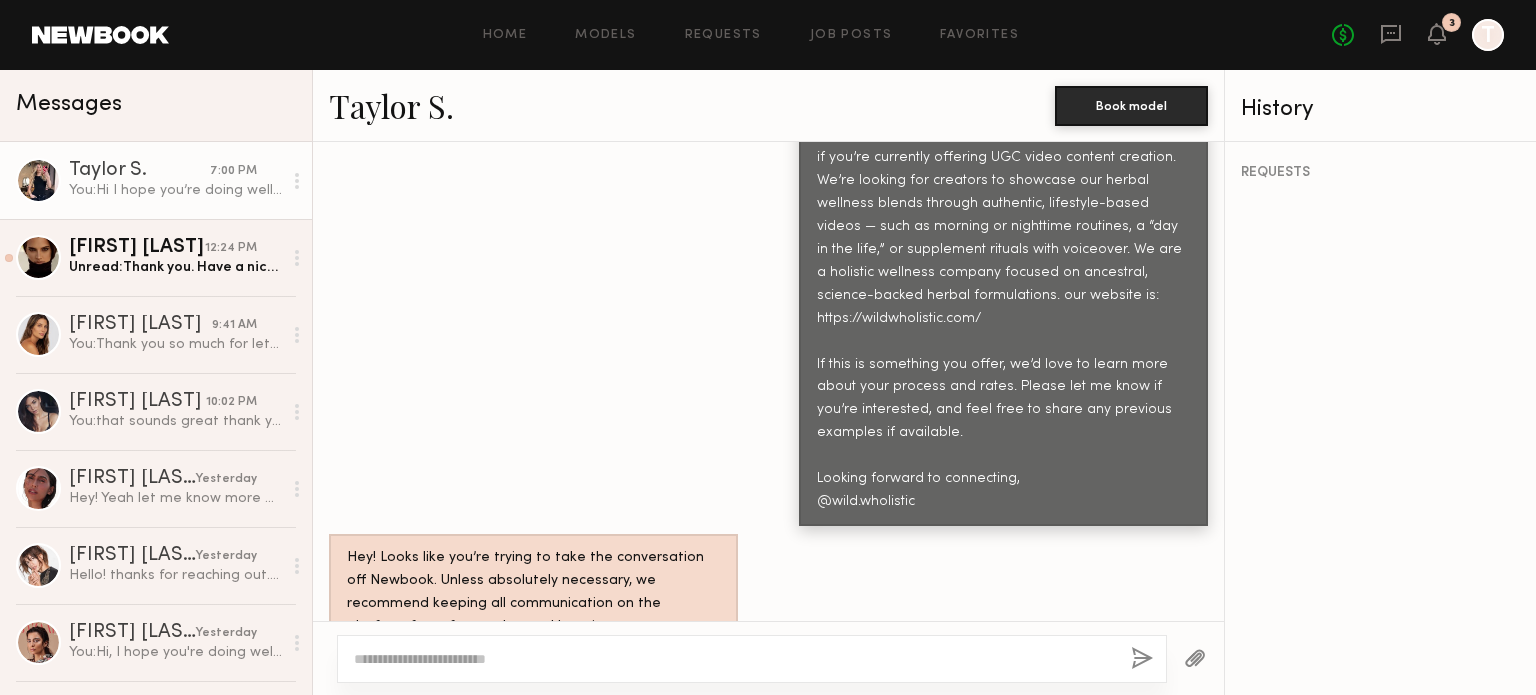 click on "7:00 PM" 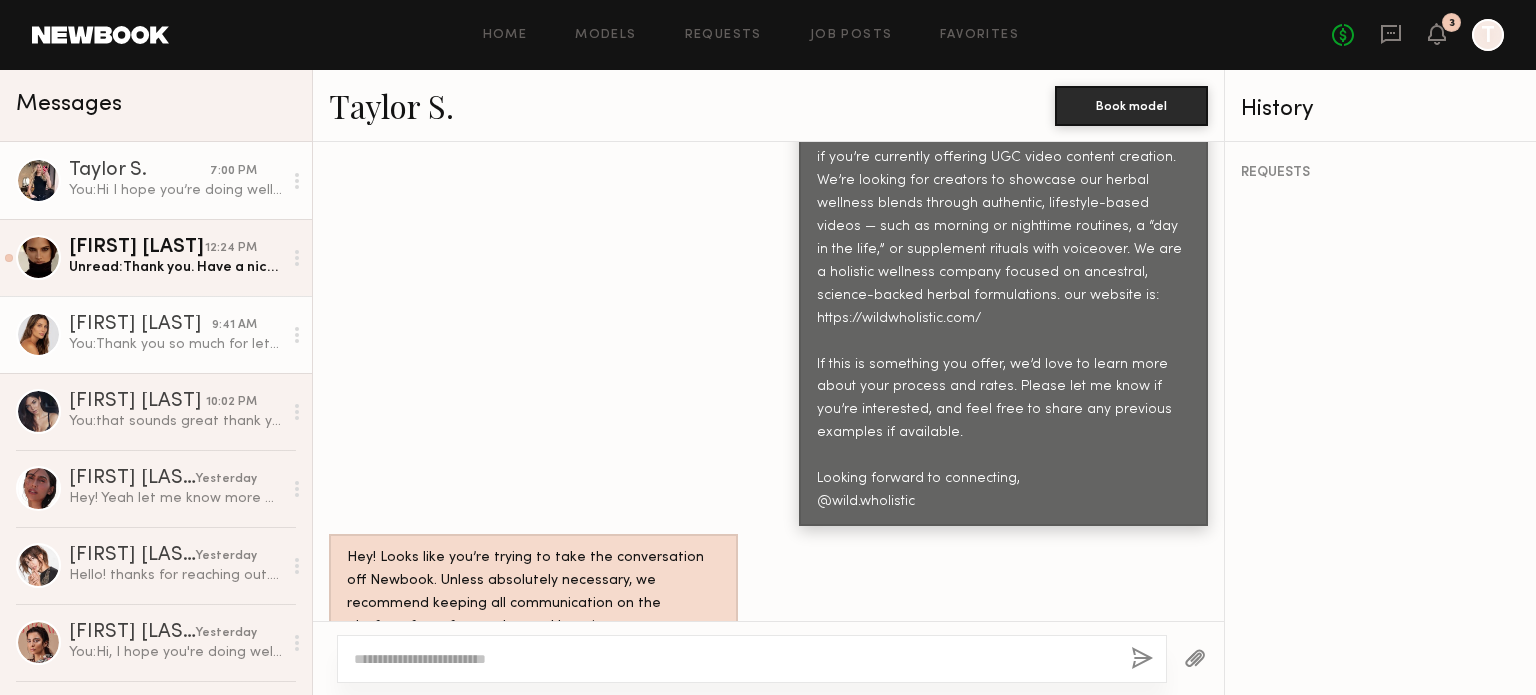 click on "You:  Thank you so much for letting us know, Carly! We’ll absolutely keep you in mind for future shoots—we’d love to work together. :)" 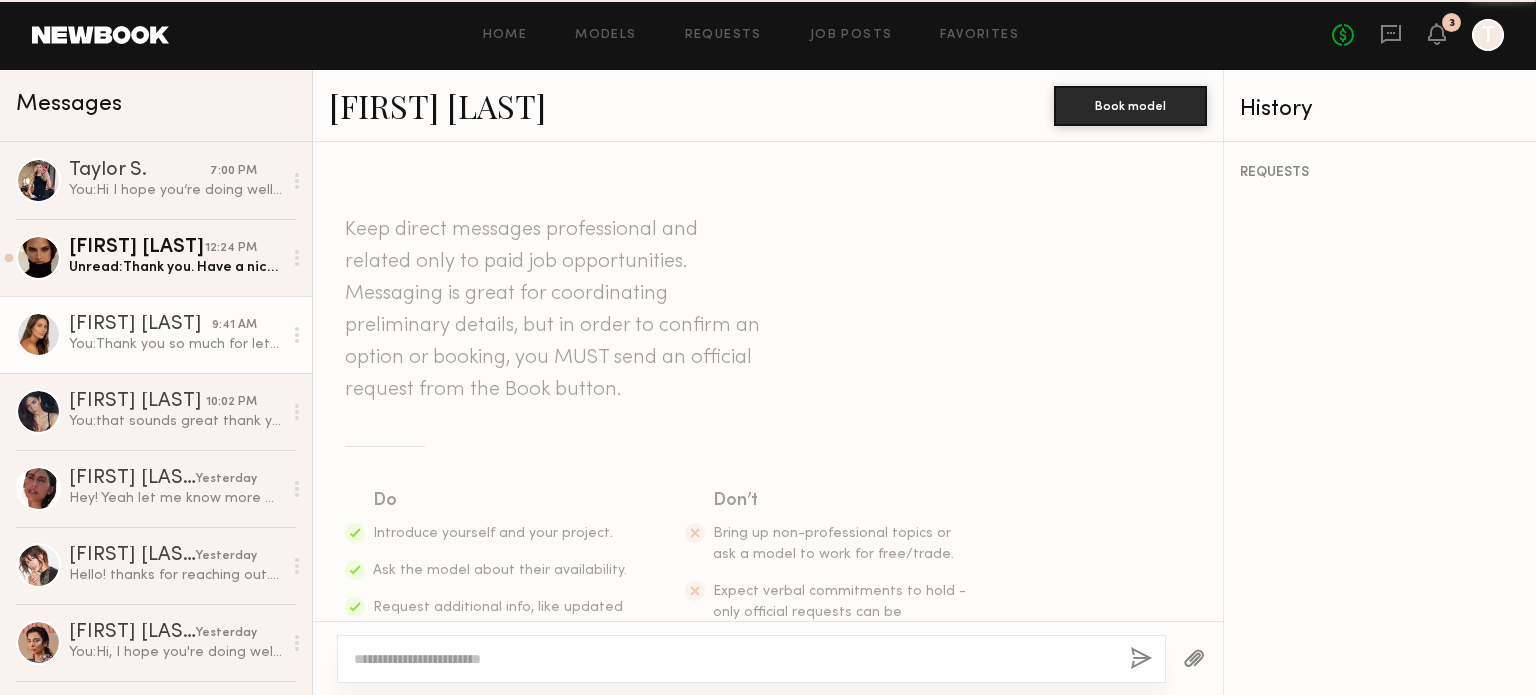 scroll, scrollTop: 1098, scrollLeft: 0, axis: vertical 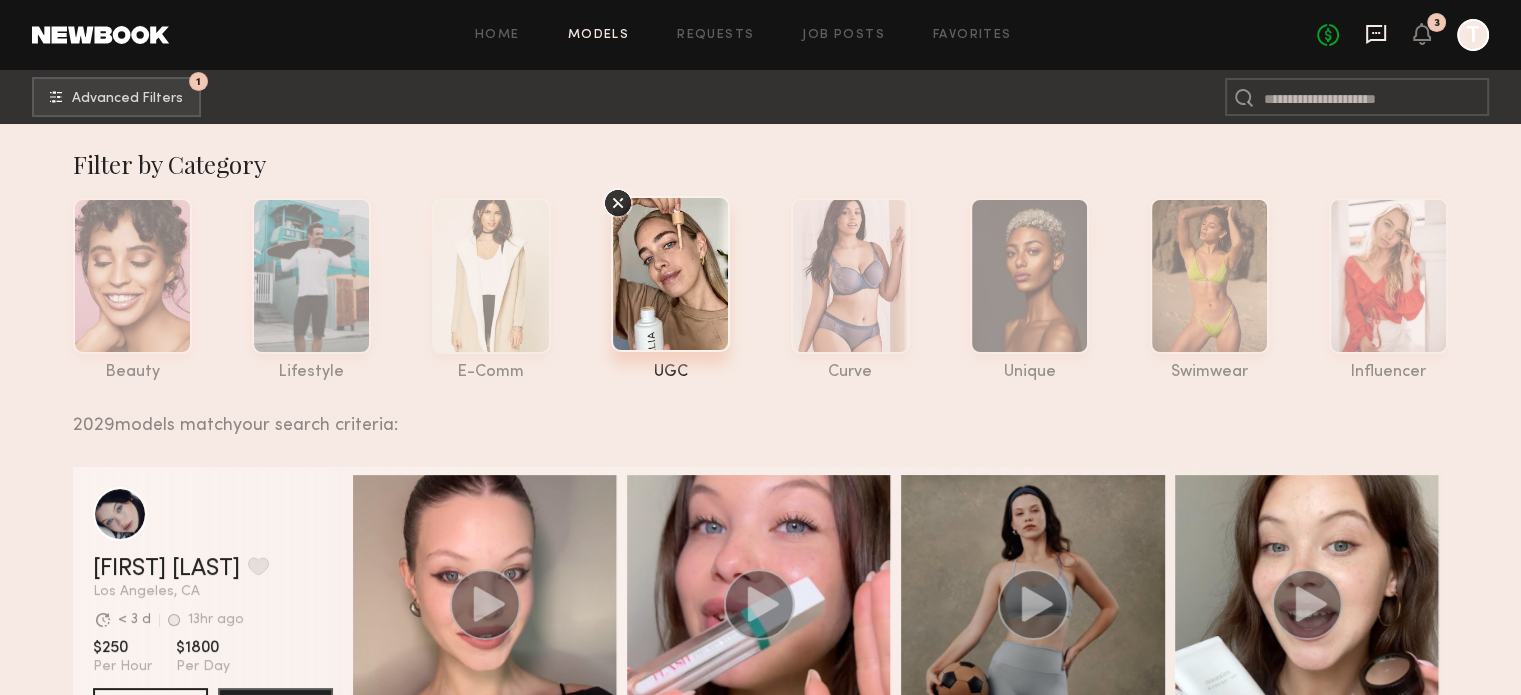 click 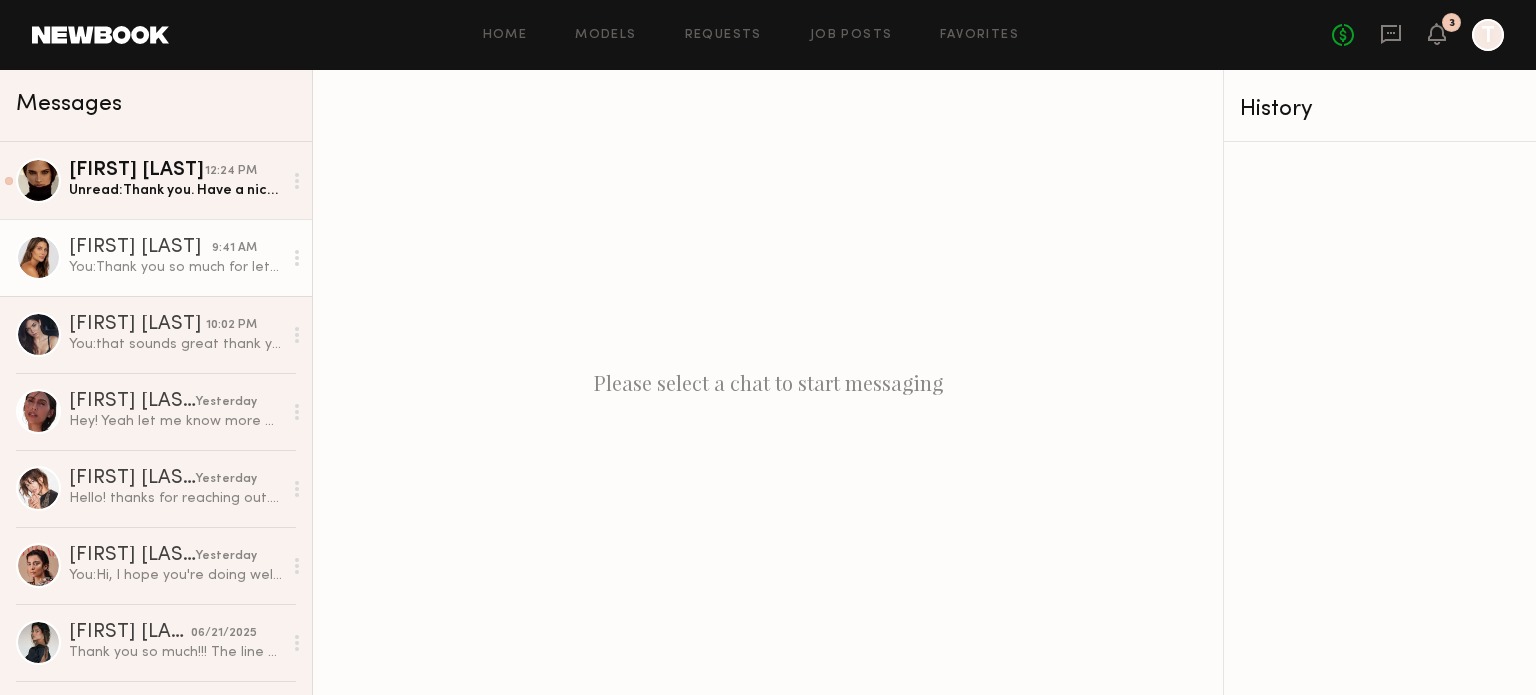 click on "You:  Thank you so much for letting us know, [FIRST]! We’ll absolutely keep you in mind for future shoots—we’d love to work together. :)" 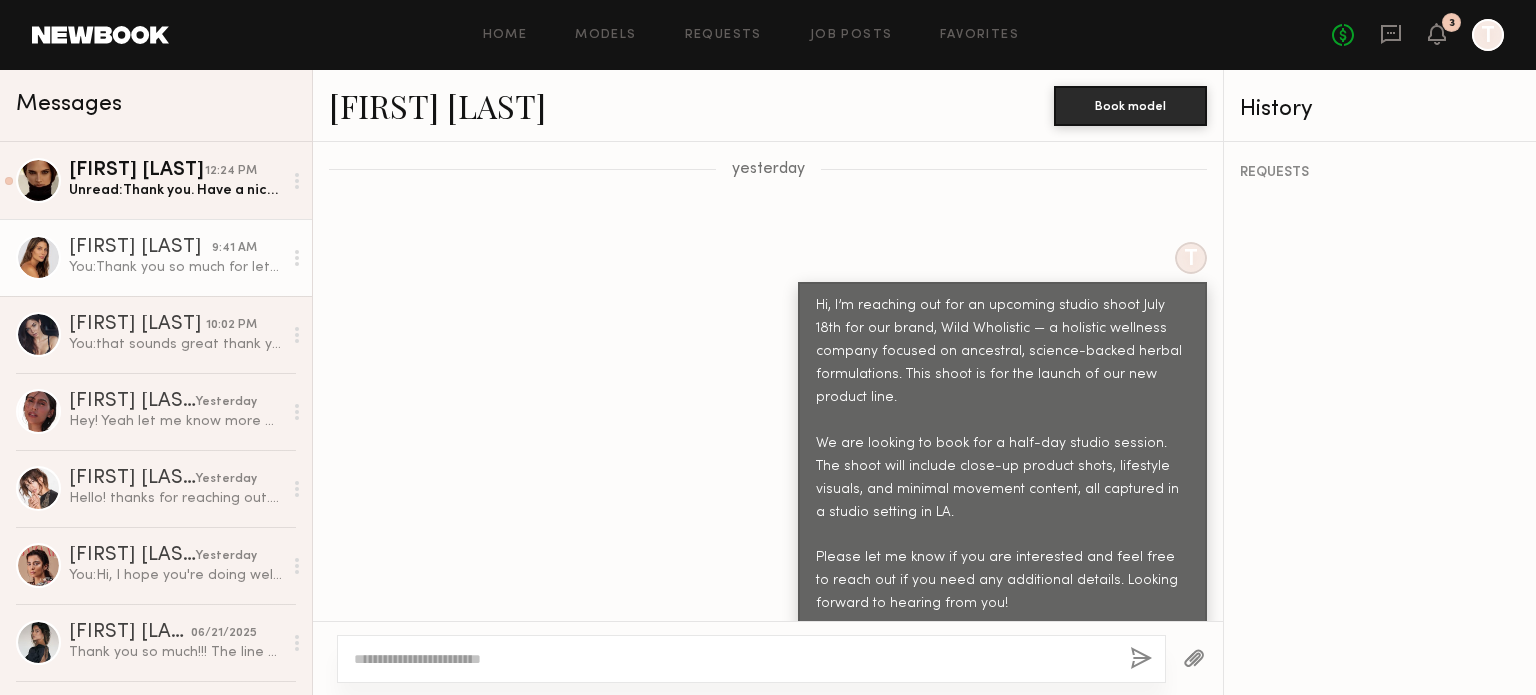 scroll, scrollTop: 680, scrollLeft: 0, axis: vertical 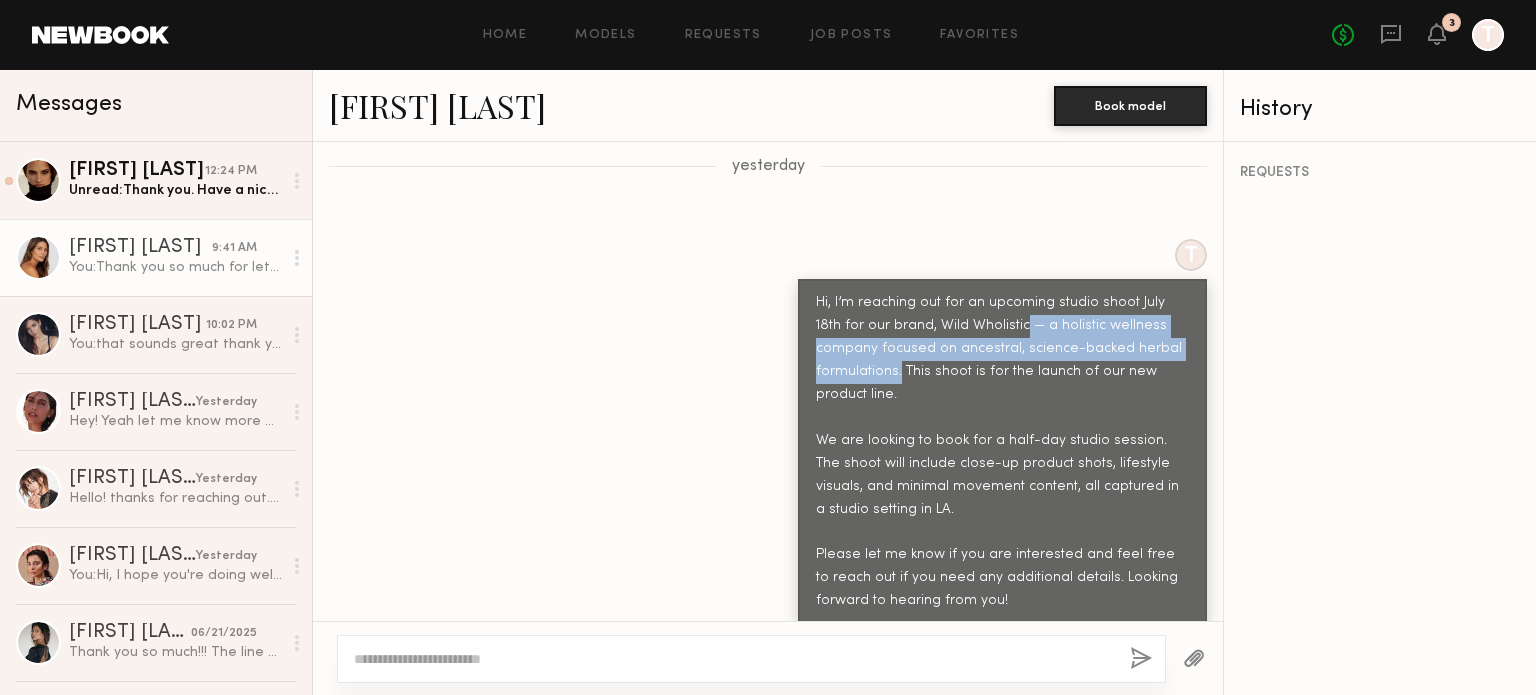 drag, startPoint x: 977, startPoint y: 279, endPoint x: 1175, endPoint y: 303, distance: 199.44925 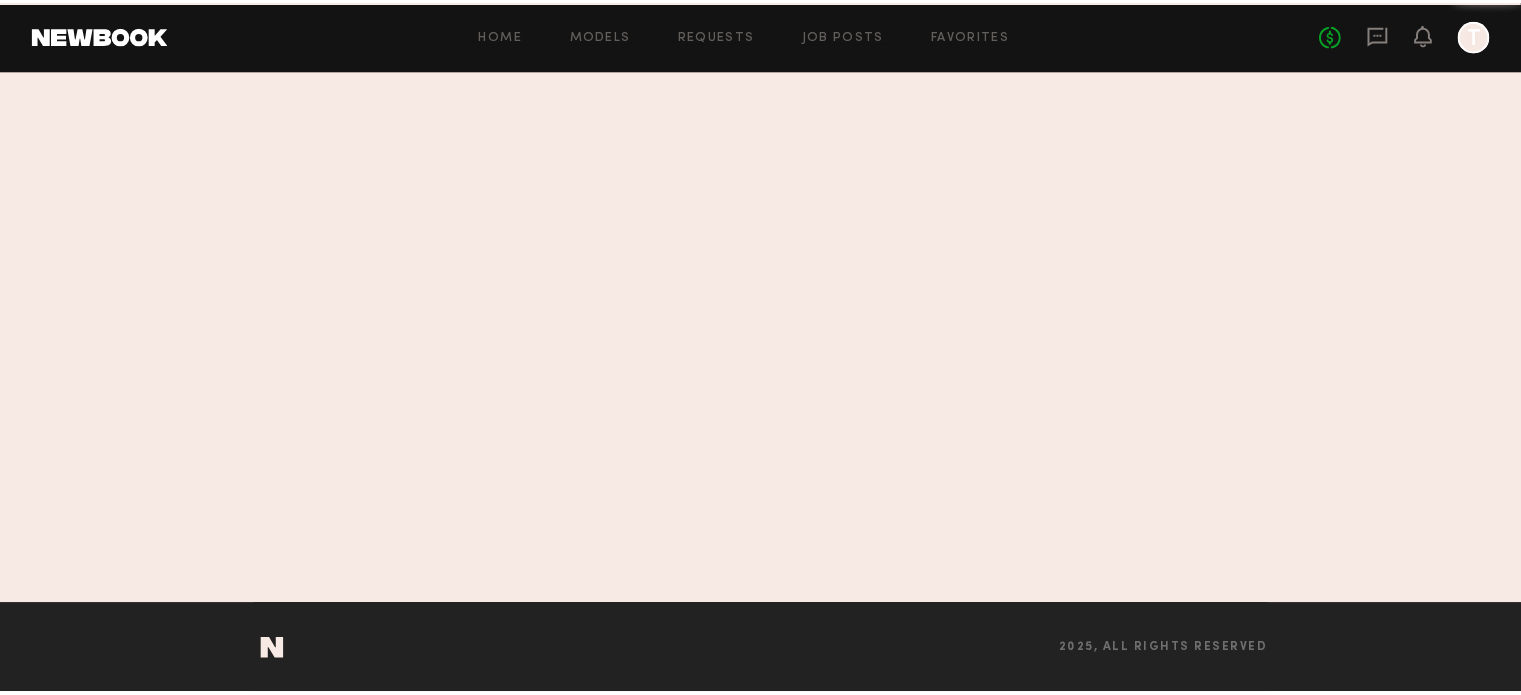 scroll, scrollTop: 0, scrollLeft: 0, axis: both 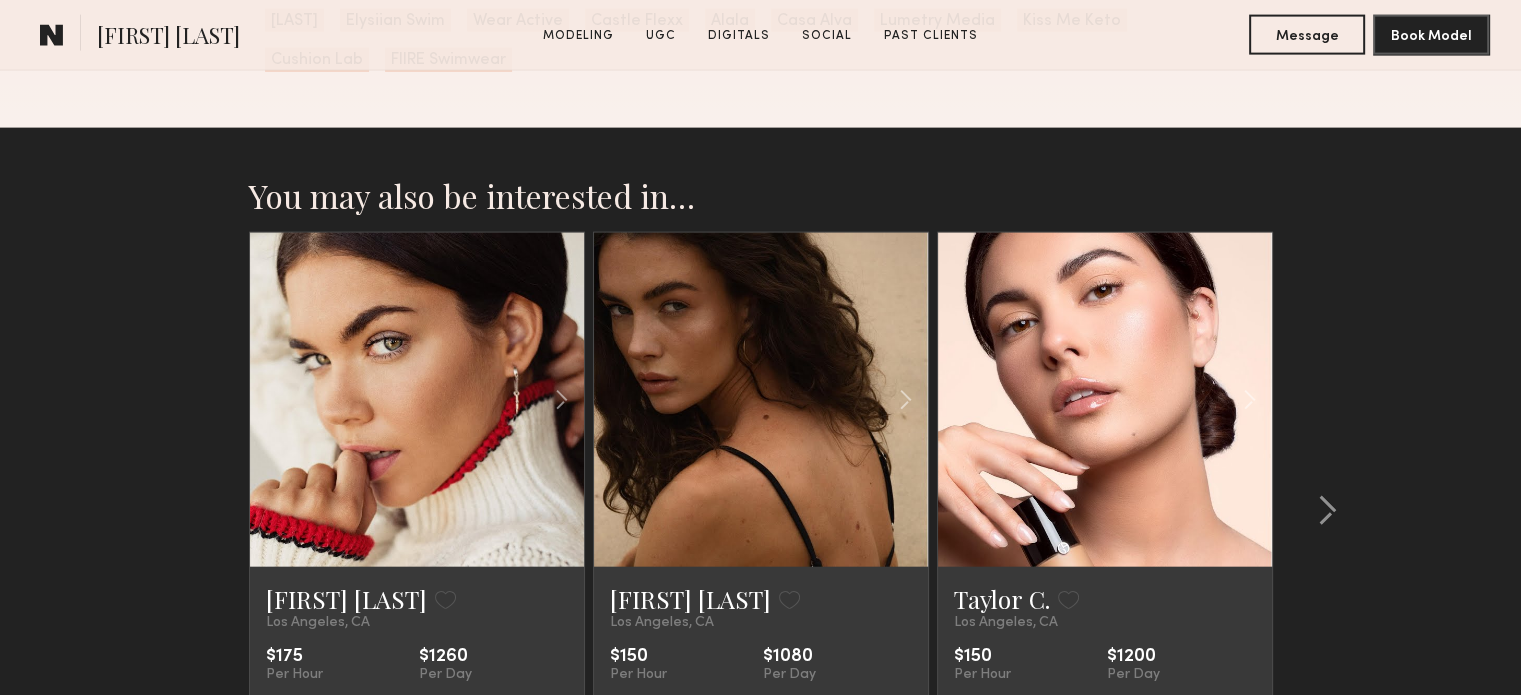 click 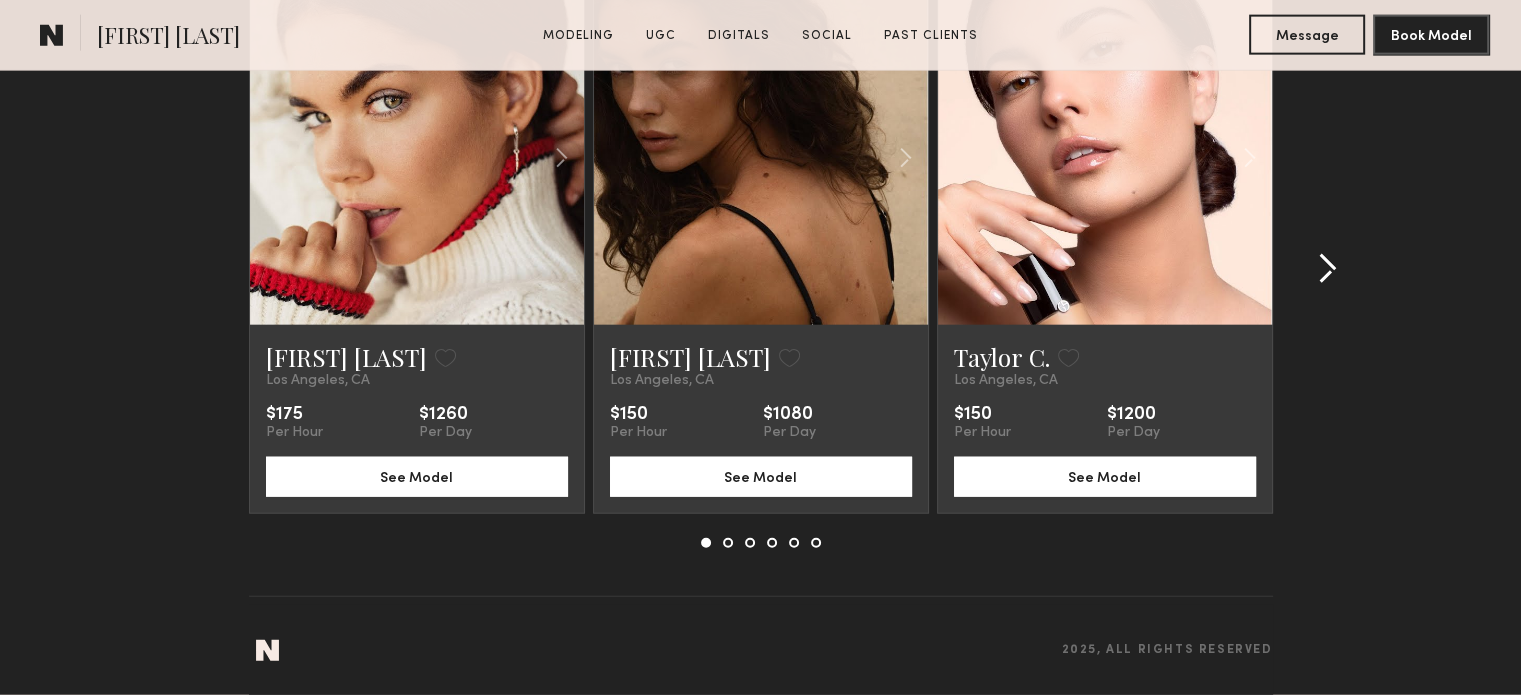 click 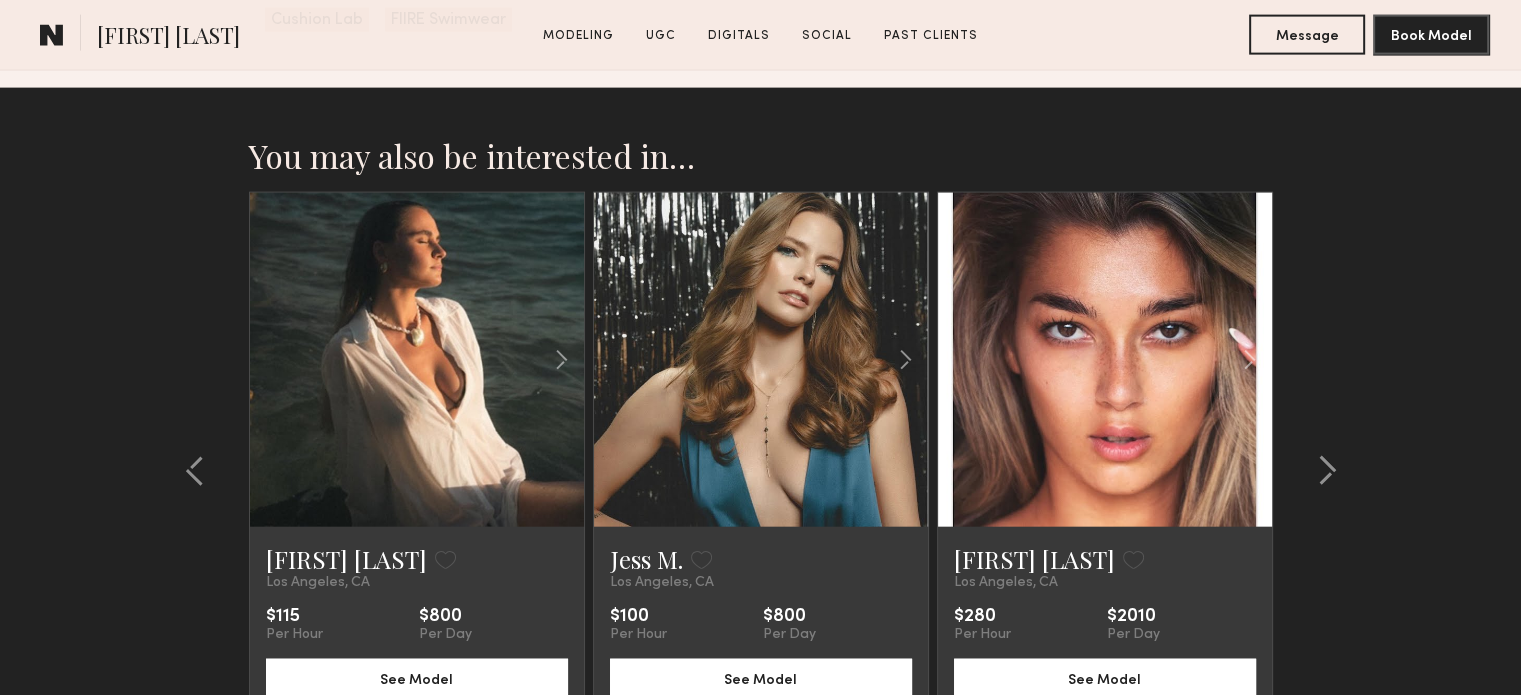 scroll, scrollTop: 4583, scrollLeft: 0, axis: vertical 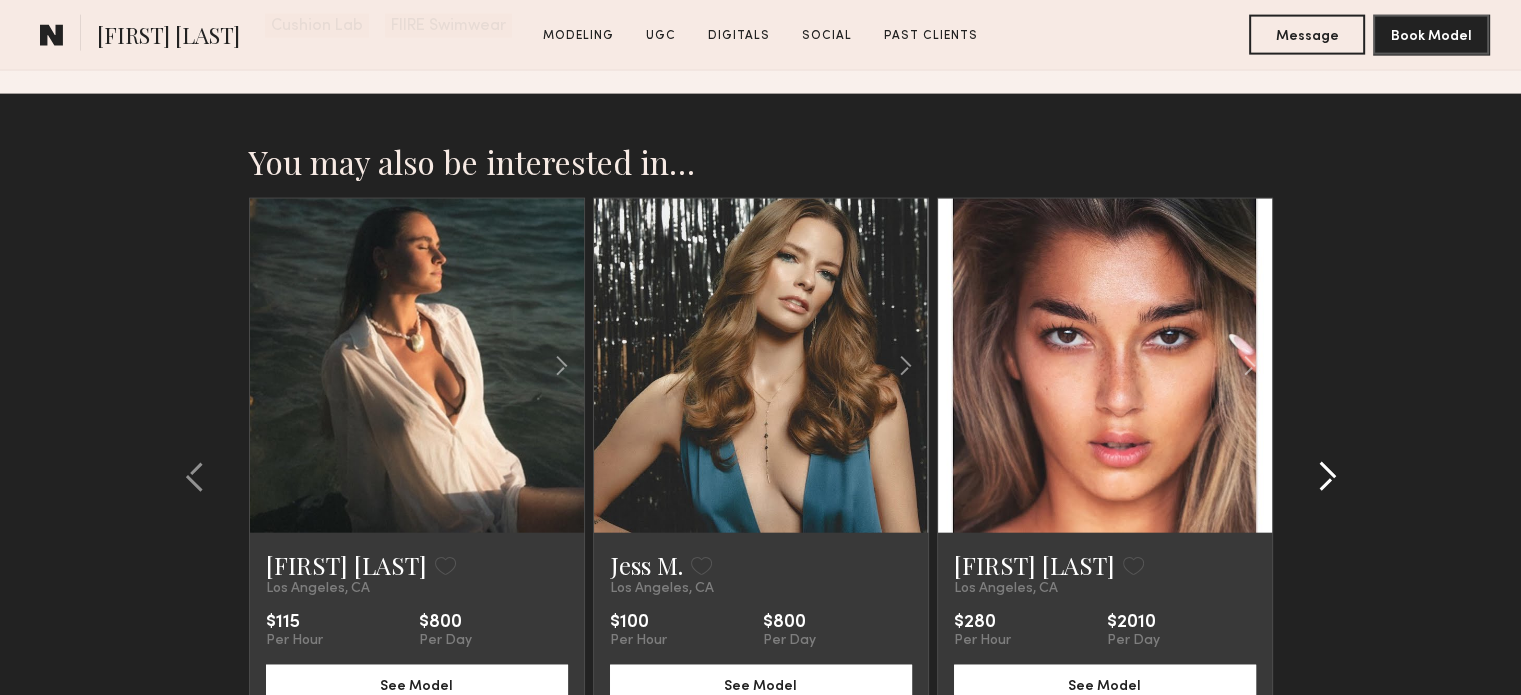 click 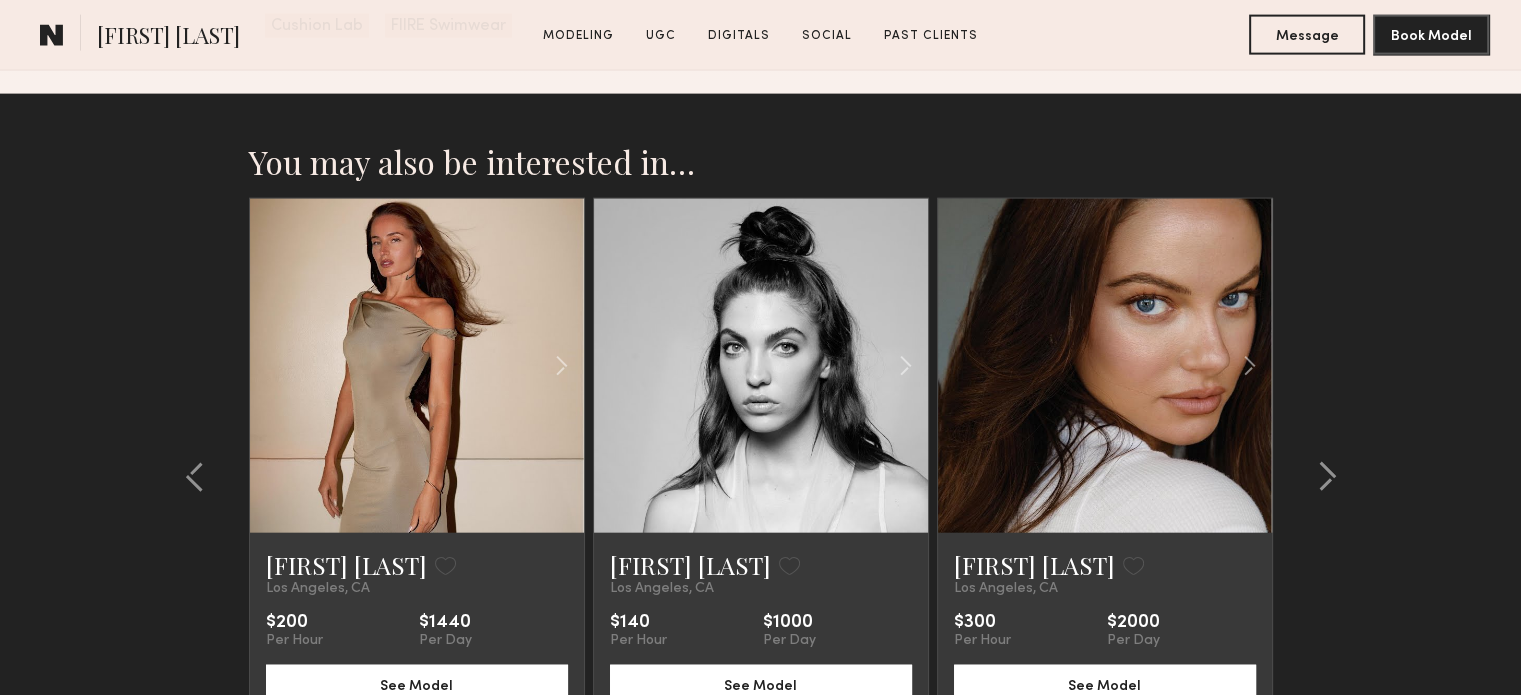 click 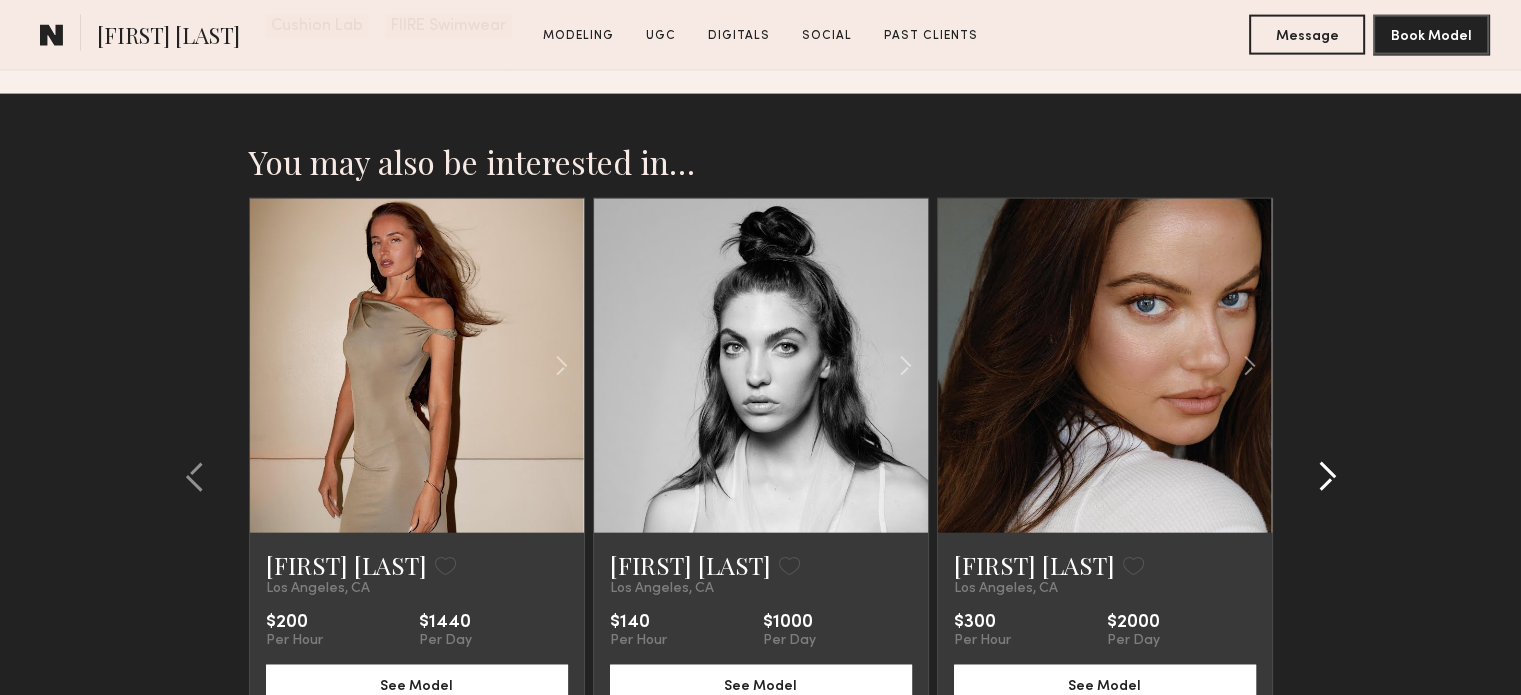 click 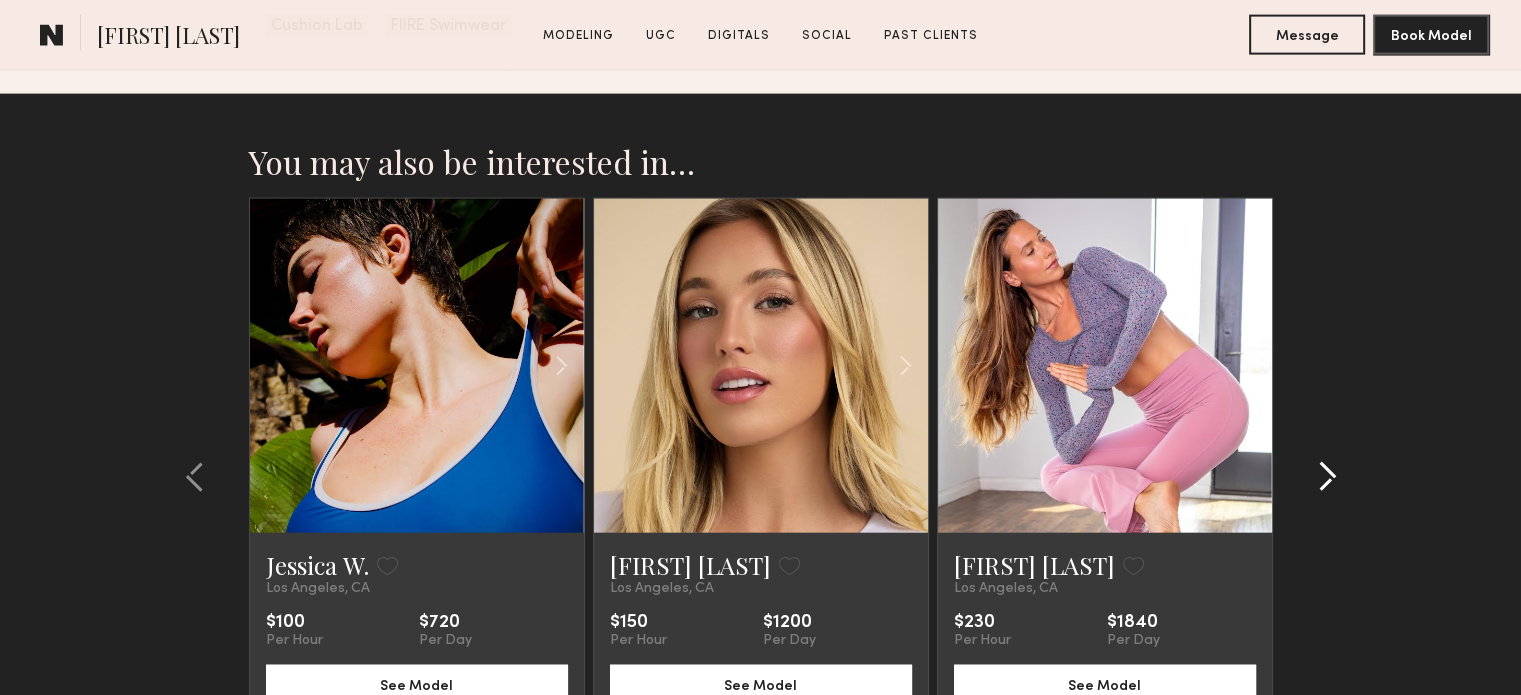 click 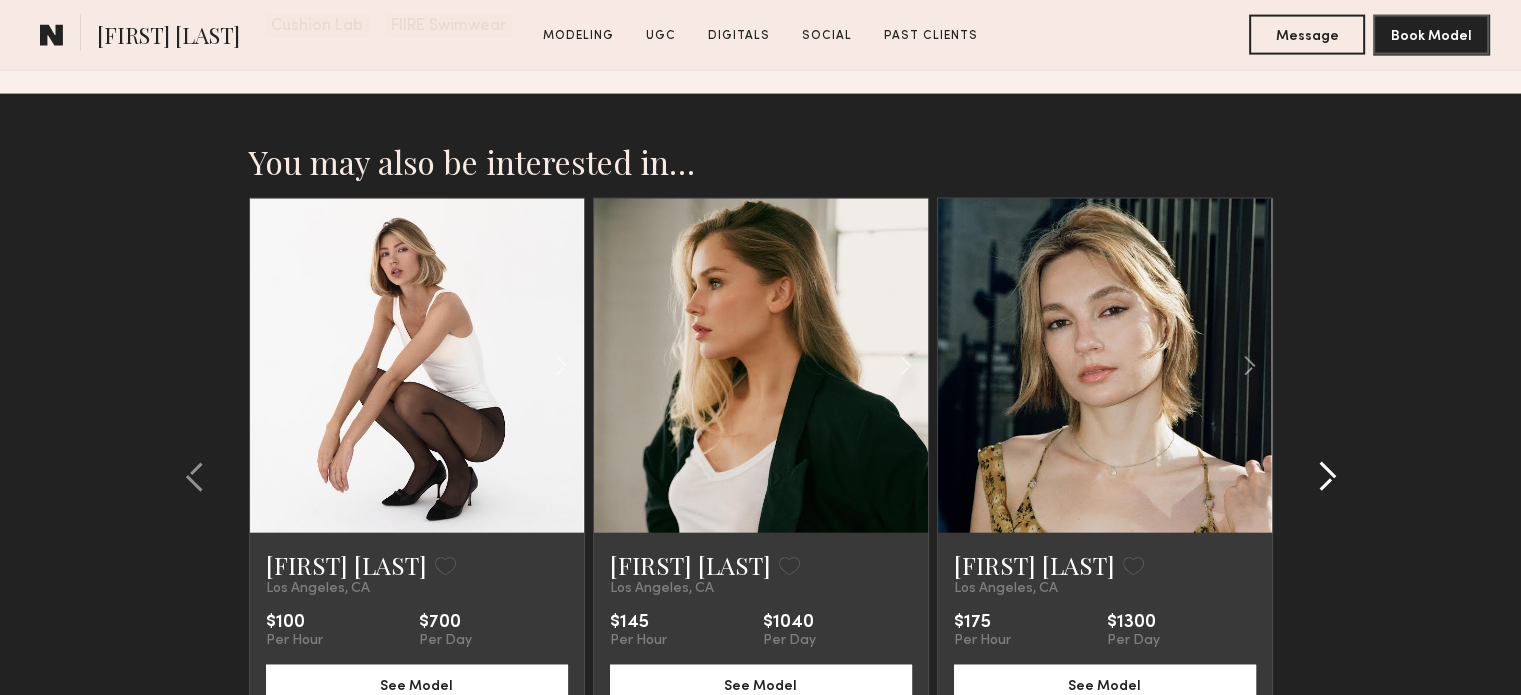 click 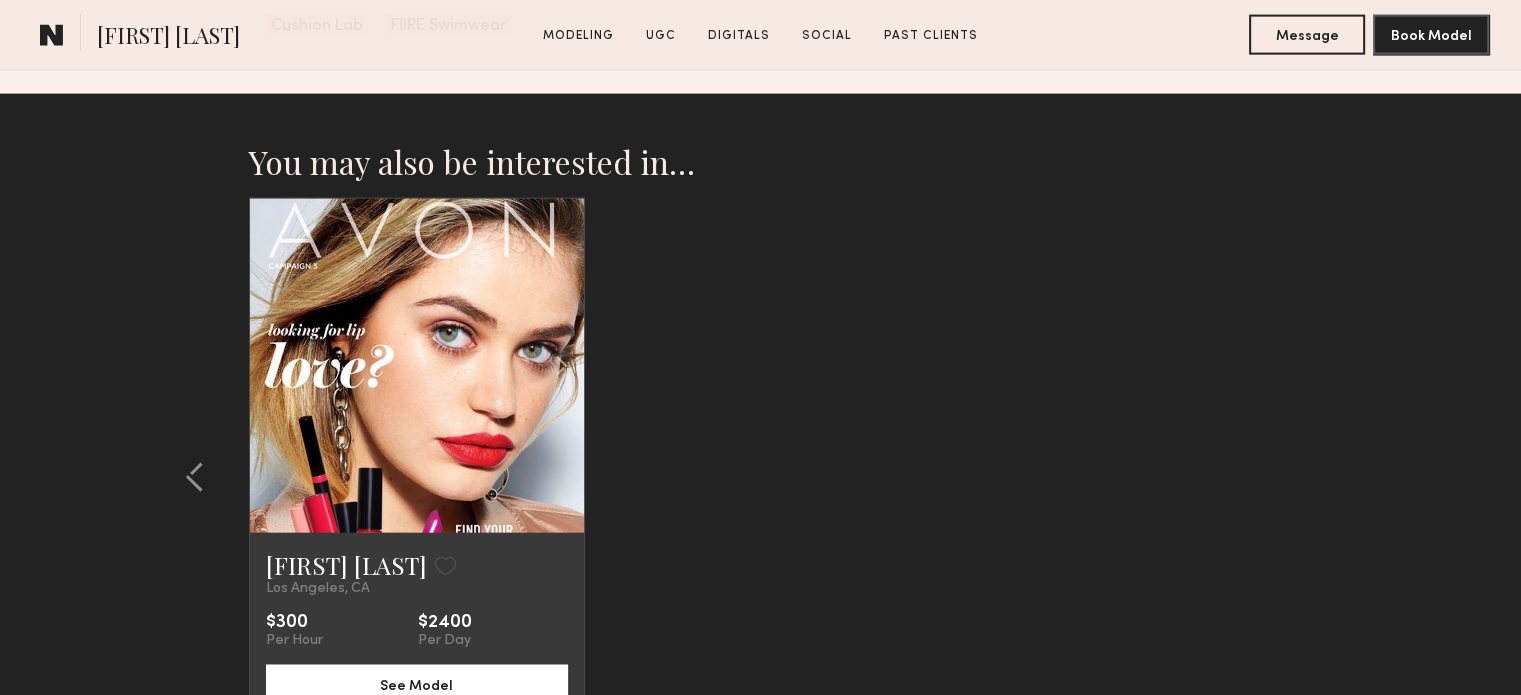 click on "You may also be interested in…   Aarika W.  Favorite  Los Angeles, CA   $175  Per Hour  $1260  Per Day See Model  Uliana V.  Favorite  Los Angeles, CA   $150  Per Hour  $1080  Per Day See Model  Taylor C.  Favorite  Los Angeles, CA   $150  Per Hour  $1200  Per Day See Model  Madeline M.  Favorite  Los Angeles, CA   $115  Per Hour  $800  Per Day See Model  Jess M.  Favorite  Los Angeles, CA   $100  Per Hour  $800  Per Day See Model  Domonique N.  Favorite  Los Angeles, CA   $280  Per Hour  $2010  Per Day See Model  Daria V.  Favorite  Los Angeles, CA   $200  Per Hour  $1440  Per Day See Model  Bianca A.  Favorite  Los Angeles, CA   $140  Per Hour  $1000  Per Day See Model  Annie M.  Favorite  Los Angeles, CA   $300  Per Hour  $2000  Per Day See Model  Jessica W.  Favorite  Los Angeles, CA   $100  Per Hour  $720  Per Day See Model  Hailey M.  Favorite  Los Angeles, CA   $150  Per Hour  $1200  Per Day See Model  Miska S.  Favorite  Los Angeles, CA   $230  Per Hour  $1840  Per Day See Model  $100" 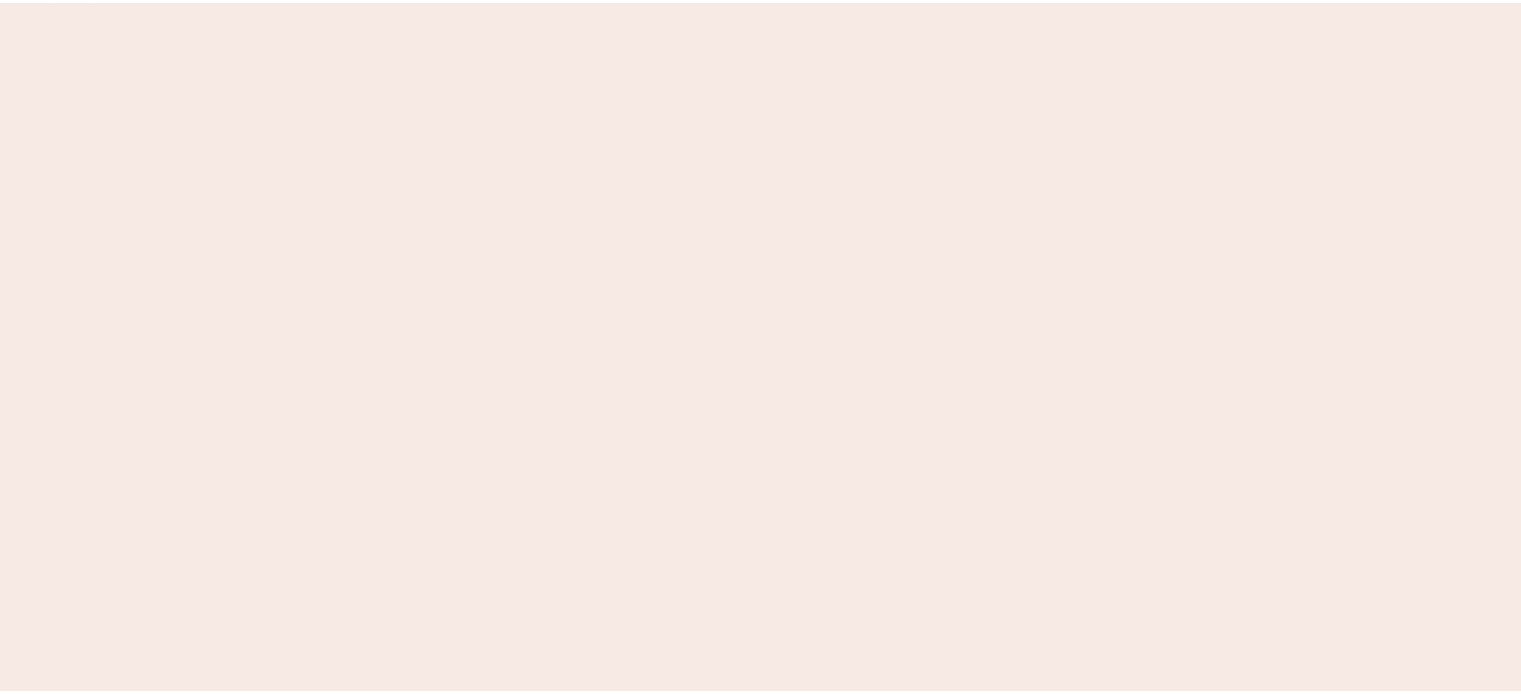 scroll, scrollTop: 0, scrollLeft: 0, axis: both 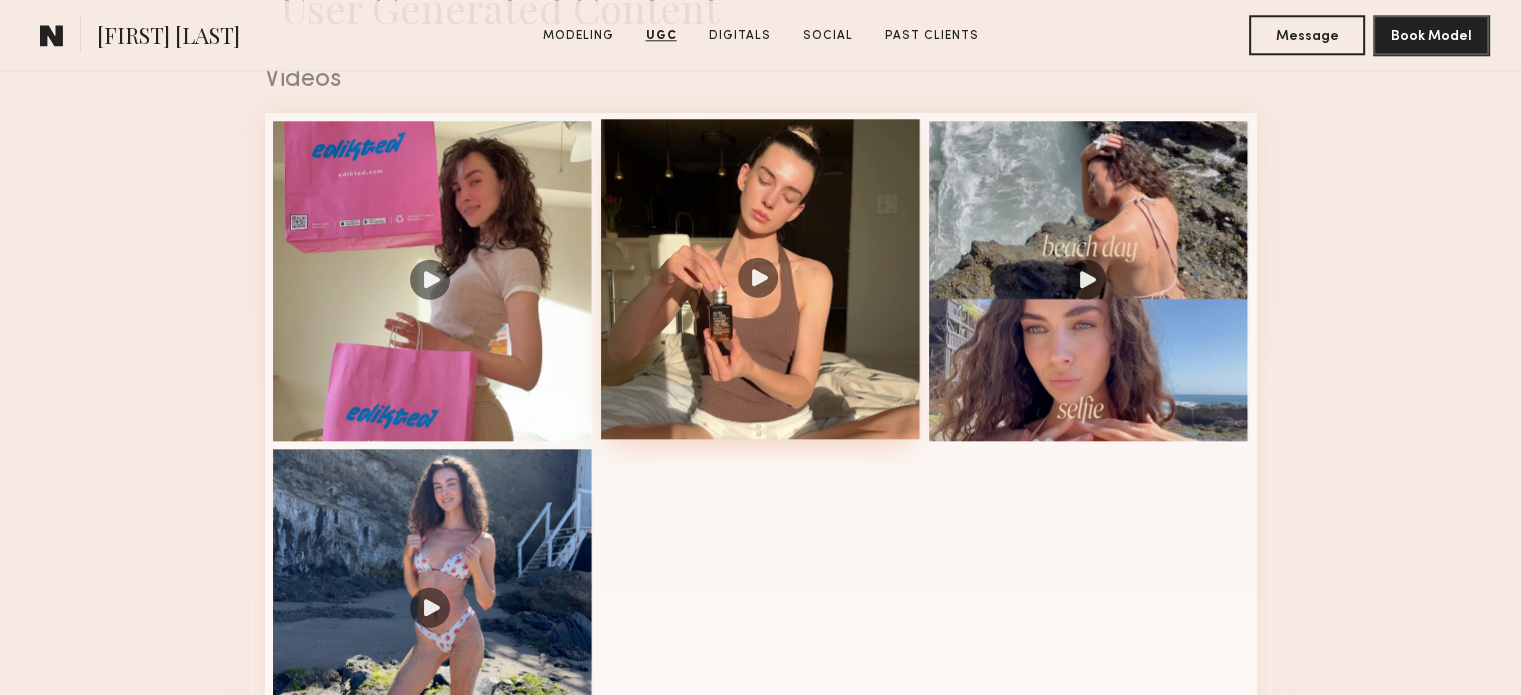 click at bounding box center [761, 279] 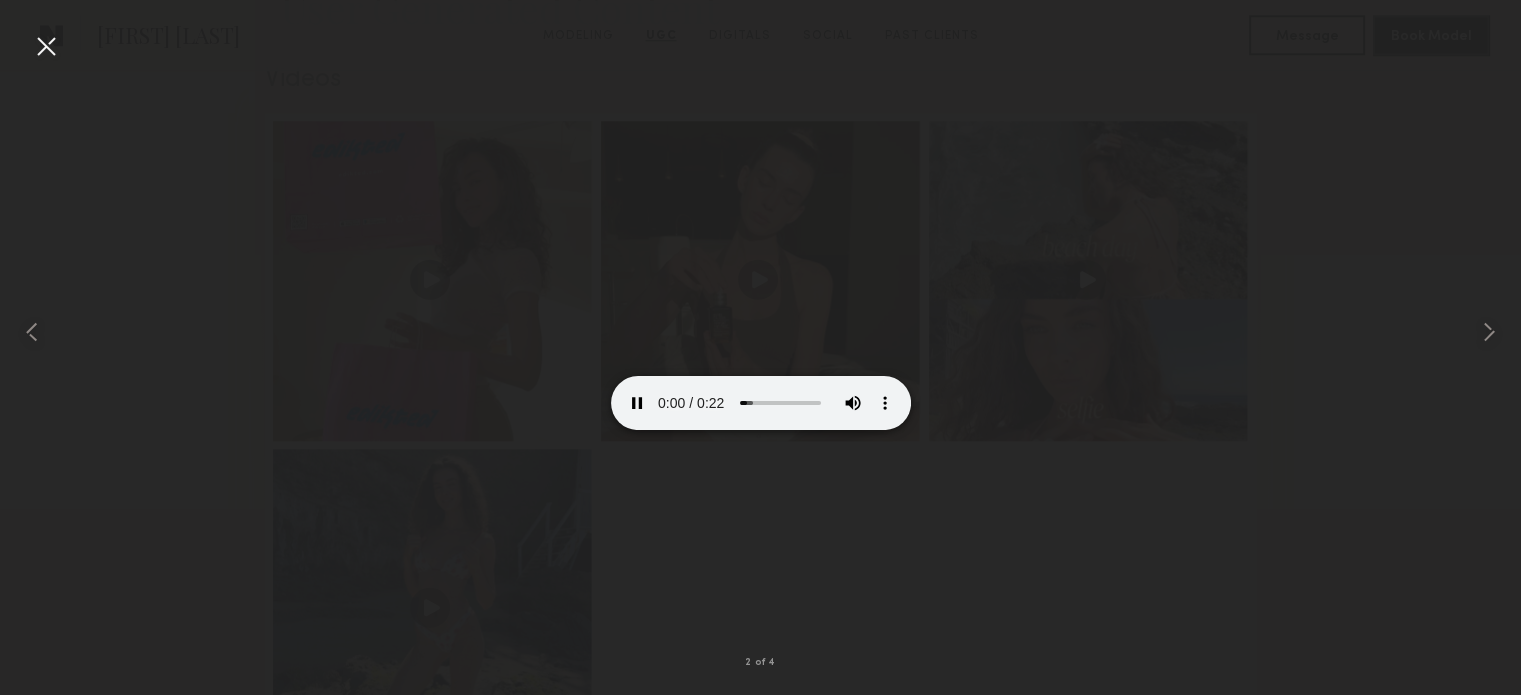 click at bounding box center (46, 46) 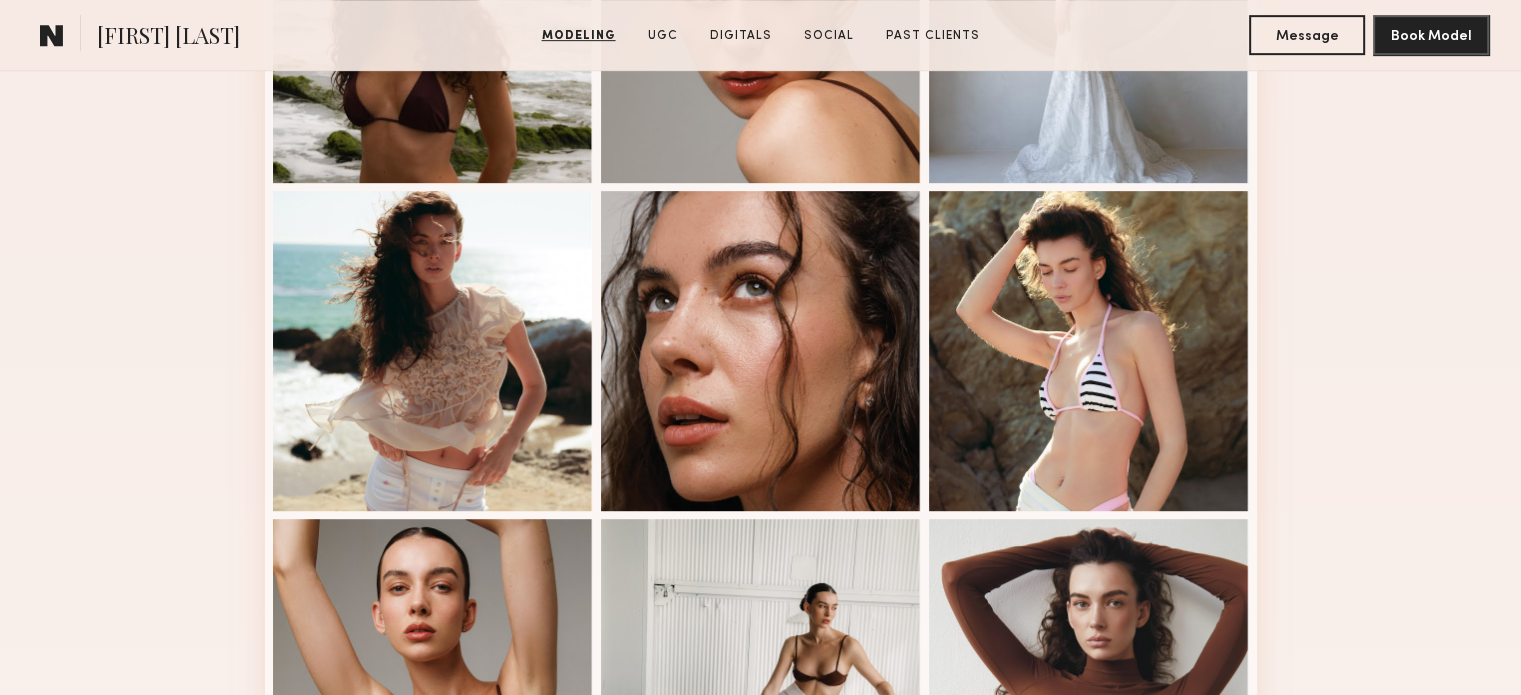 scroll, scrollTop: 0, scrollLeft: 0, axis: both 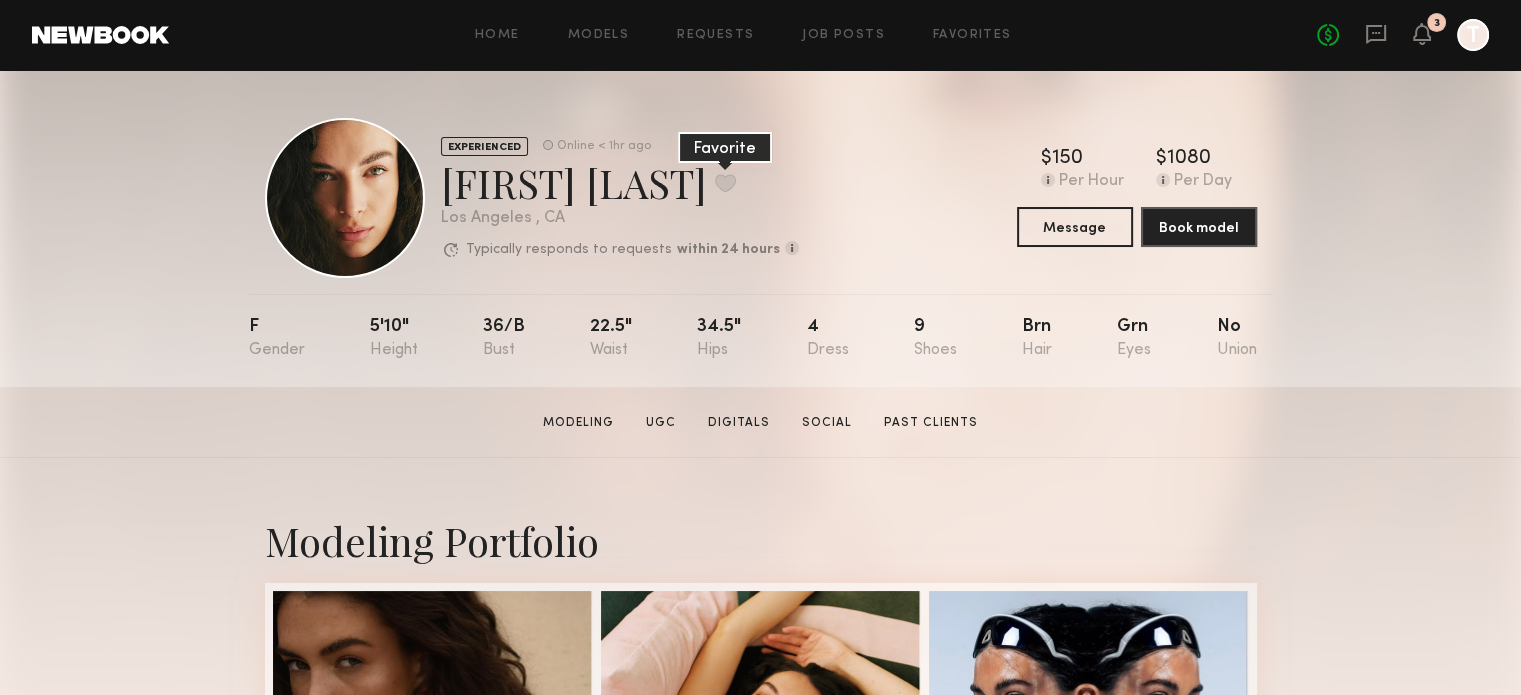 click 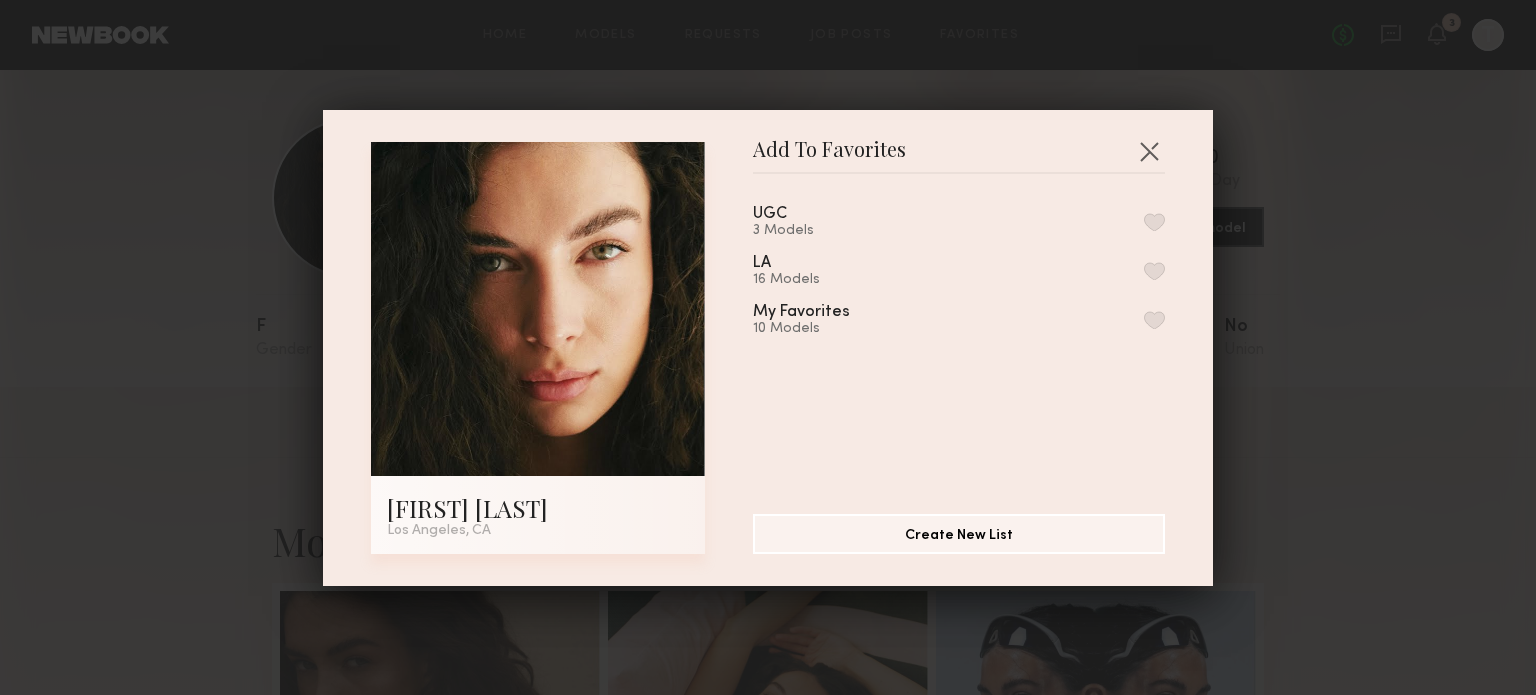 click at bounding box center [1154, 222] 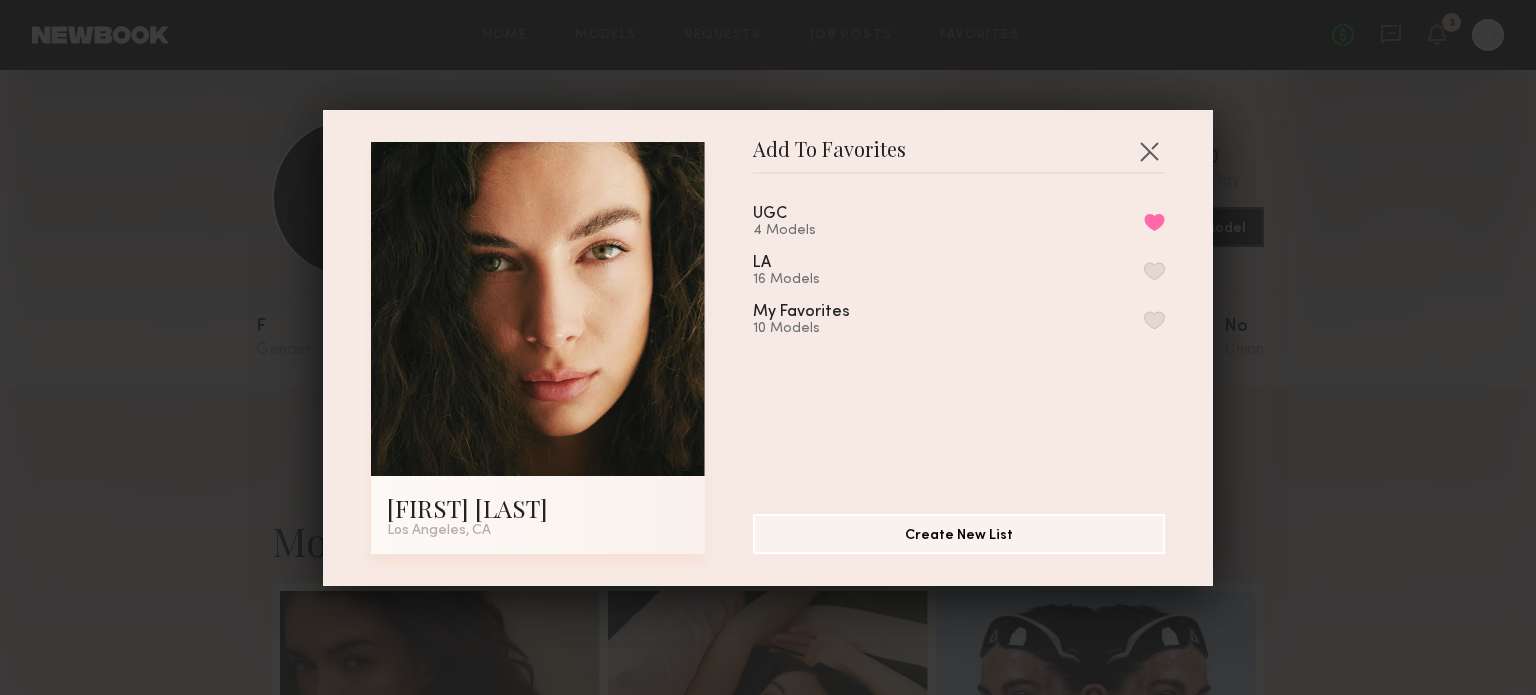 click on "Add To Favorites Uliana V. Los Angeles, CA Add To Favorites UGC 4   Models Remove from favorite list LA 16   Models My Favorites 10   Models Create New List" at bounding box center (768, 347) 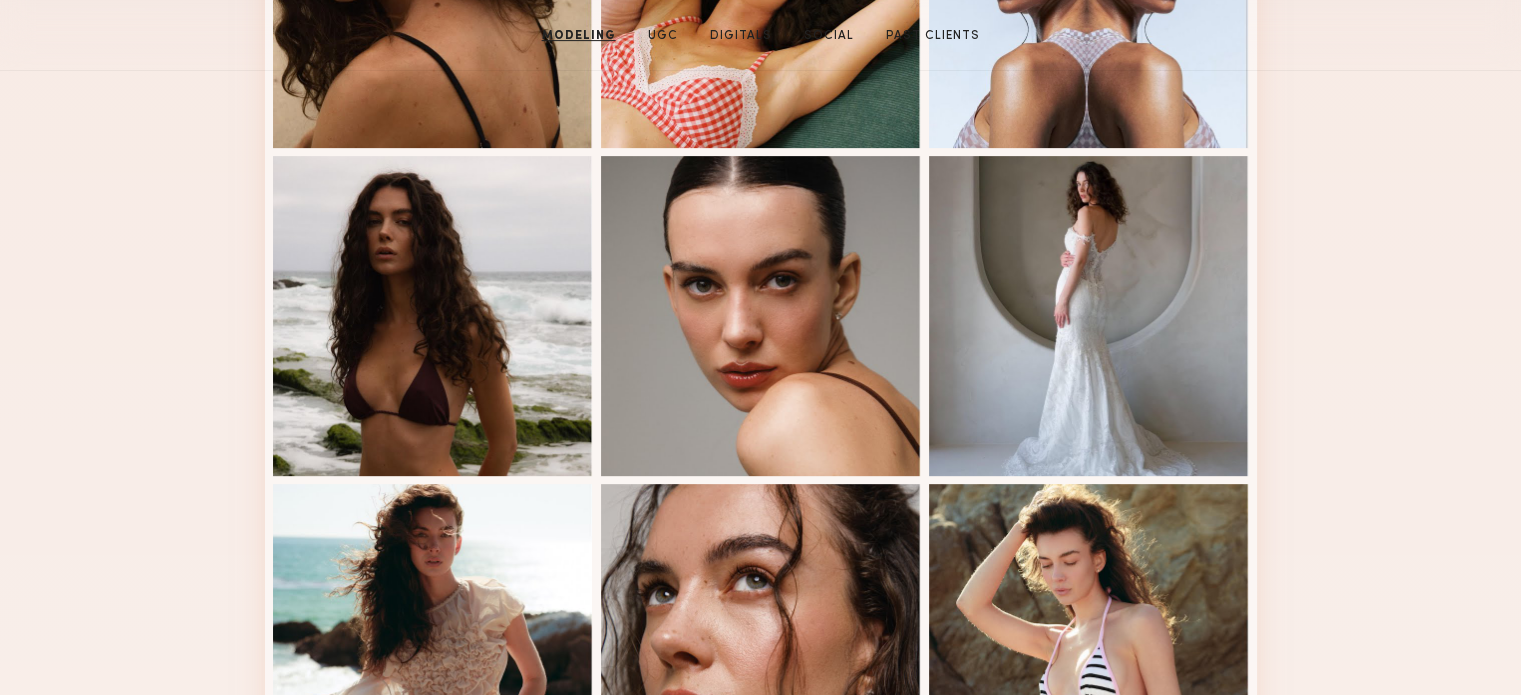 scroll, scrollTop: 0, scrollLeft: 0, axis: both 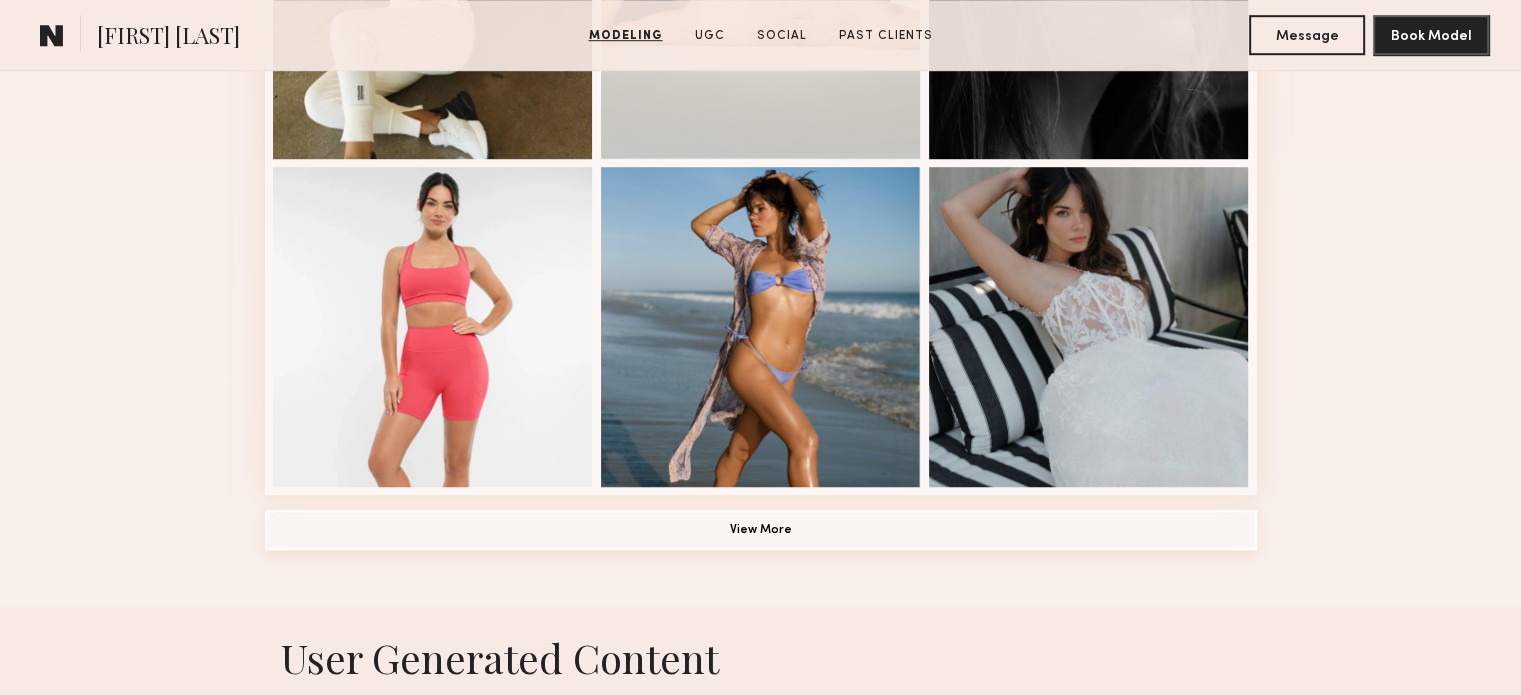 click on "View More" 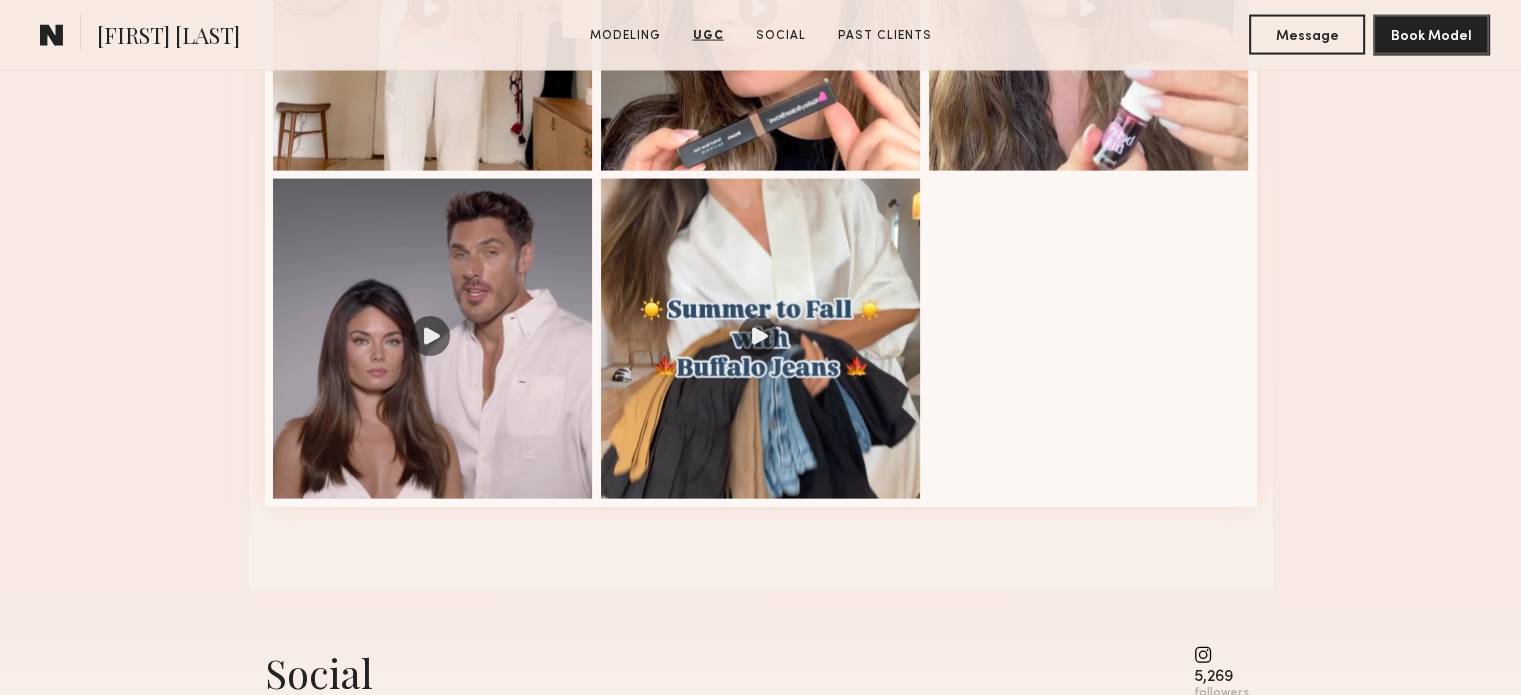 scroll, scrollTop: 4248, scrollLeft: 0, axis: vertical 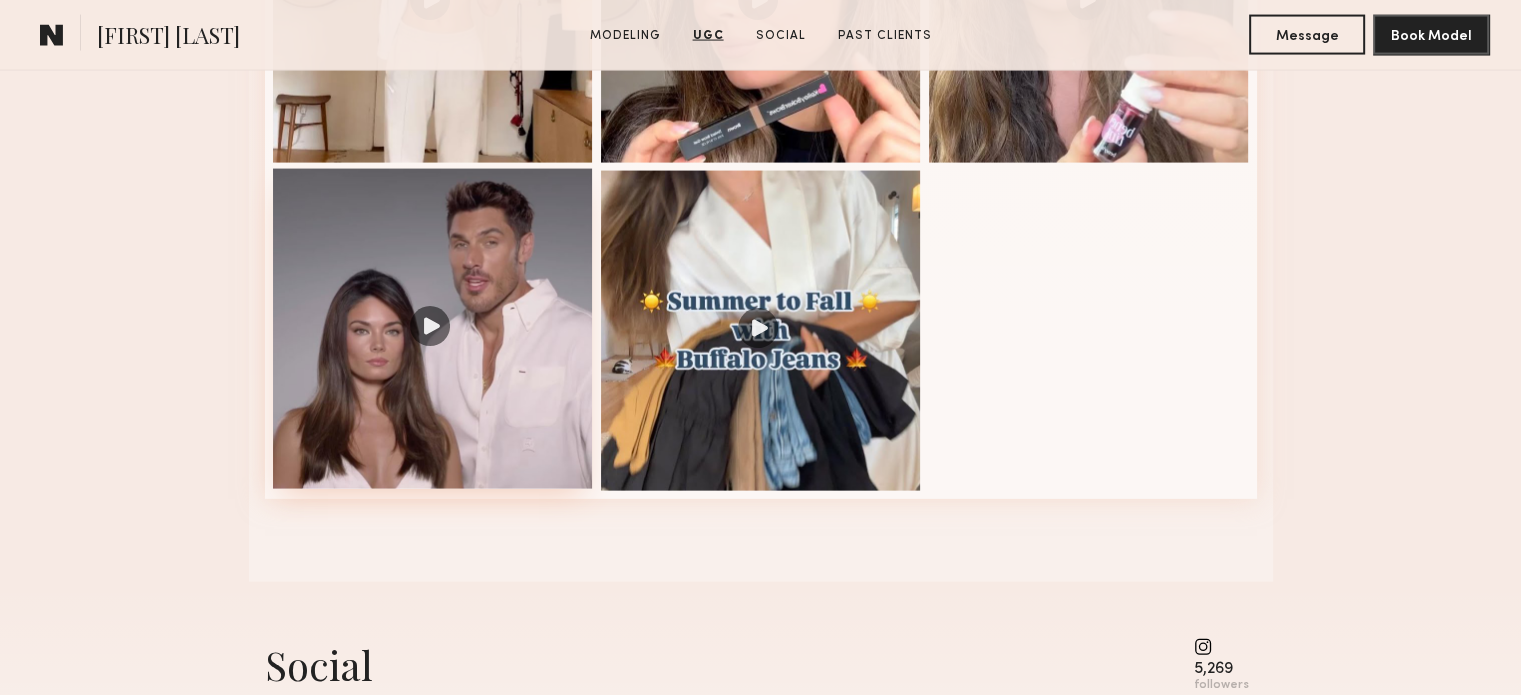 click at bounding box center (433, 329) 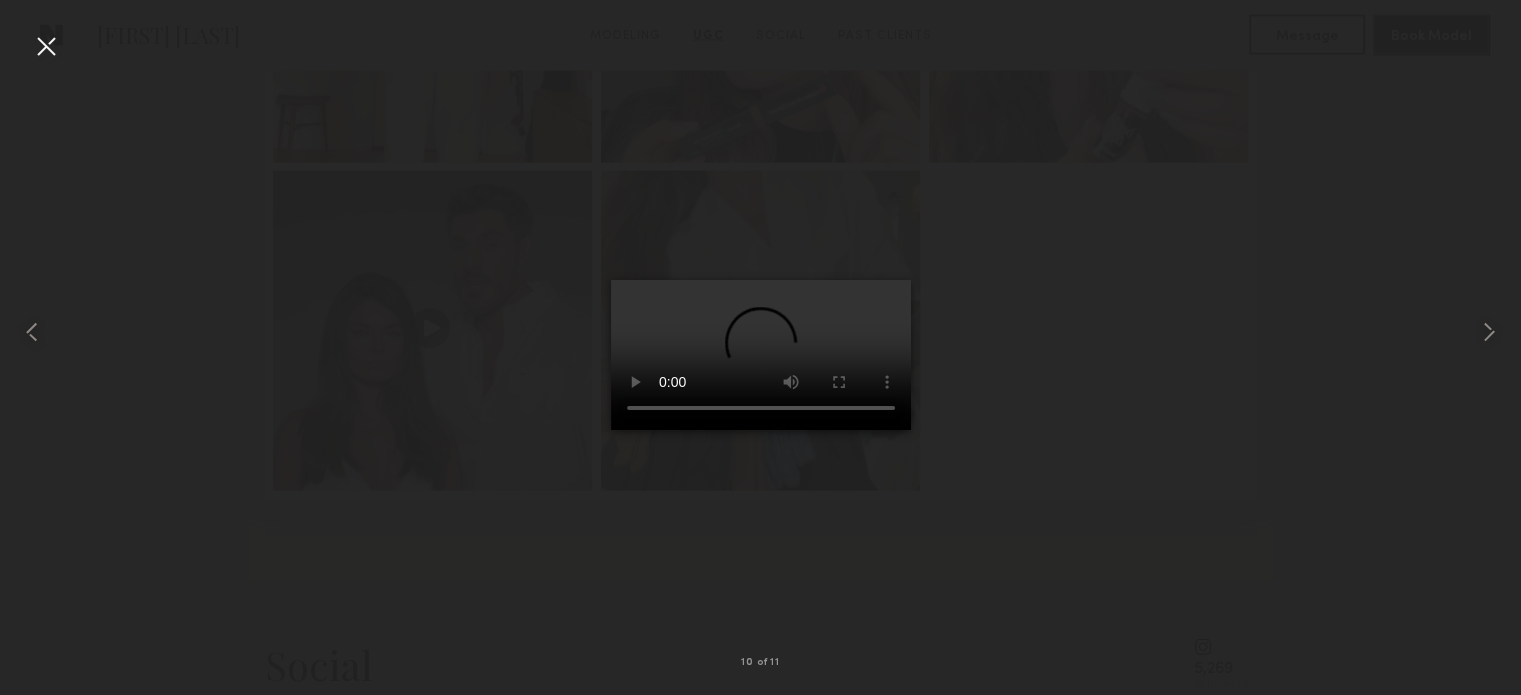 type 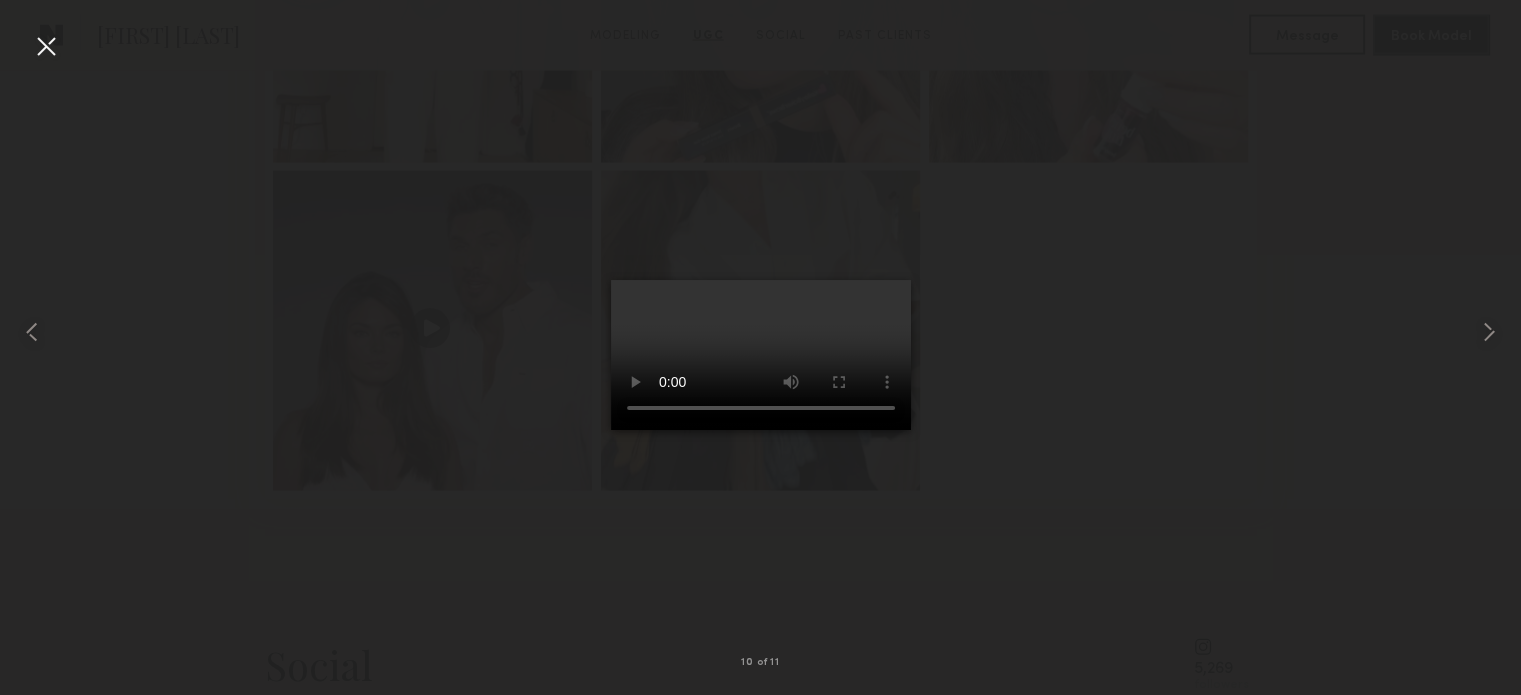 click at bounding box center [760, 331] 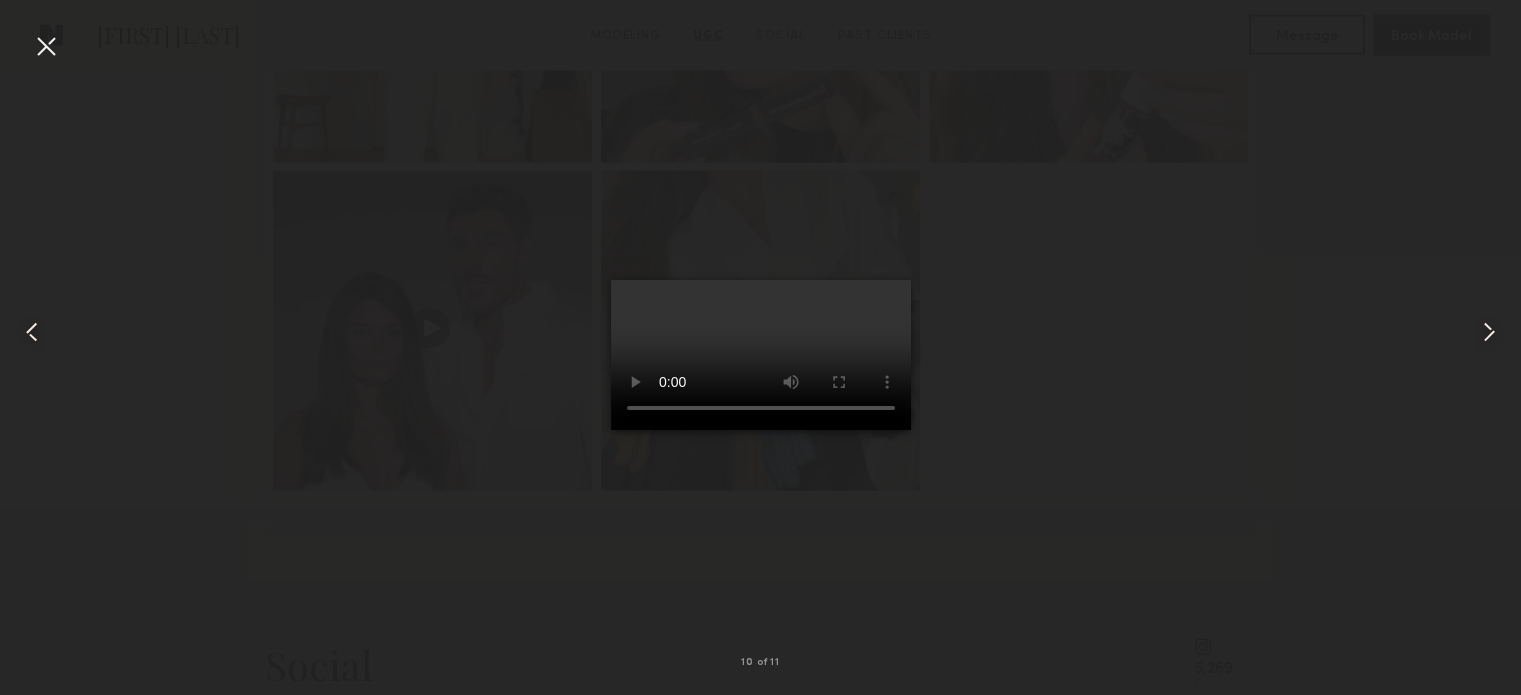 click at bounding box center [46, 46] 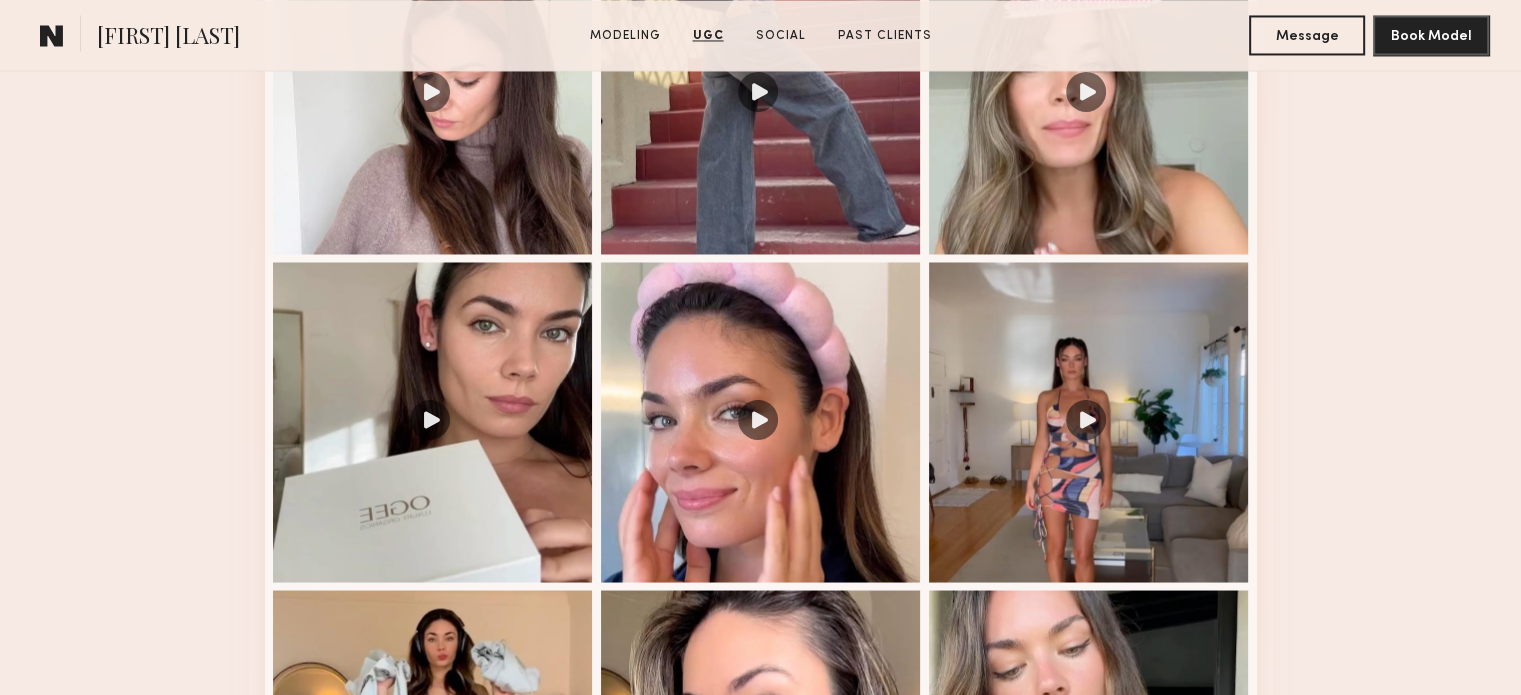 scroll, scrollTop: 3531, scrollLeft: 0, axis: vertical 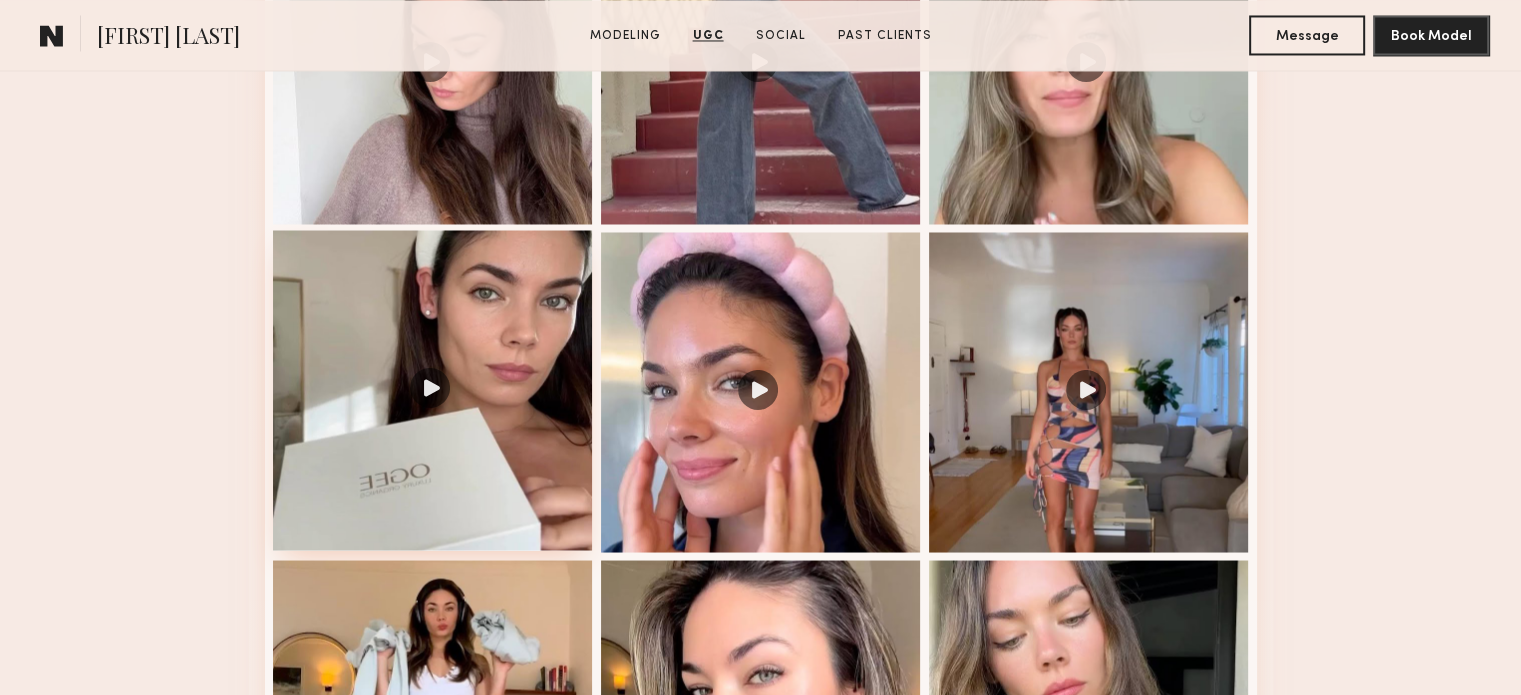 click at bounding box center [433, 390] 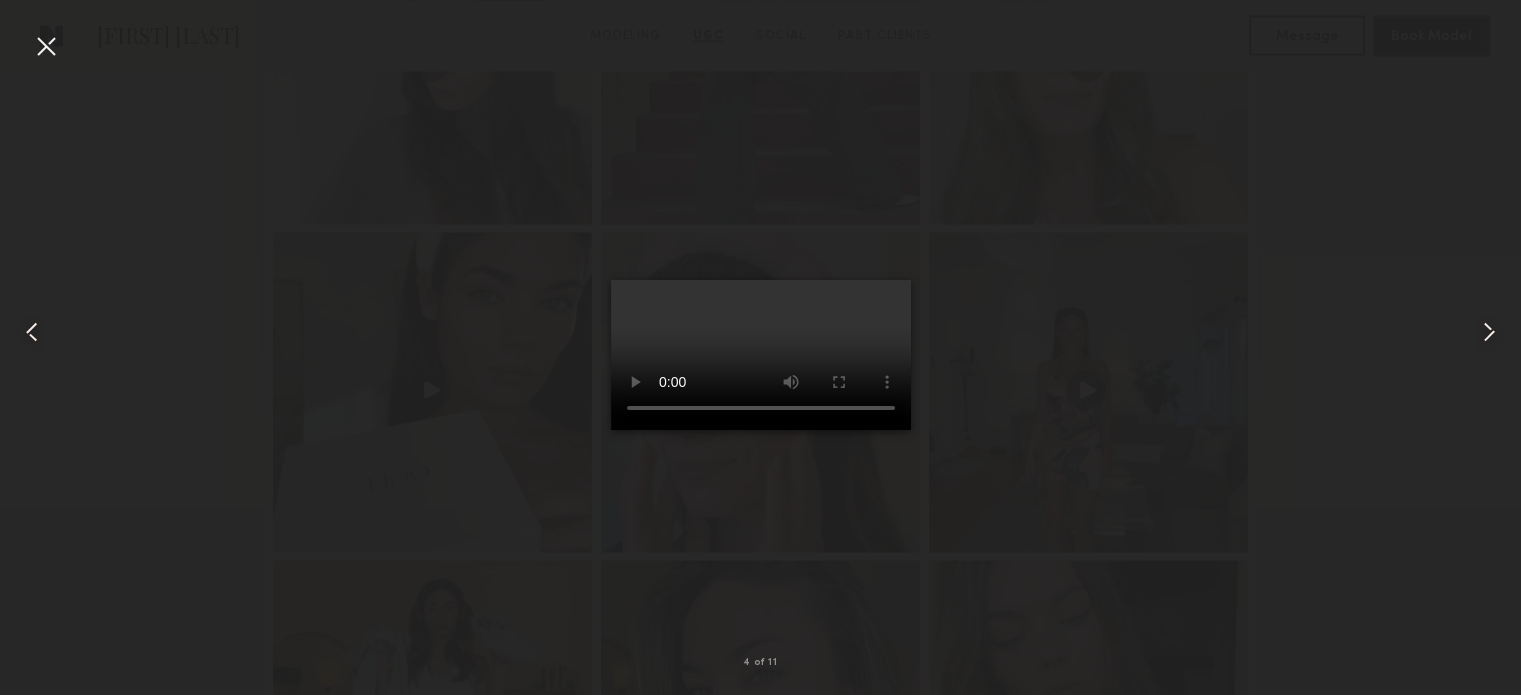 click at bounding box center (46, 46) 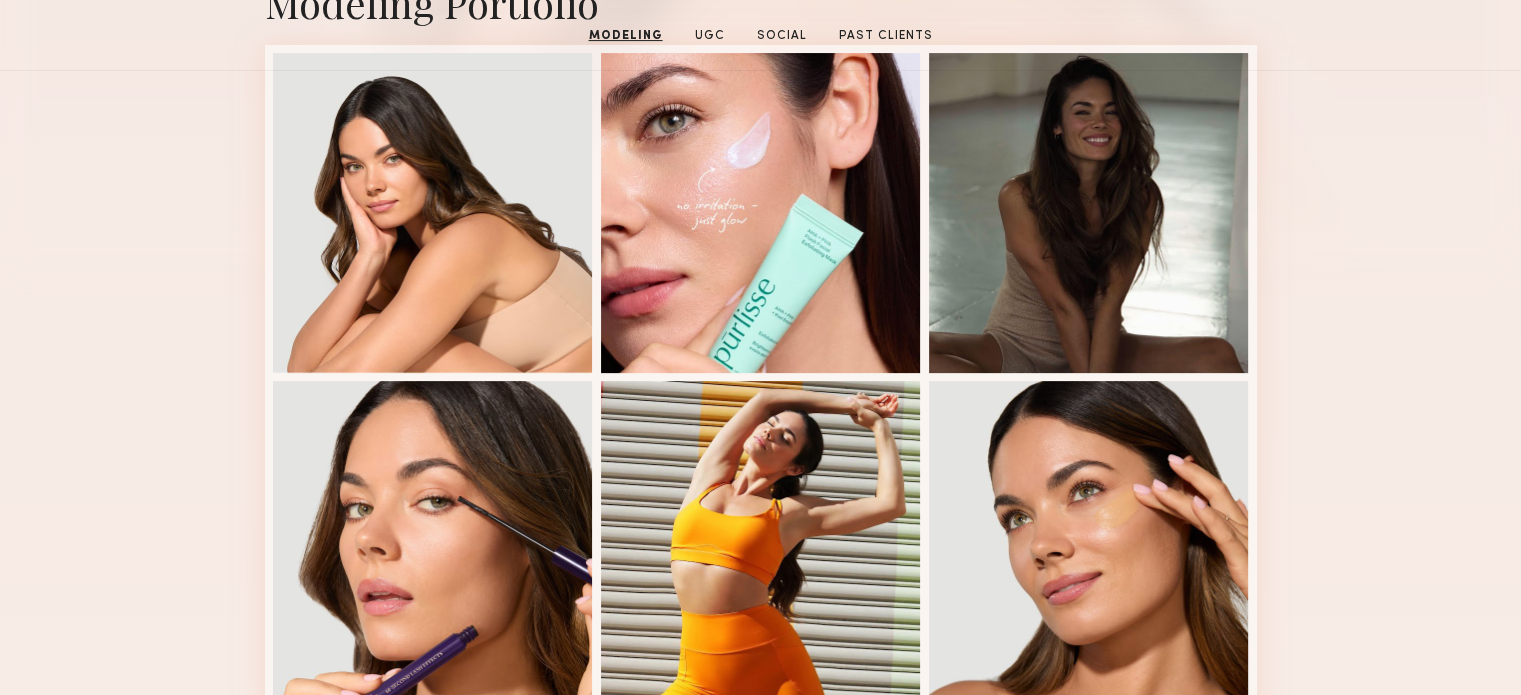 scroll, scrollTop: 0, scrollLeft: 0, axis: both 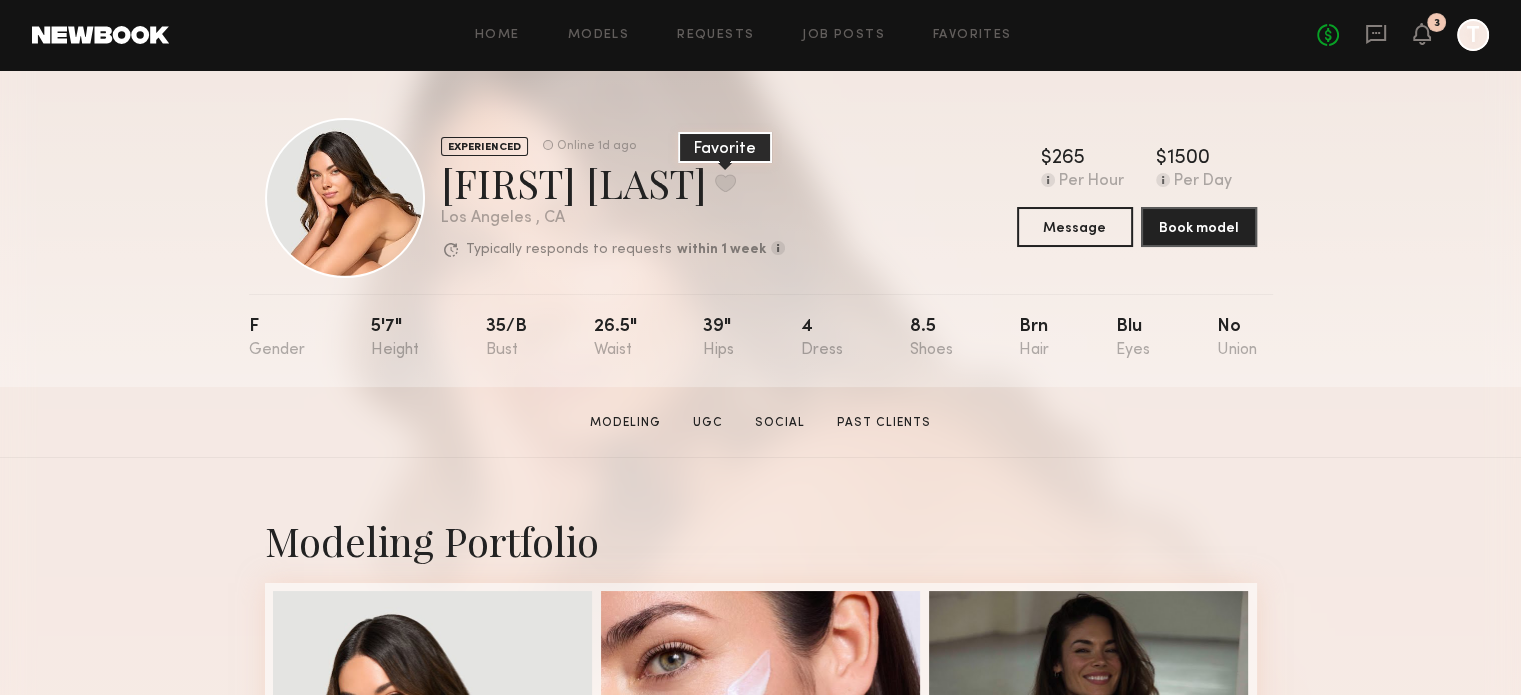 click 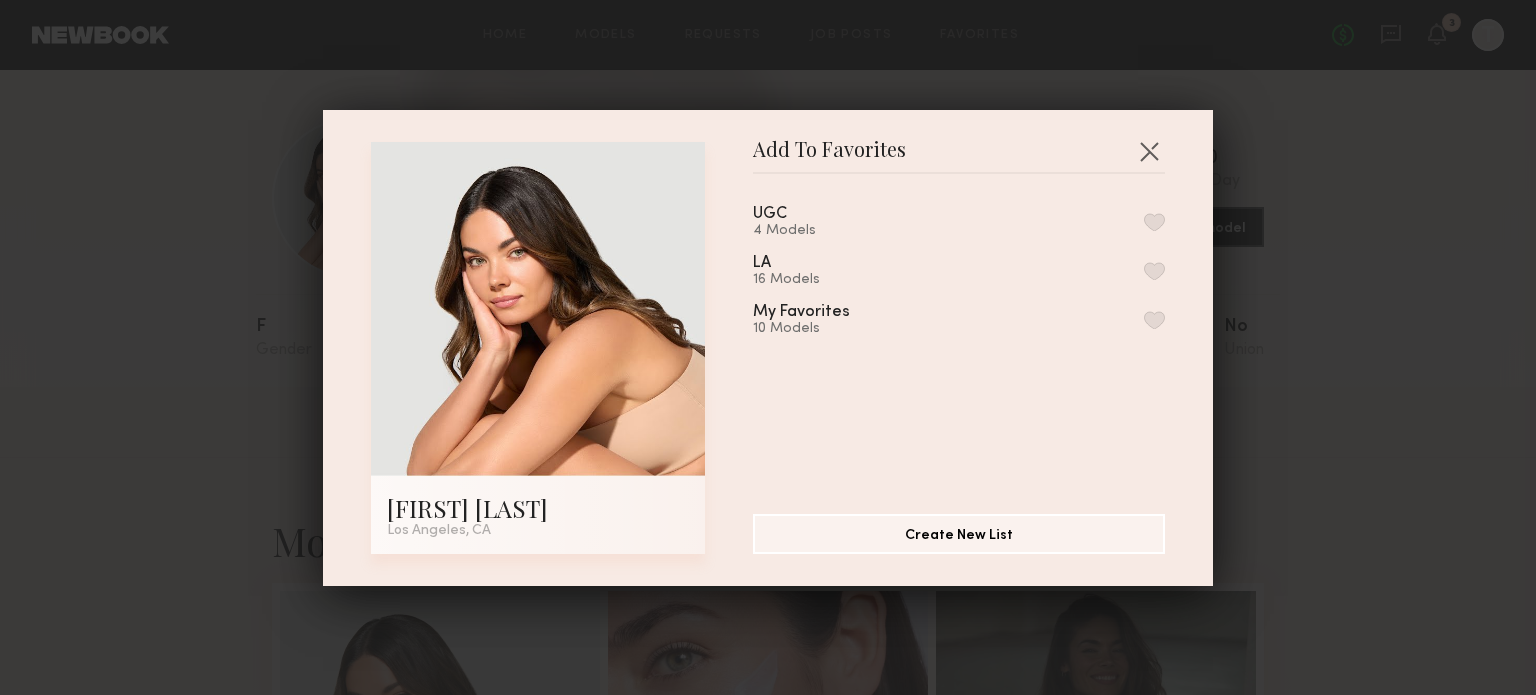 click at bounding box center [1154, 271] 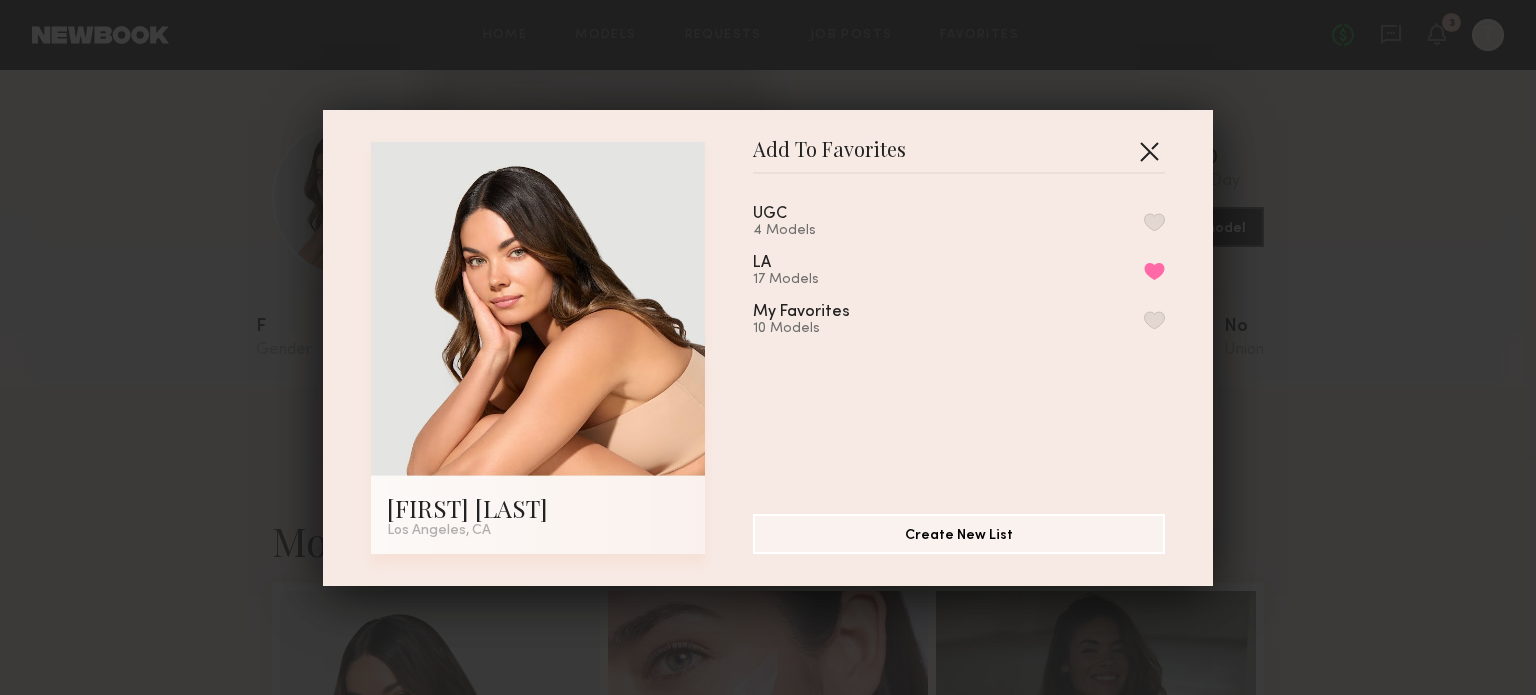 click at bounding box center (1149, 151) 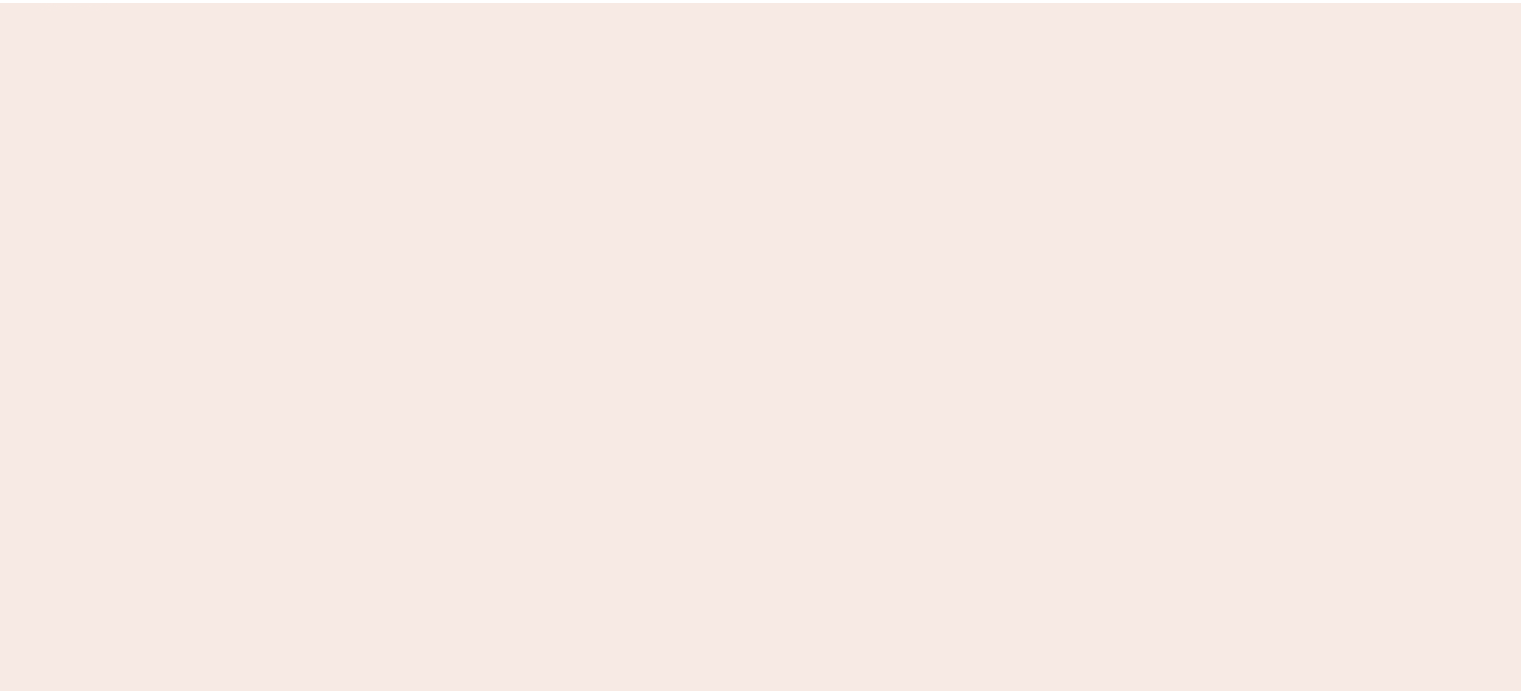 scroll, scrollTop: 0, scrollLeft: 0, axis: both 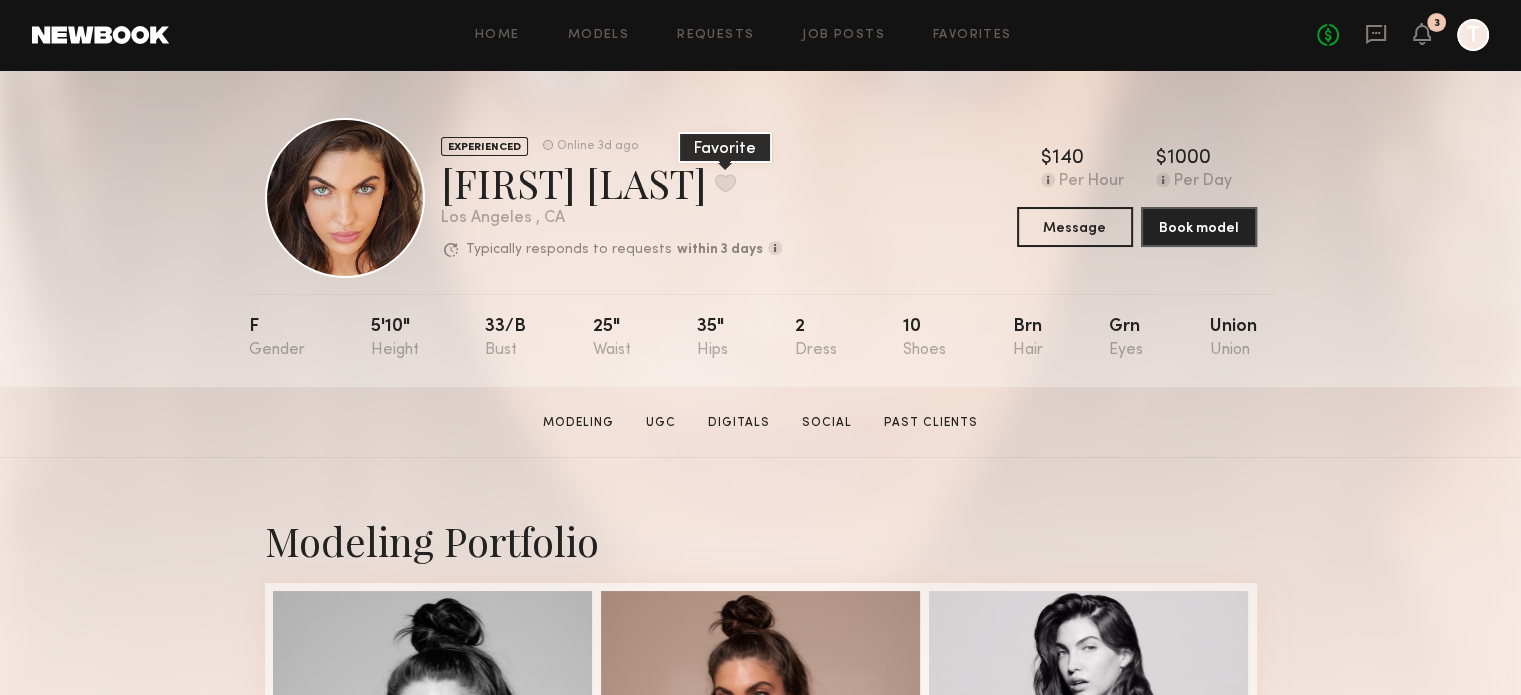 click 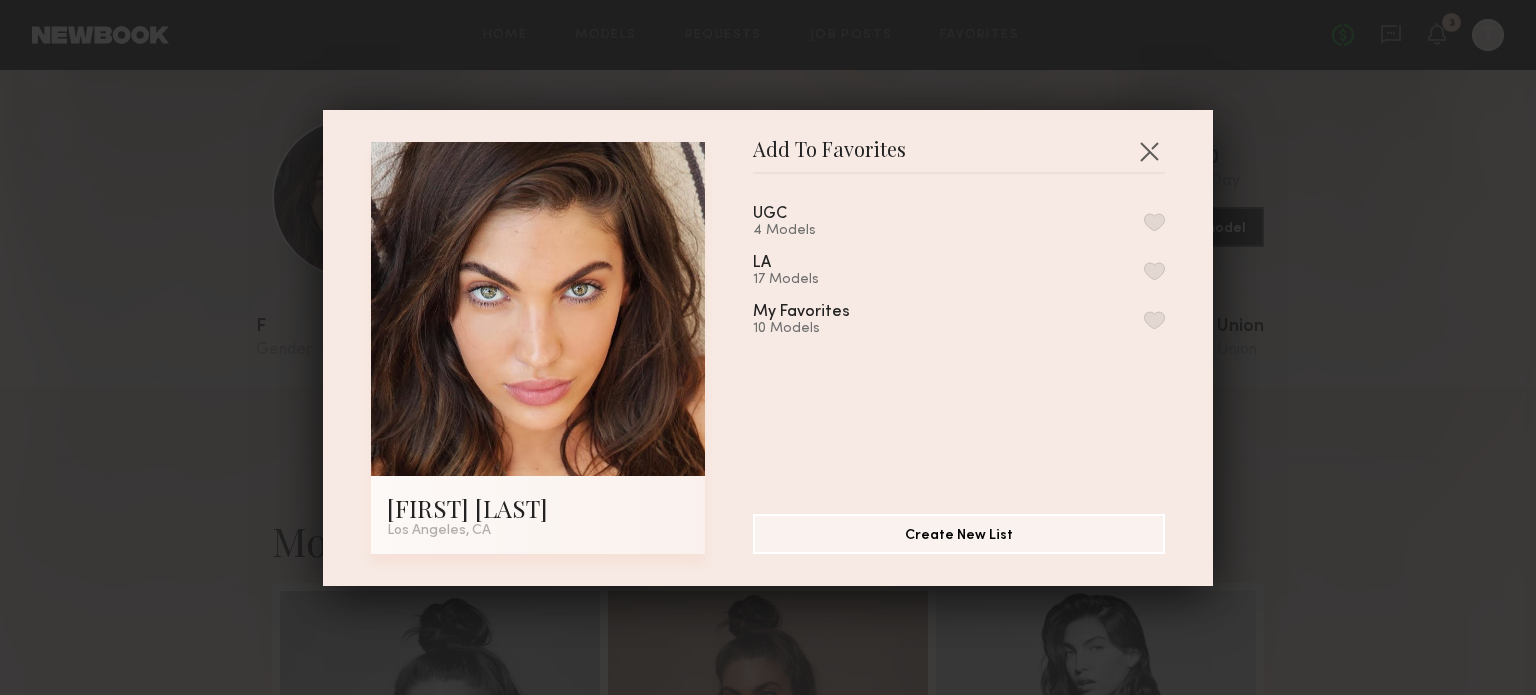 click at bounding box center (1154, 271) 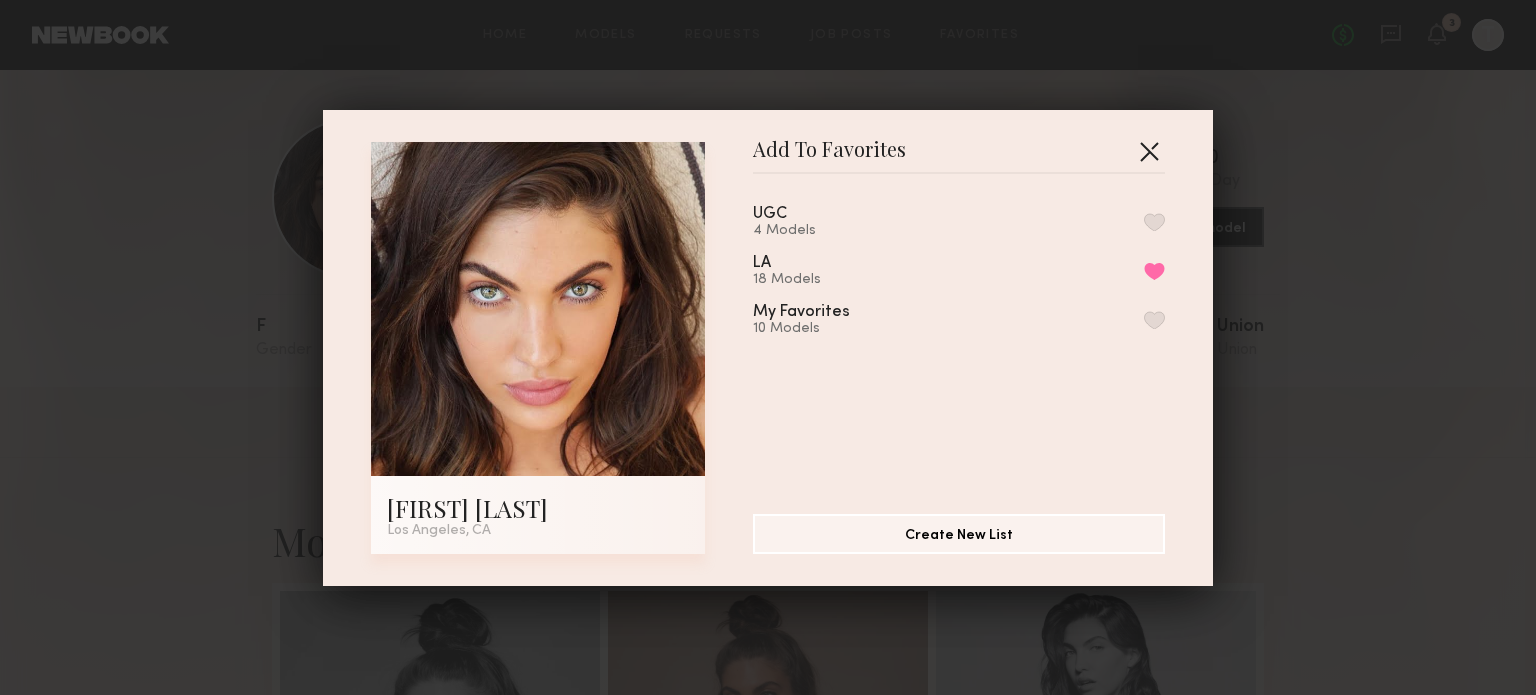 click at bounding box center (1149, 151) 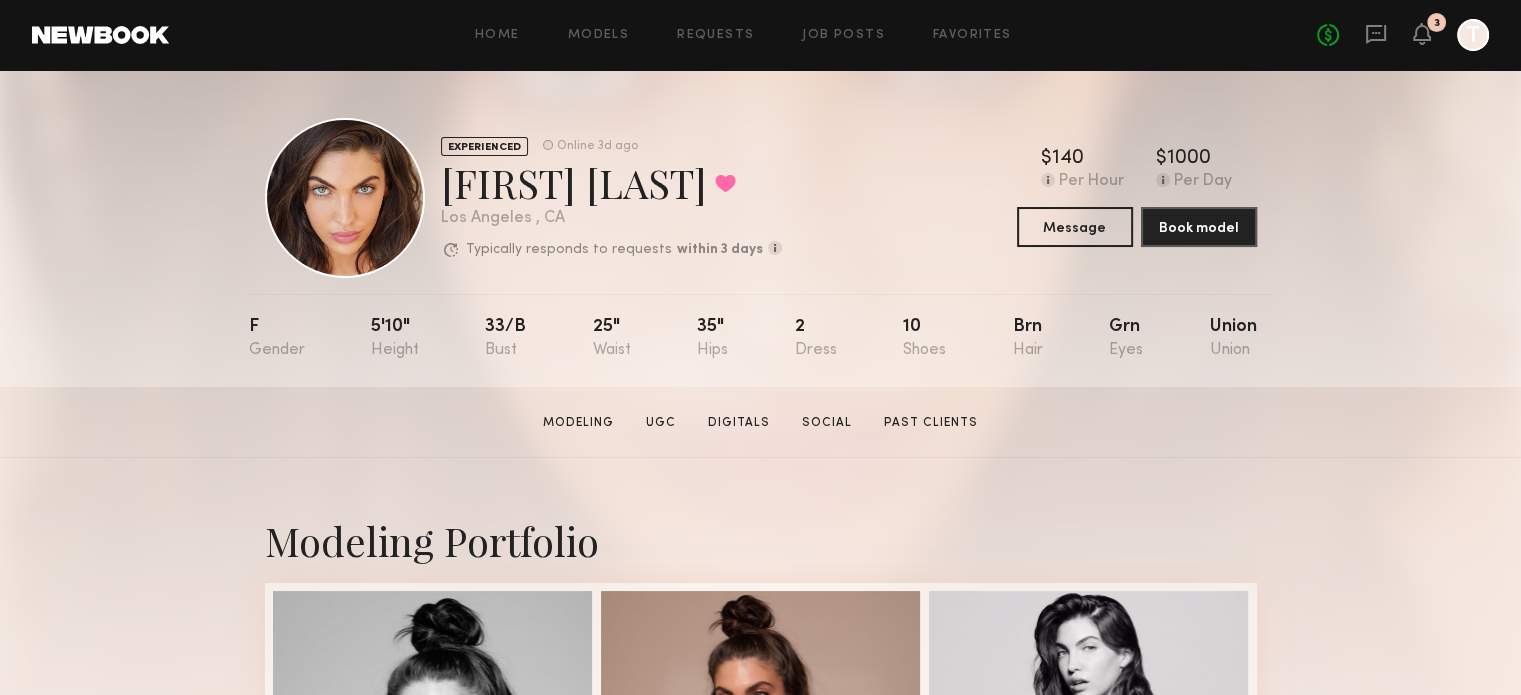 click 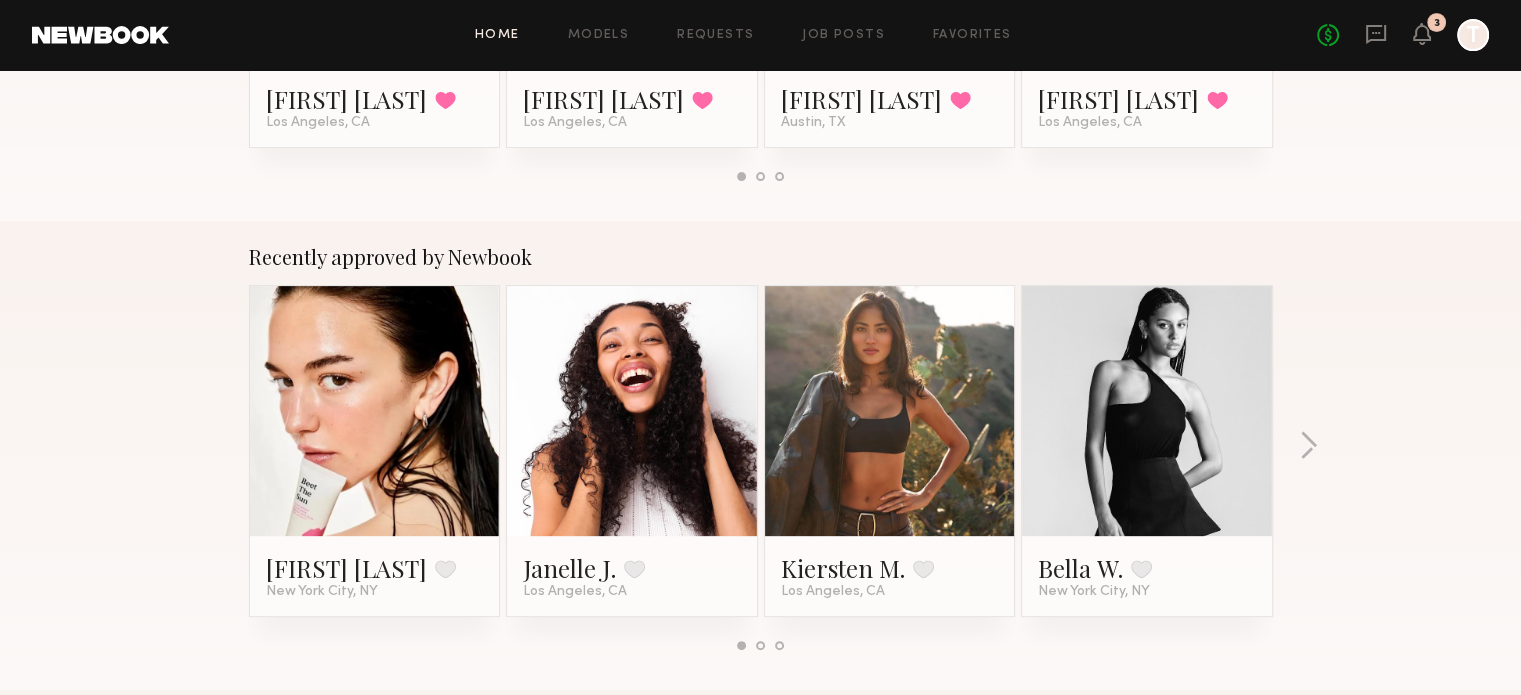 scroll, scrollTop: 649, scrollLeft: 0, axis: vertical 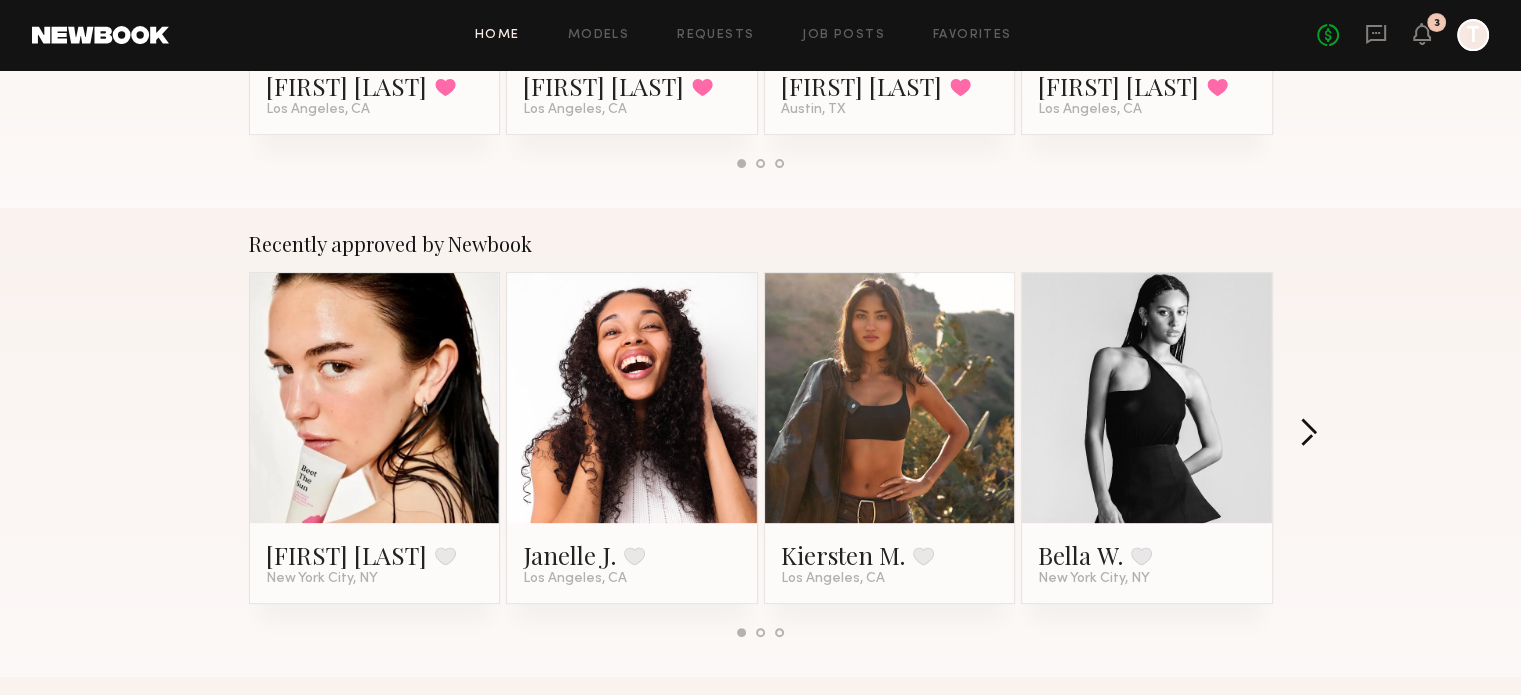 click 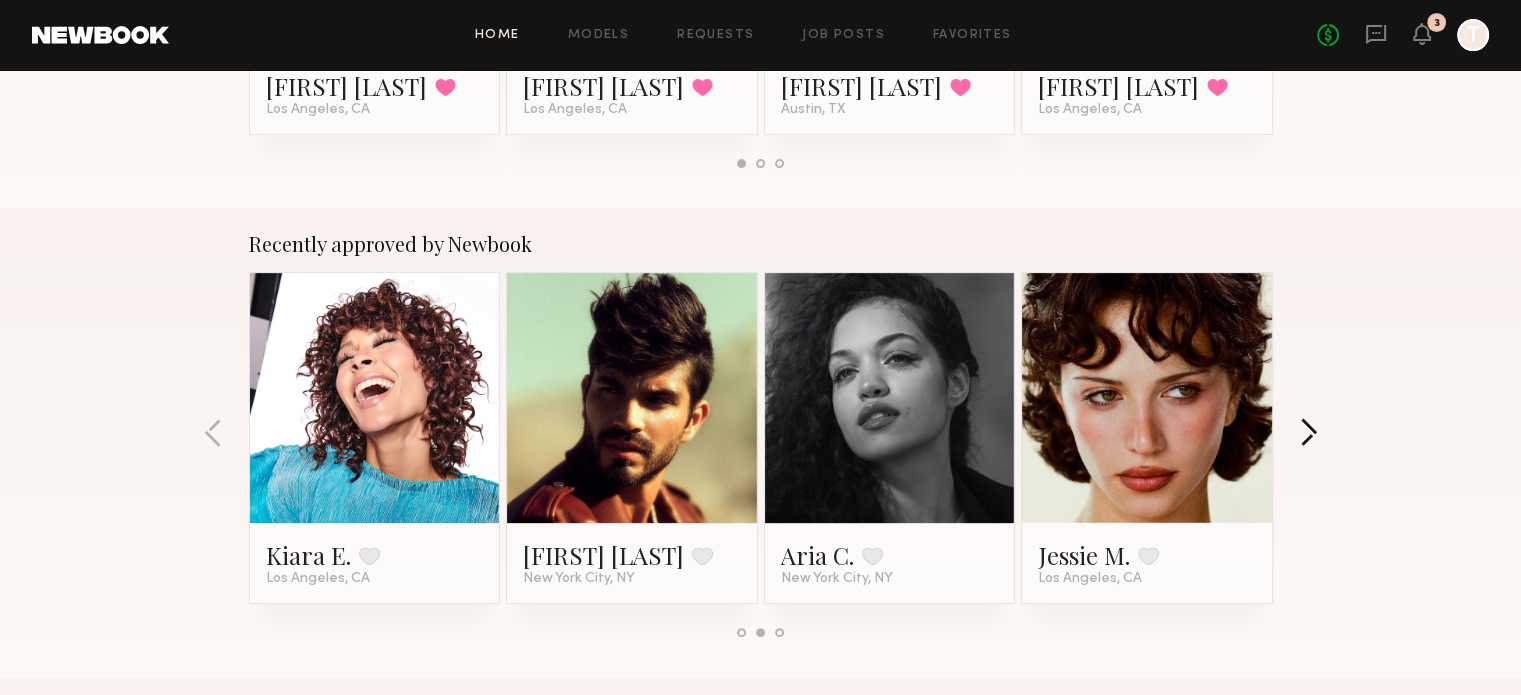 click 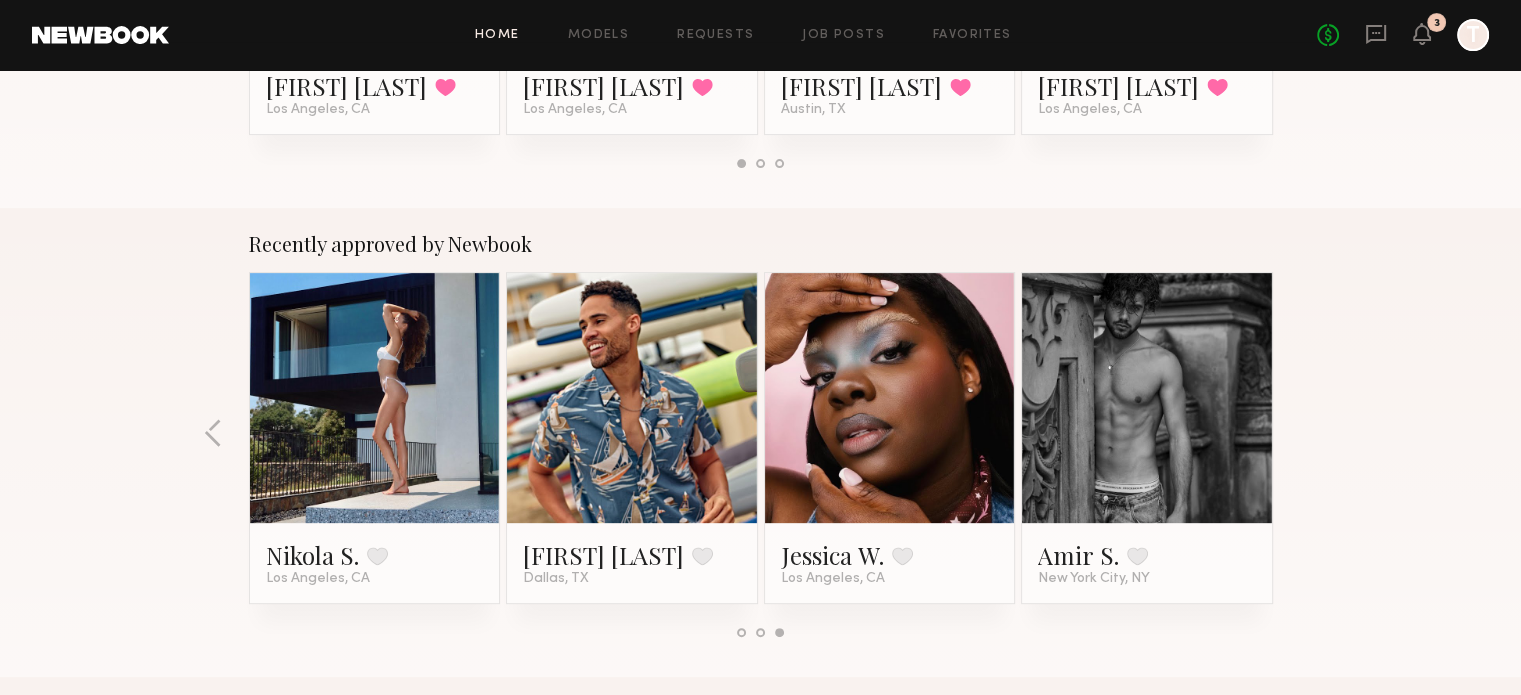click 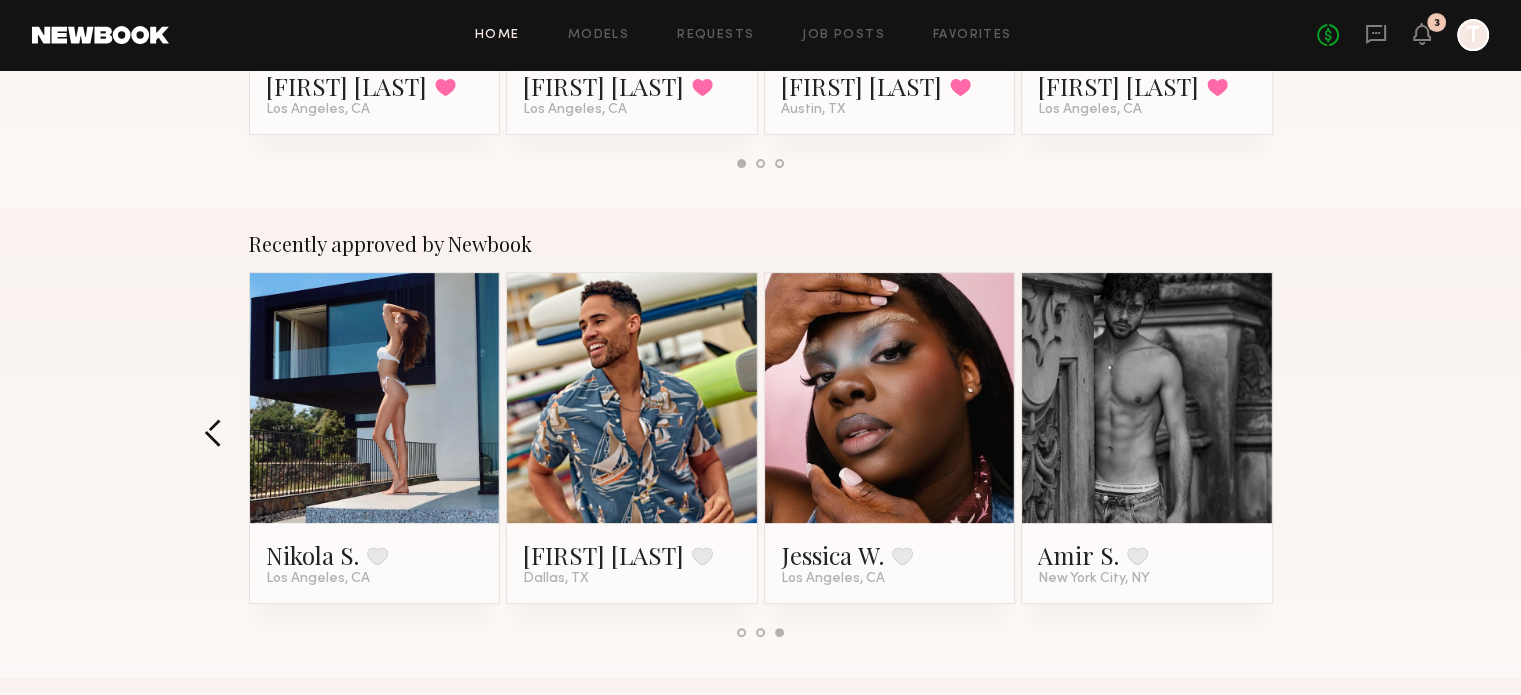 click 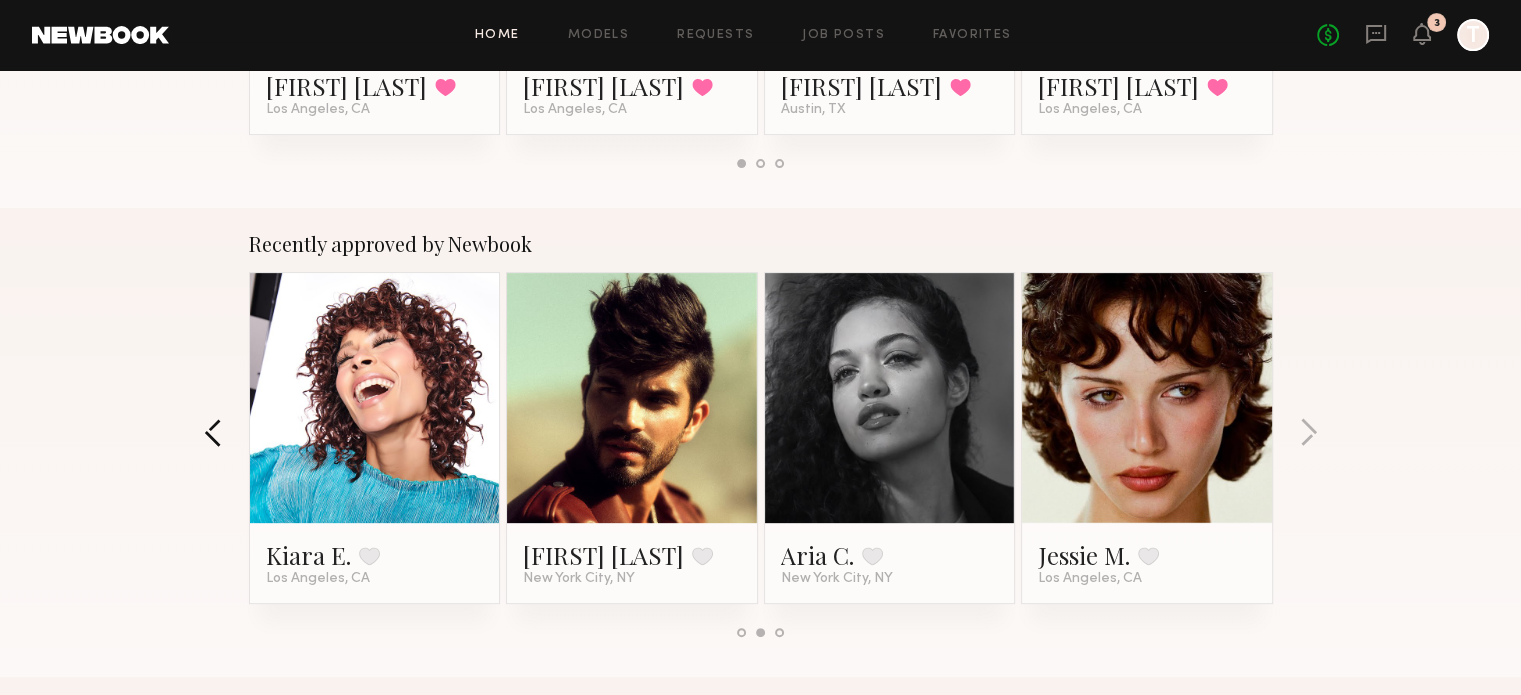 click 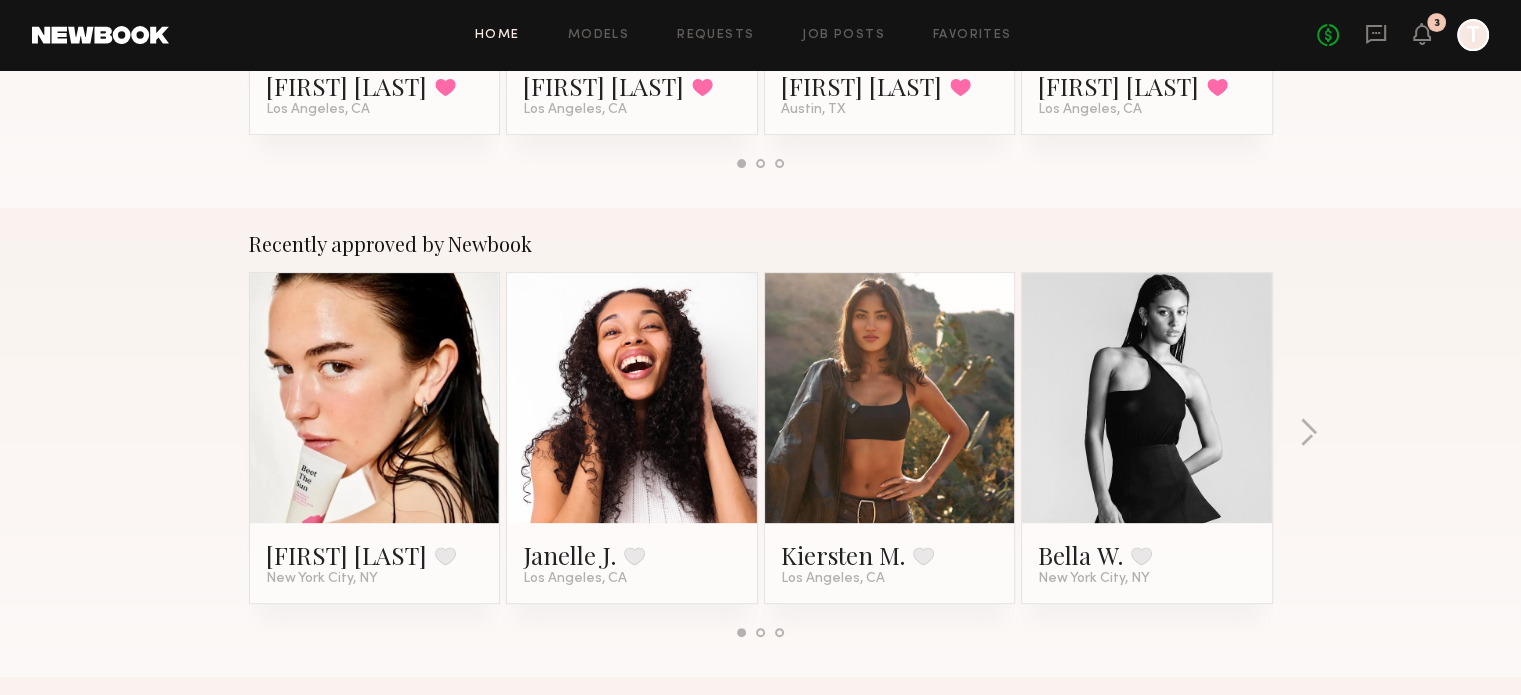 click on "Recently approved by Newbook Delaney P. Favorite New York City, NY Janelle J. Favorite Los Angeles, CA Kiersten M. Favorite Los Angeles, CA Bella W. Favorite New York City, NY Kiara E. Favorite Los Angeles, CA Miguel O. Favorite New York City, NY Aria C. Favorite New York City, NY Jessie M. Favorite Los Angeles, CA Nikola S. Favorite Los Angeles, CA Edgar P. Favorite Dallas, TX Jessica W. Favorite Los Angeles, CA Amir S. Favorite New York City, NY" 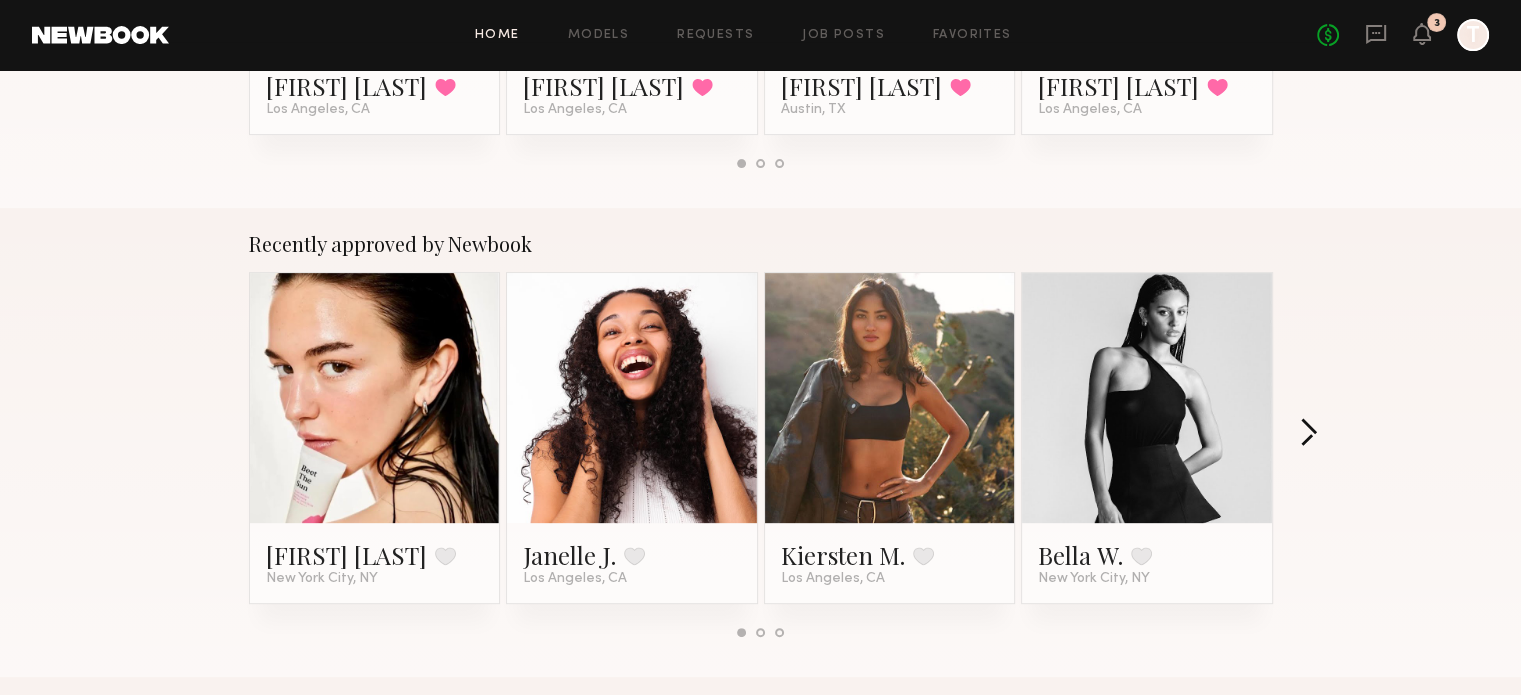 click 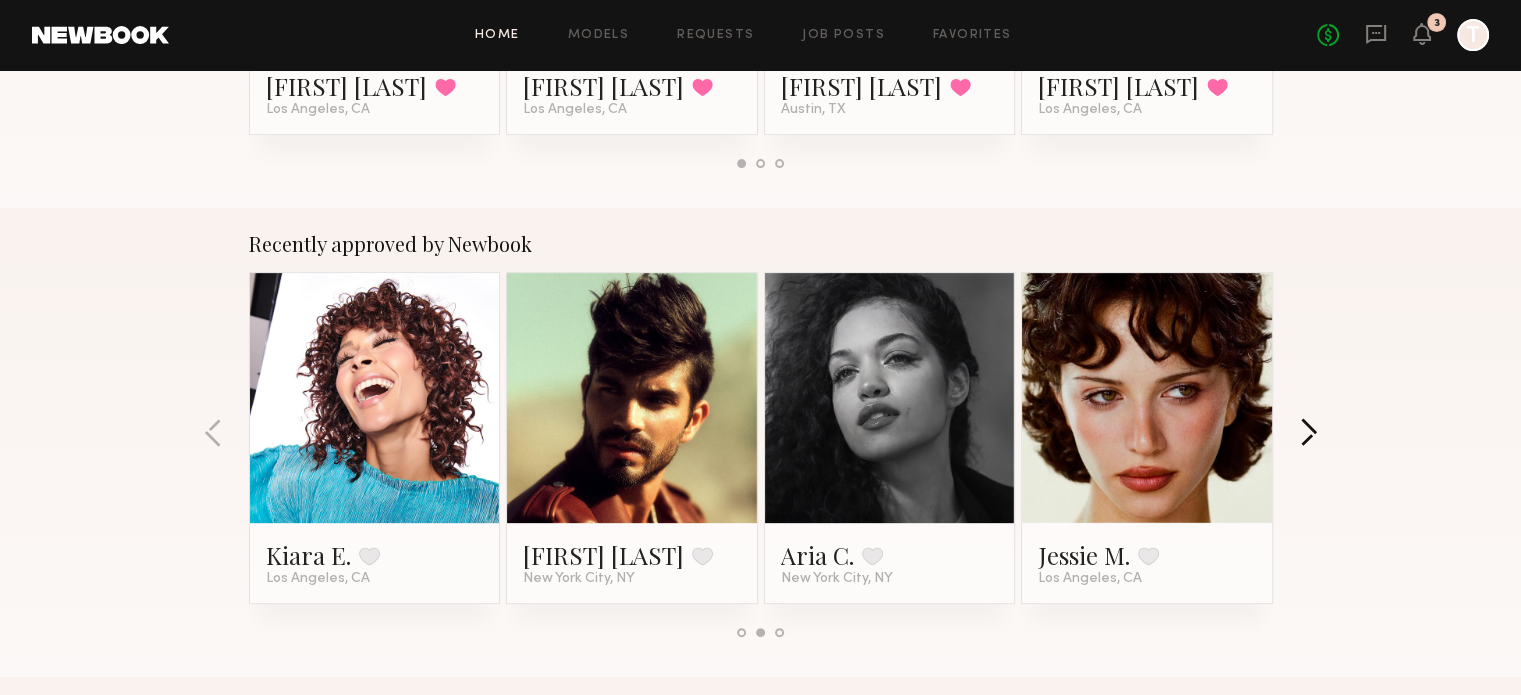 click 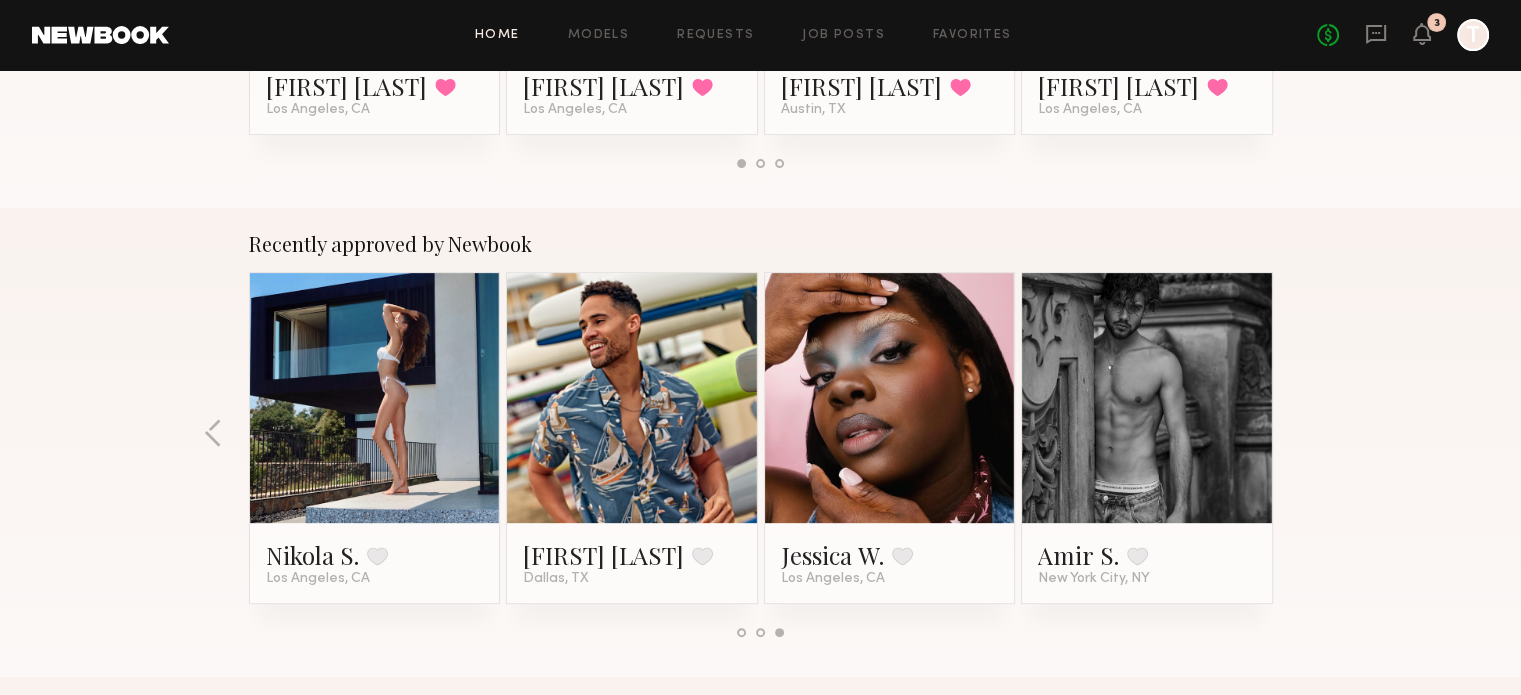 click 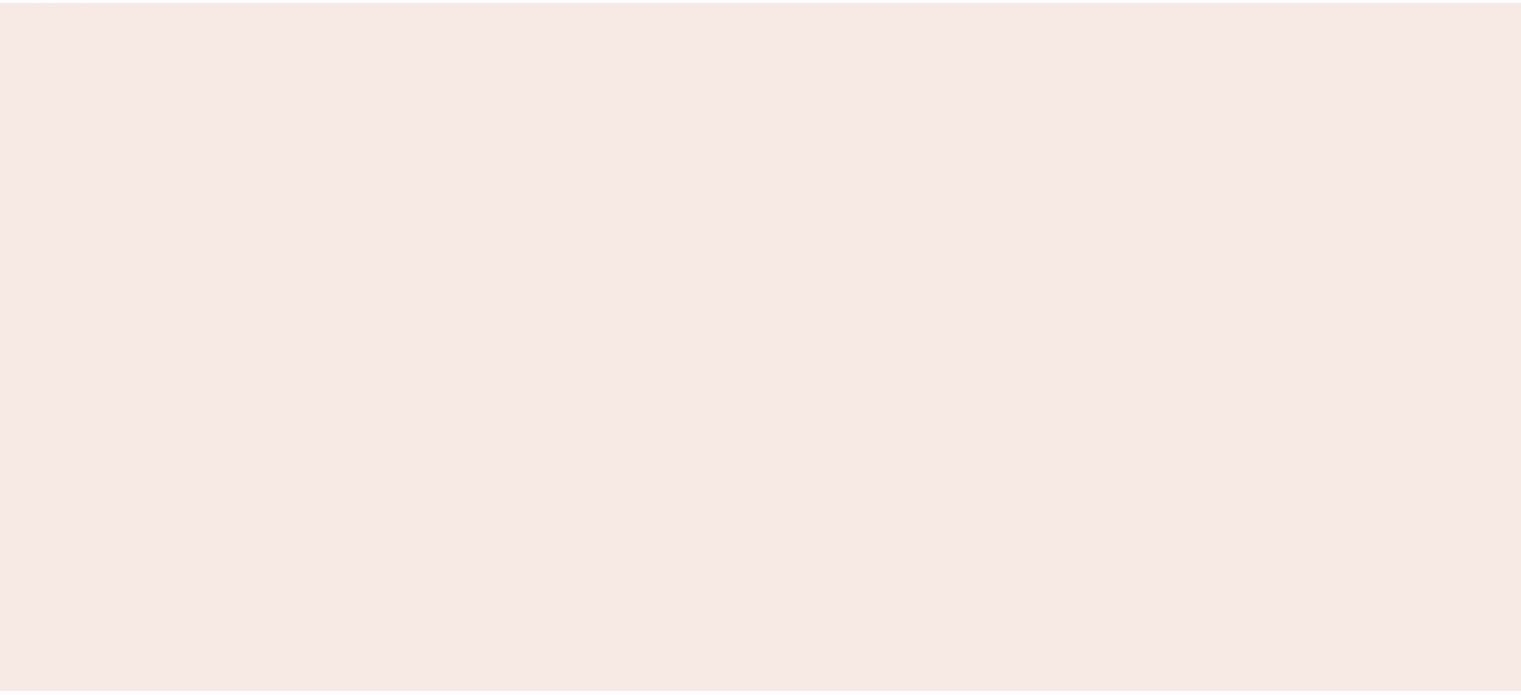 scroll, scrollTop: 0, scrollLeft: 0, axis: both 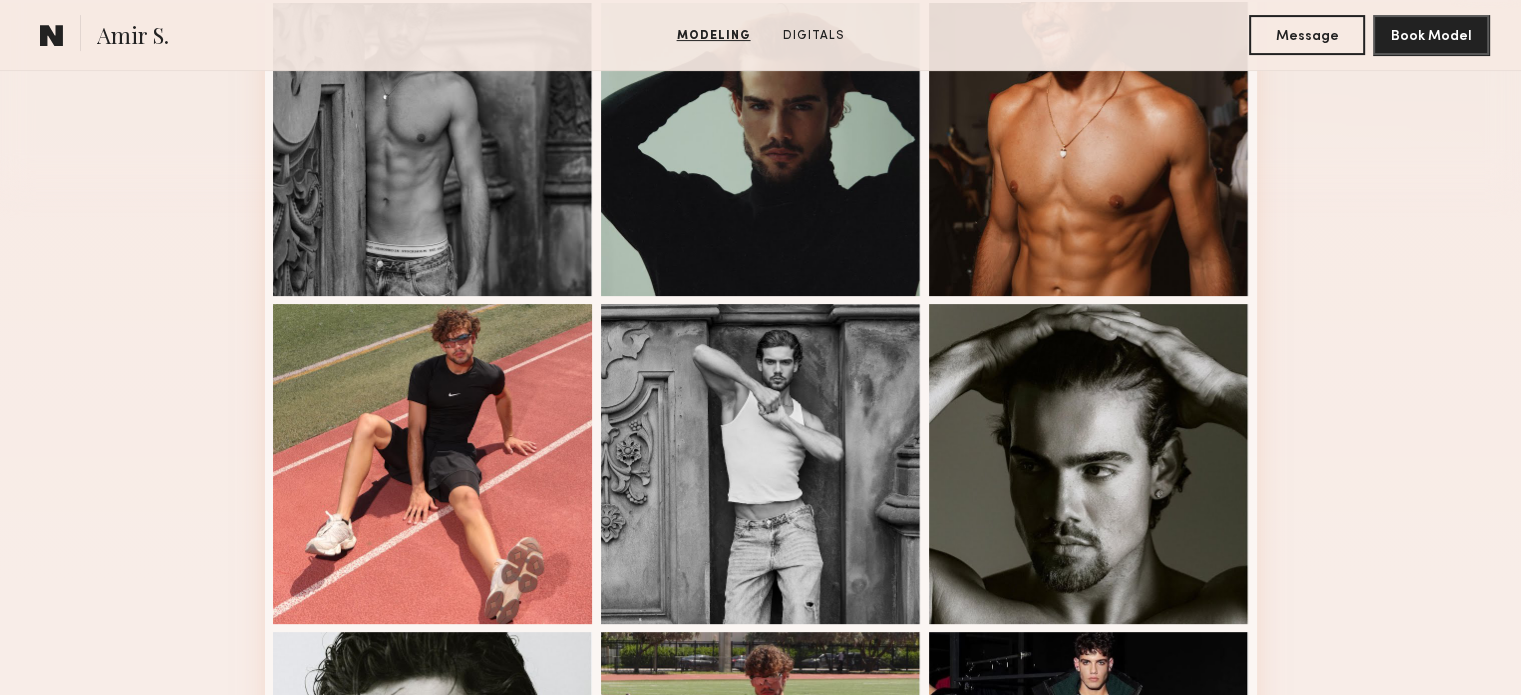 drag, startPoint x: 1517, startPoint y: 278, endPoint x: 1514, endPoint y: 345, distance: 67.06713 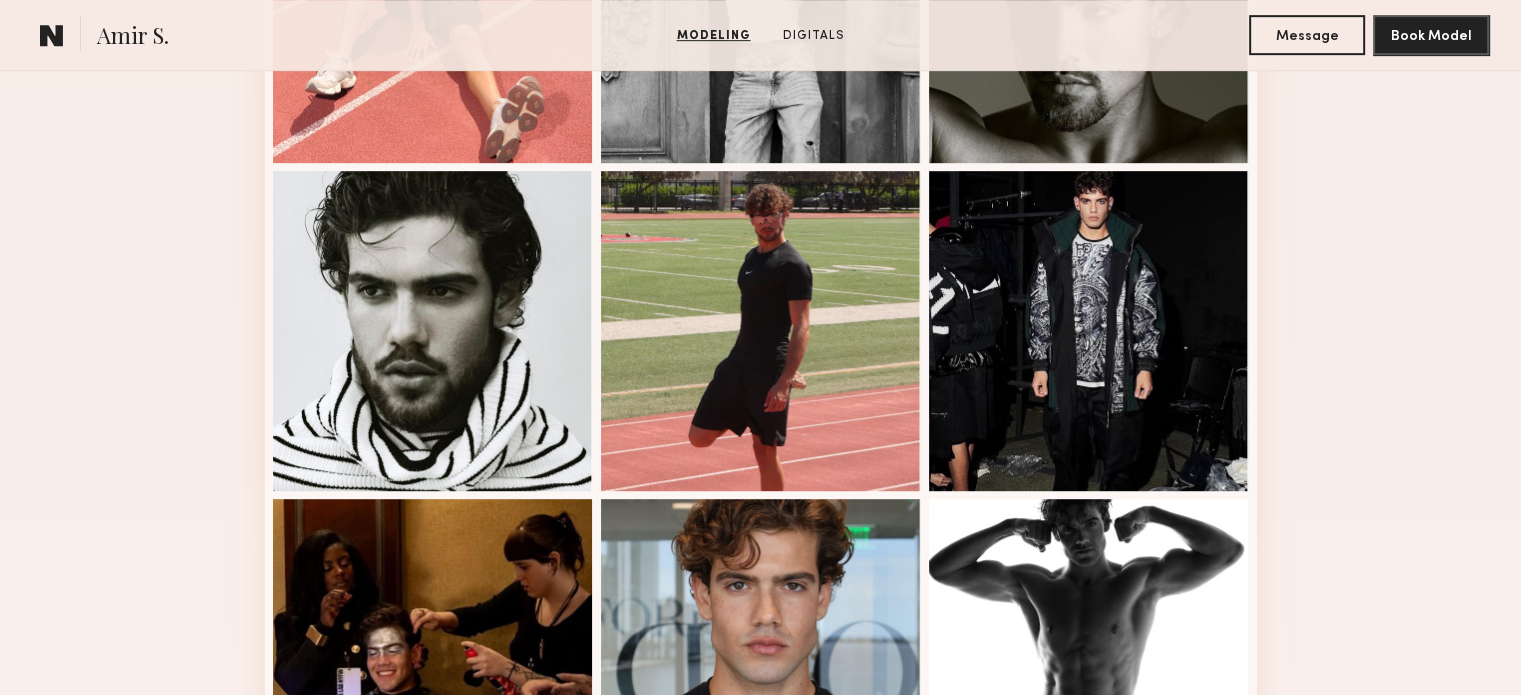 scroll, scrollTop: 1174, scrollLeft: 0, axis: vertical 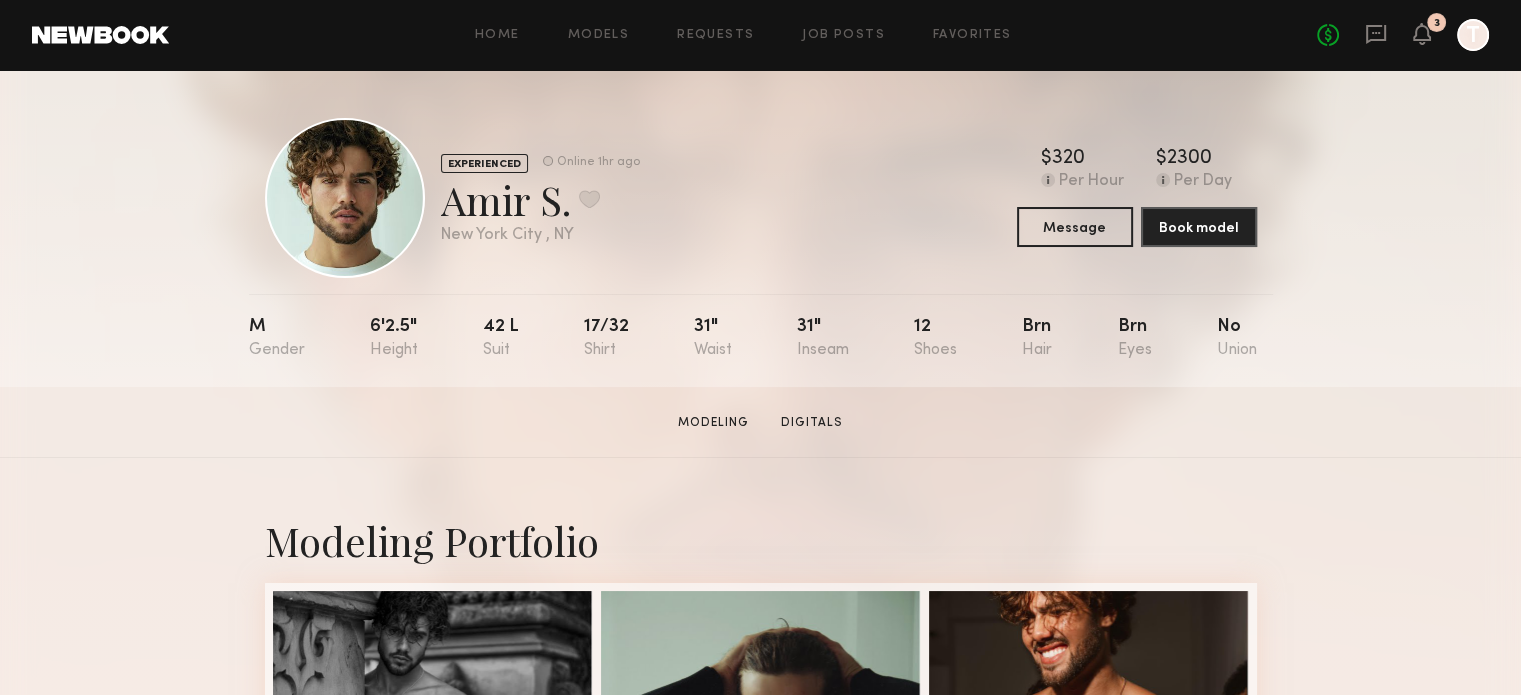 click on "EXPERIENCED Online 1hr ago [FIRST] [LAST] Favorite [CITY], [STATE] Online 1hr ago $ Typical rate set by model. Can vary by project & usage. 320 Per Hour $ Typical rate set by model. Can vary by project & usage. 2300 Per Day Message Book model M 6'2.5" 42 l 17/32 31" 31" 12 Brn Brn No" 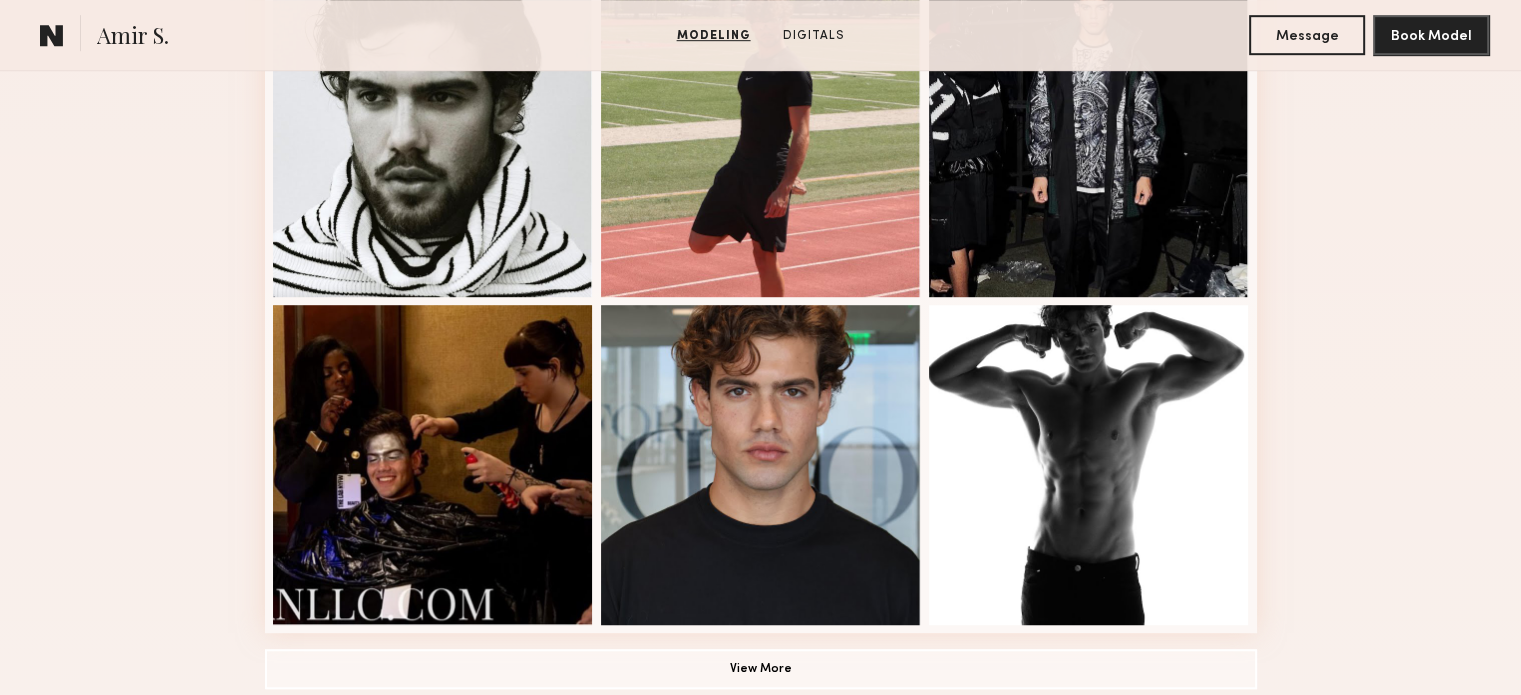 scroll, scrollTop: 1284, scrollLeft: 0, axis: vertical 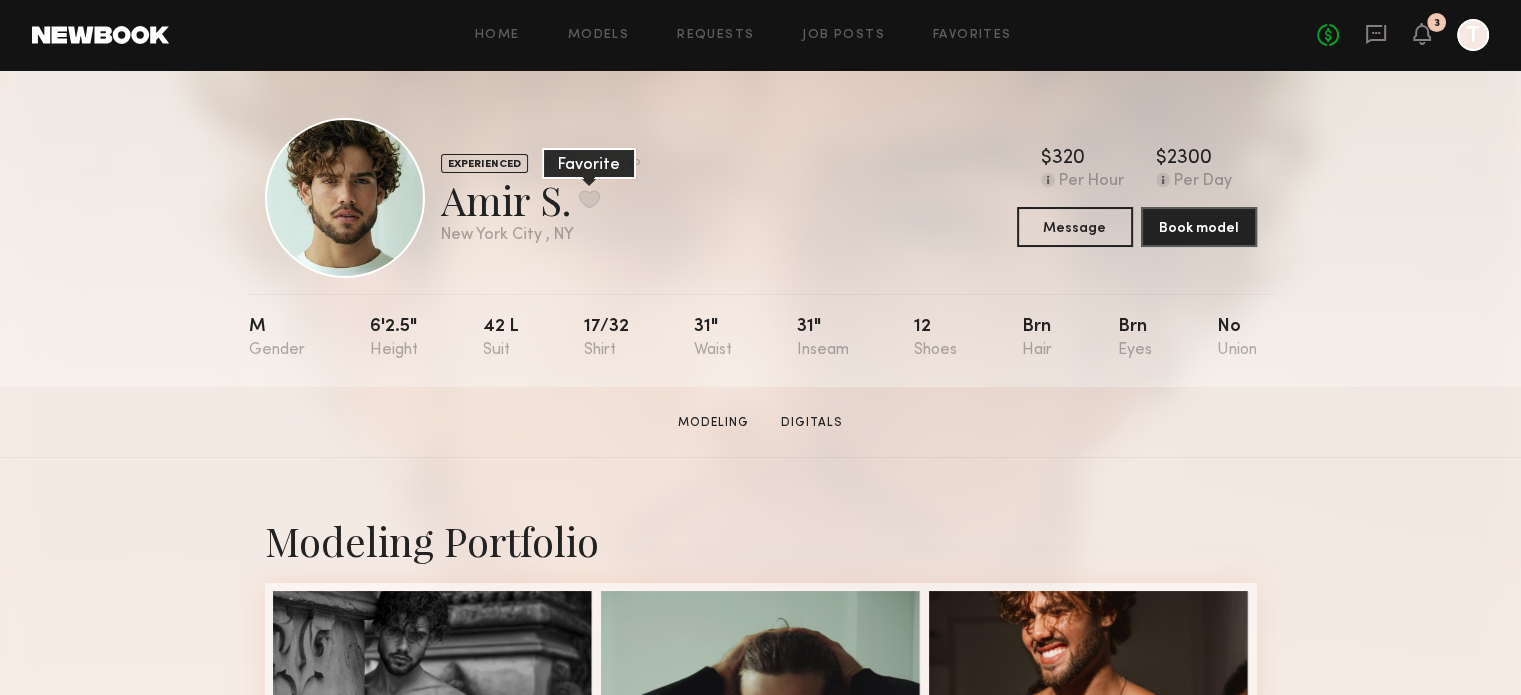 click 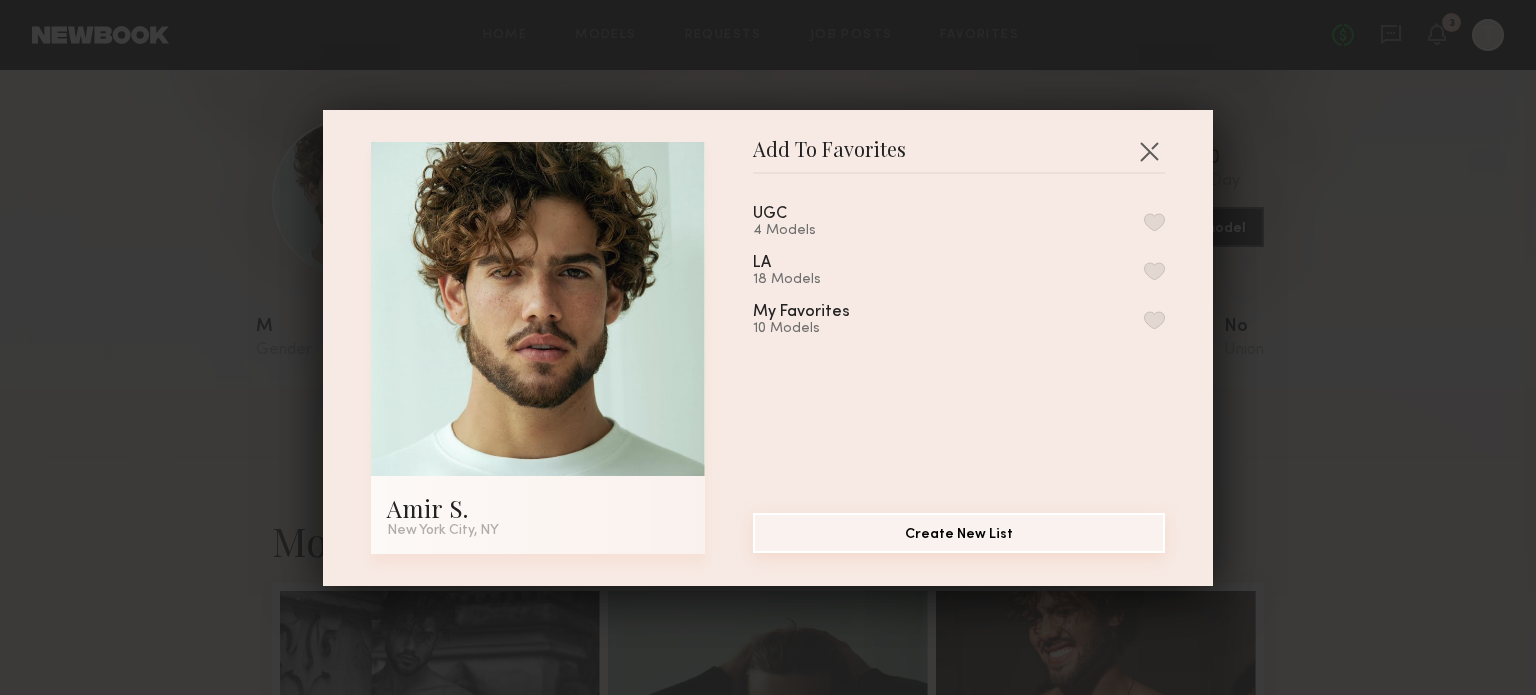 click on "Create New List" at bounding box center [959, 533] 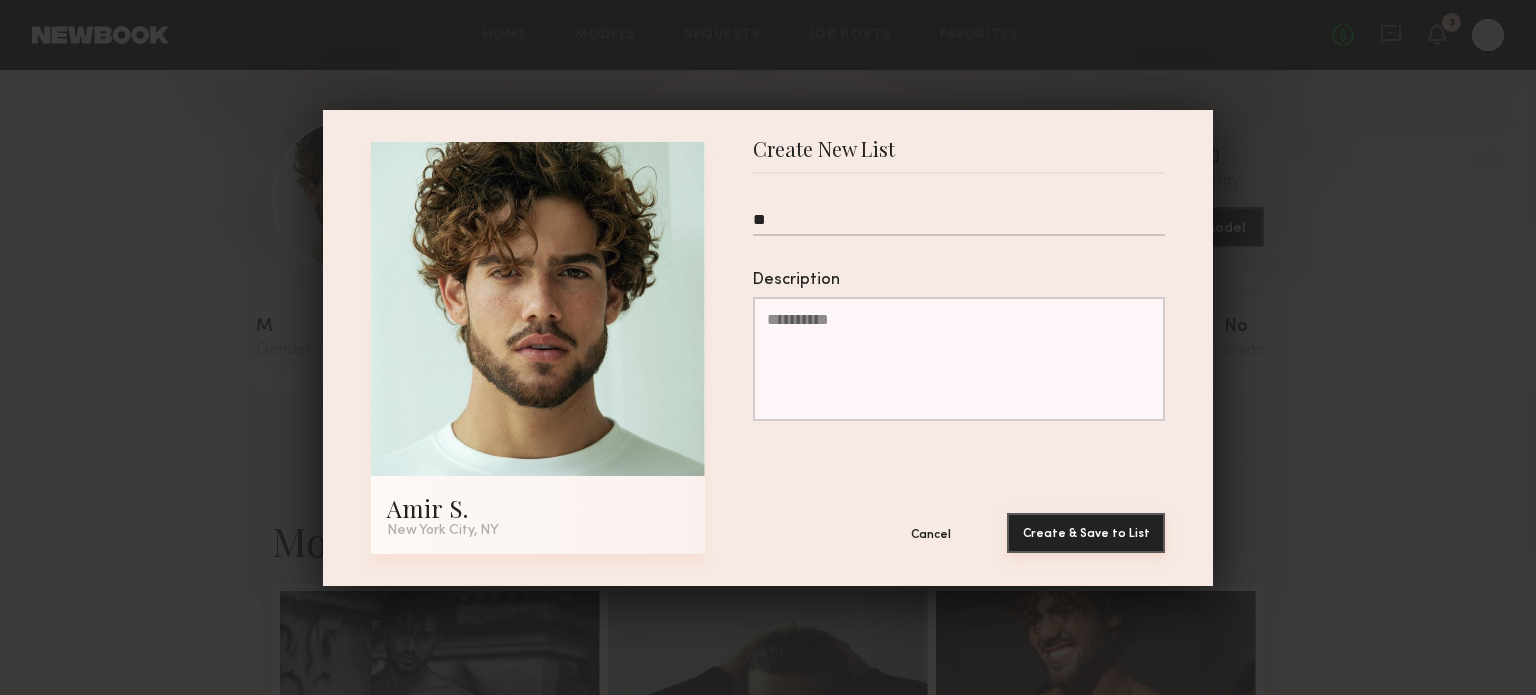 type on "**" 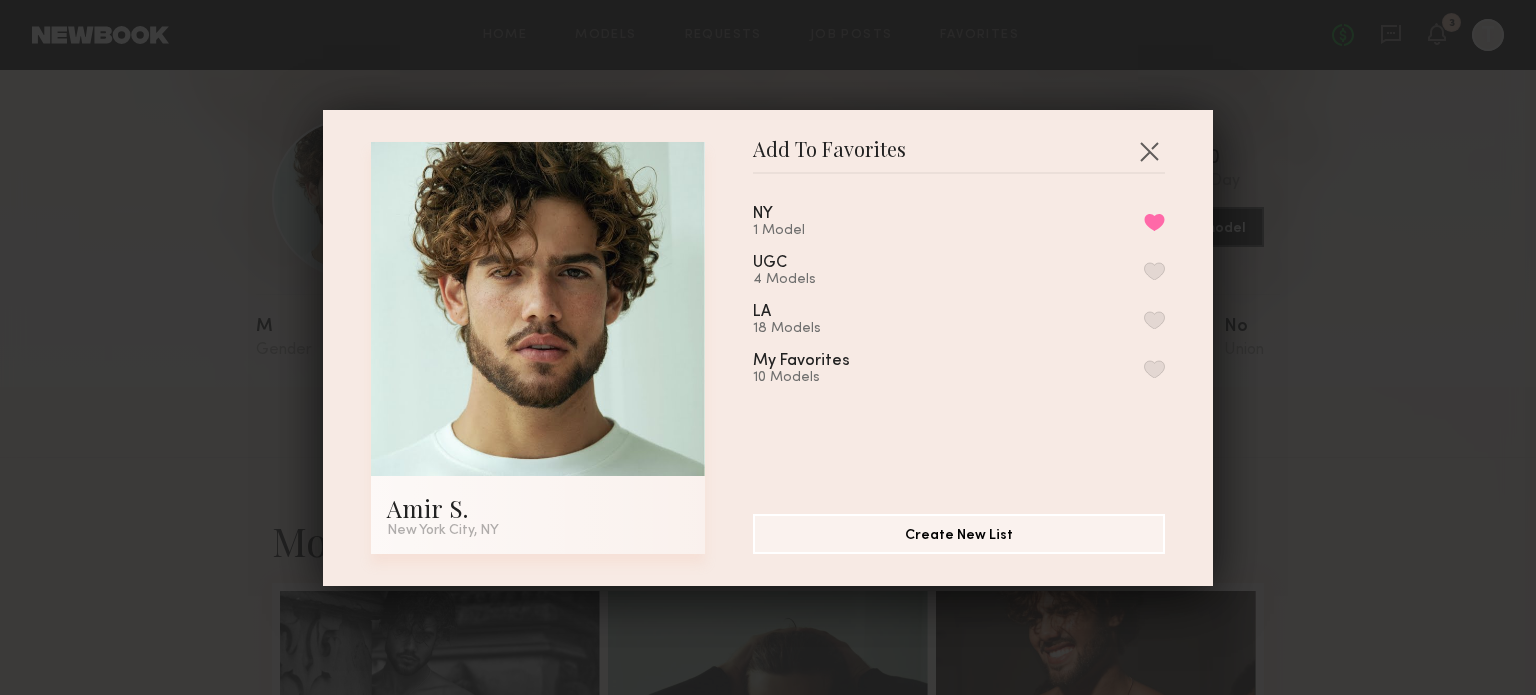 click on "Add To Favorites Amir S. New York City, NY Add To Favorites NY 1   Model Remove from favorite list UGC 4   Models LA 18   Models My Favorites 10   Models Create New List" at bounding box center [768, 347] 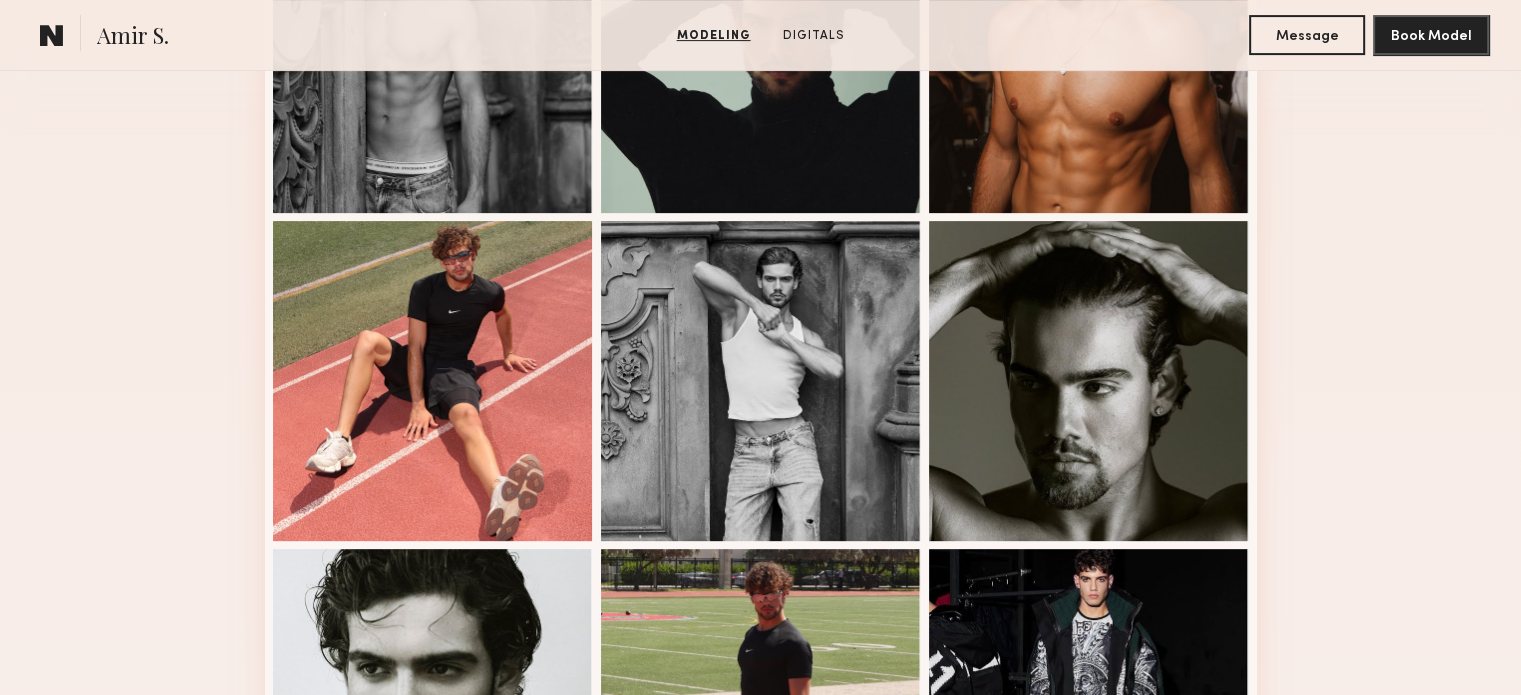 scroll, scrollTop: 702, scrollLeft: 0, axis: vertical 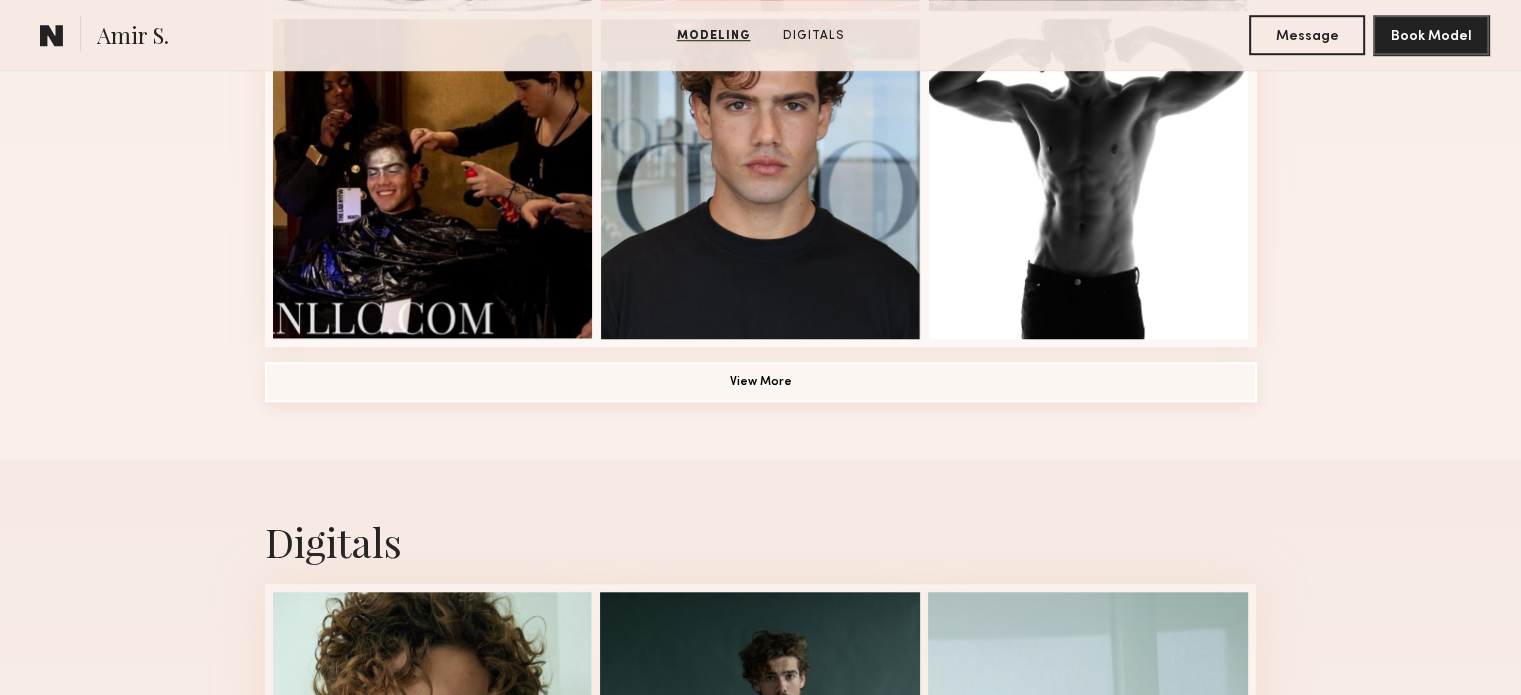 click on "View More" 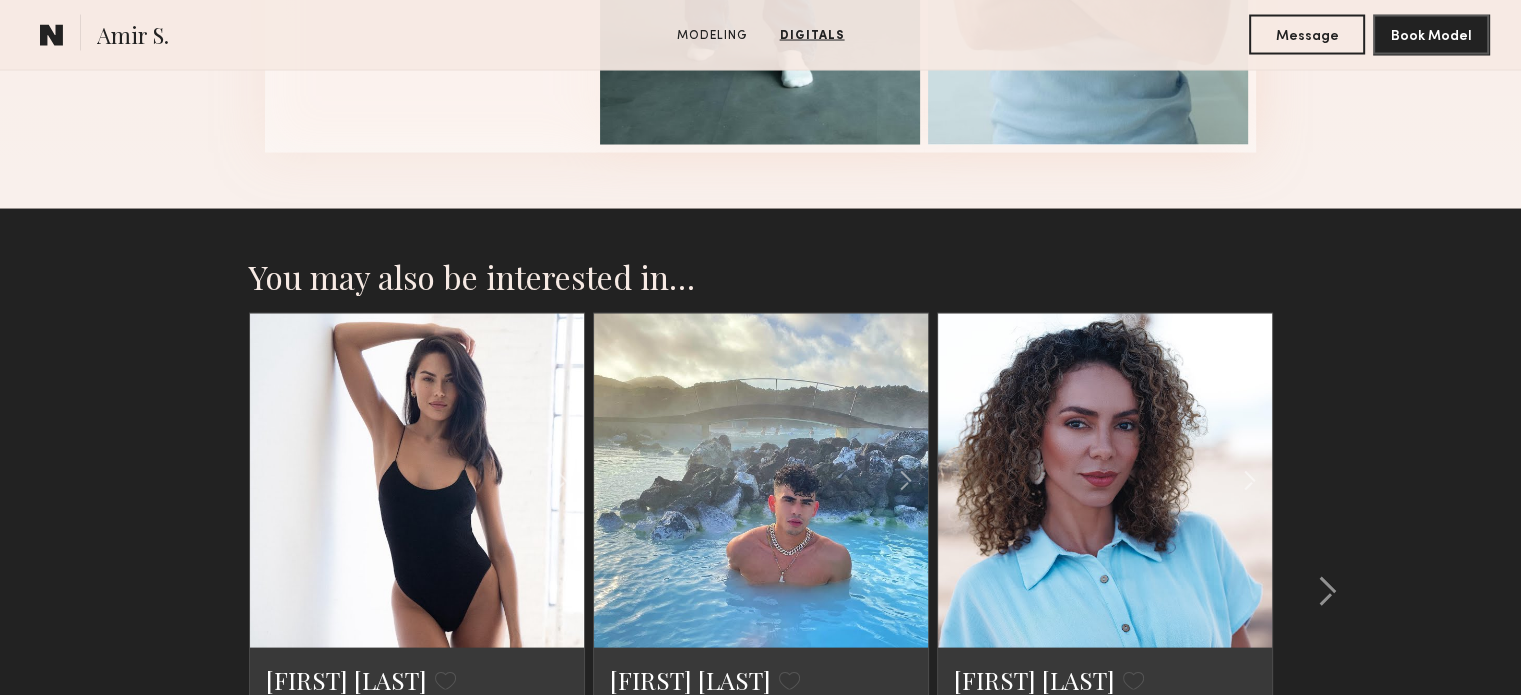 scroll, scrollTop: 3919, scrollLeft: 0, axis: vertical 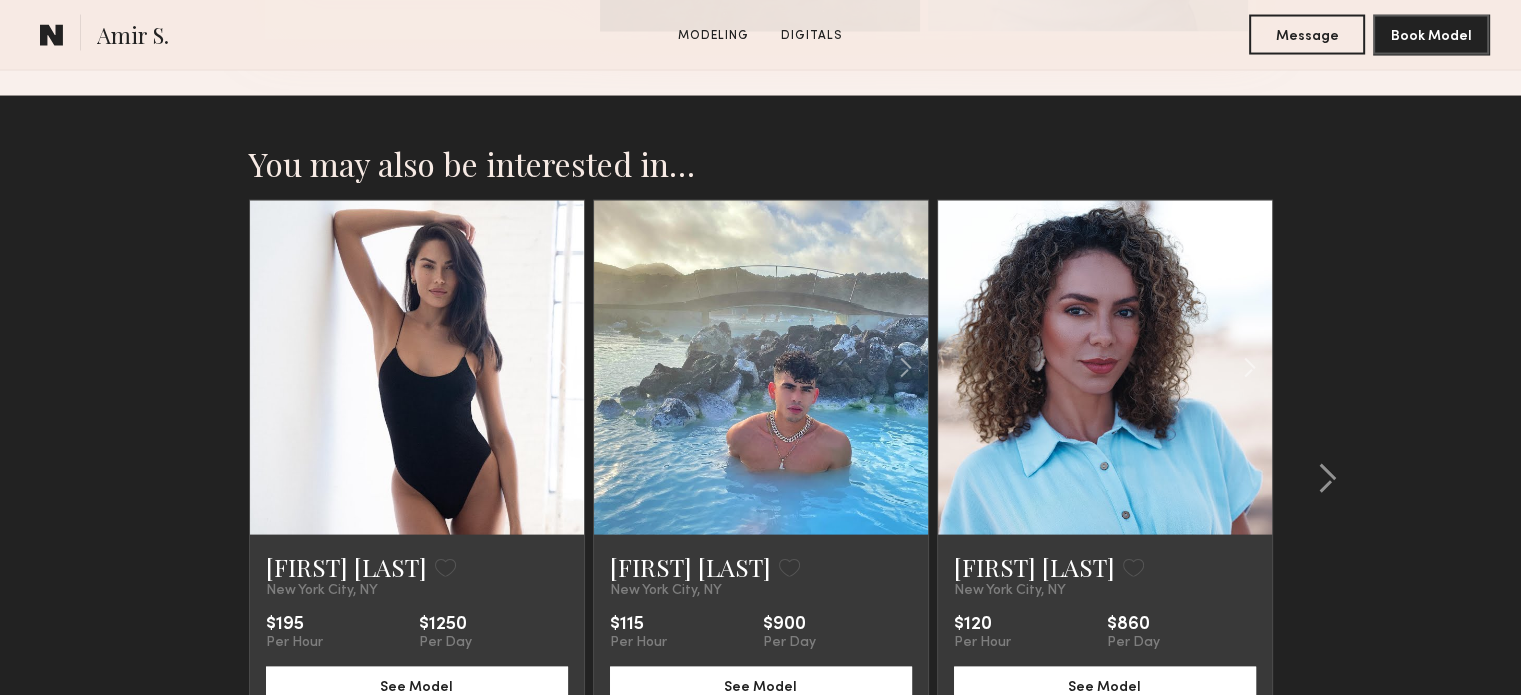 click 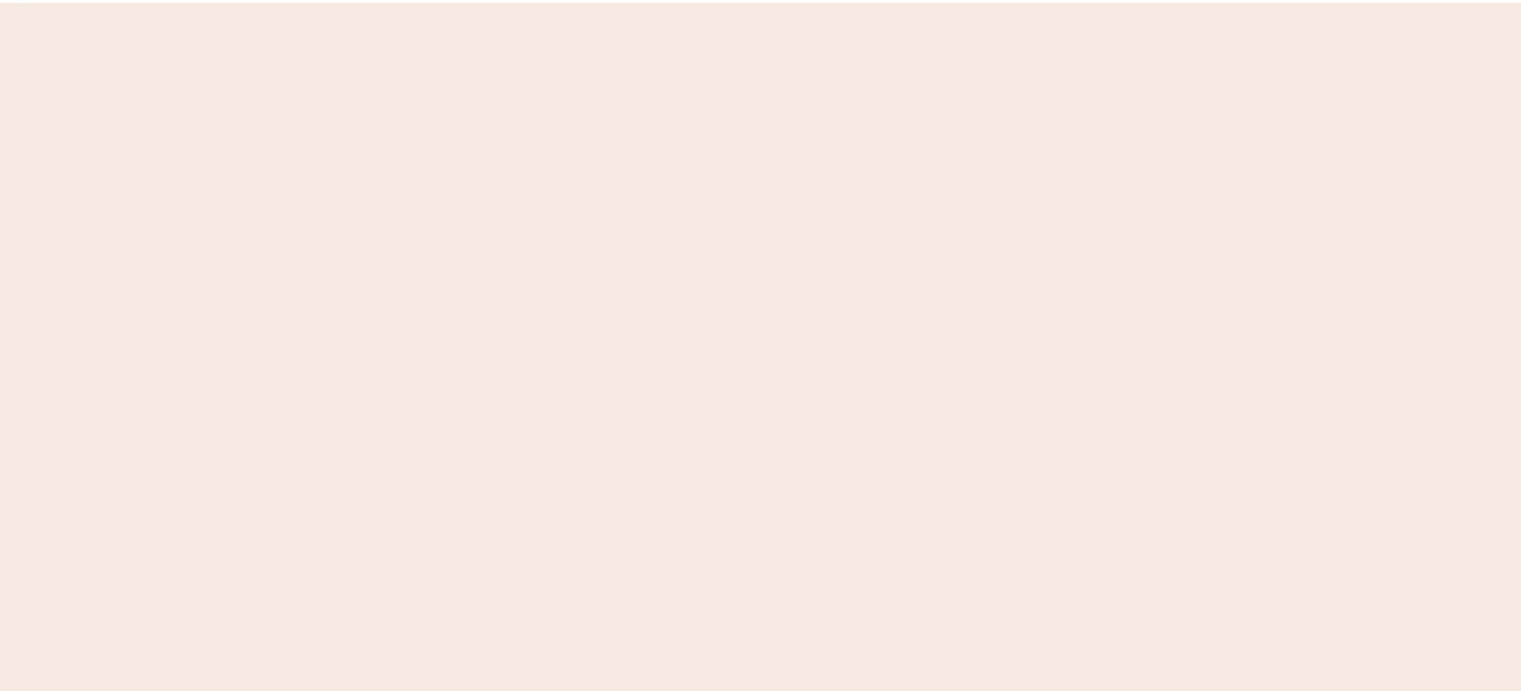 scroll, scrollTop: 0, scrollLeft: 0, axis: both 